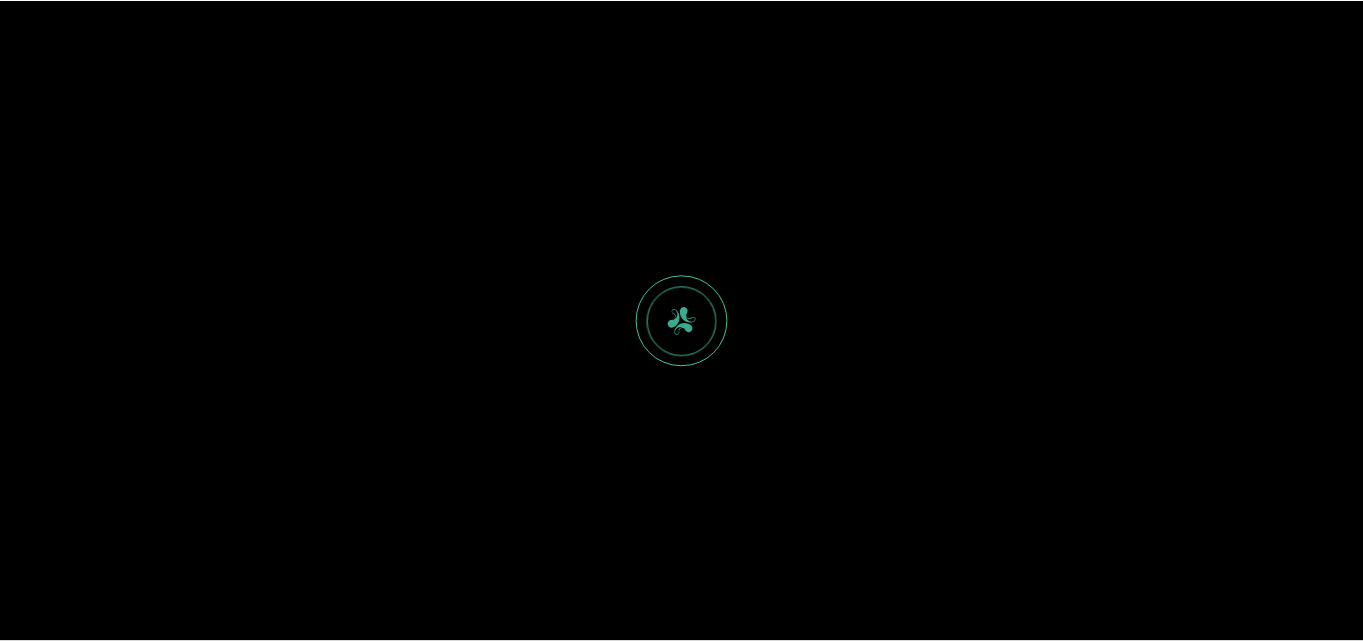 scroll, scrollTop: 0, scrollLeft: 0, axis: both 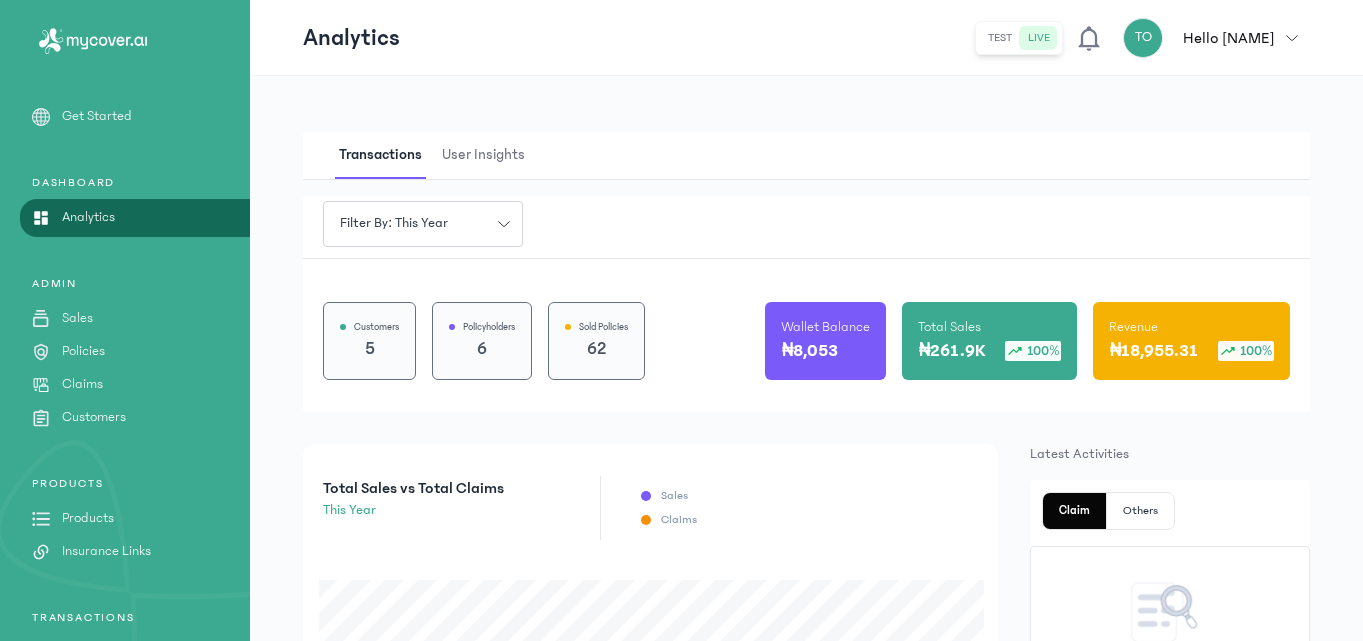 click on "Products" at bounding box center (88, 518) 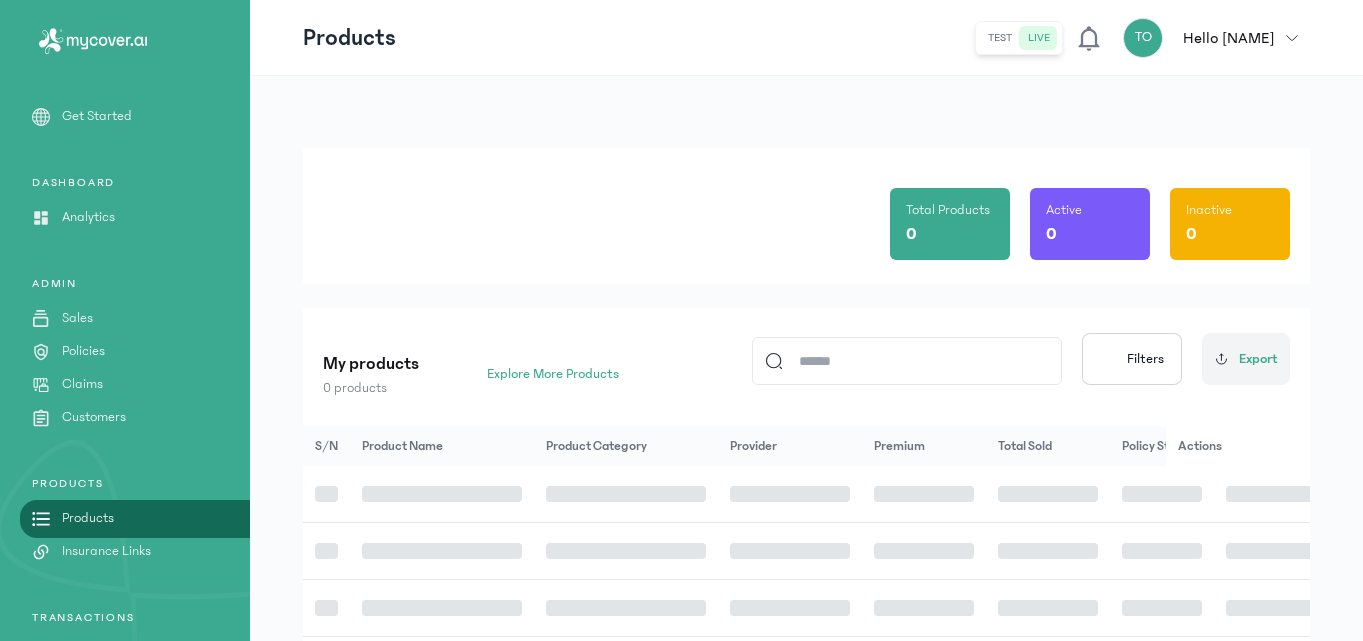 click on "Products" at bounding box center (88, 518) 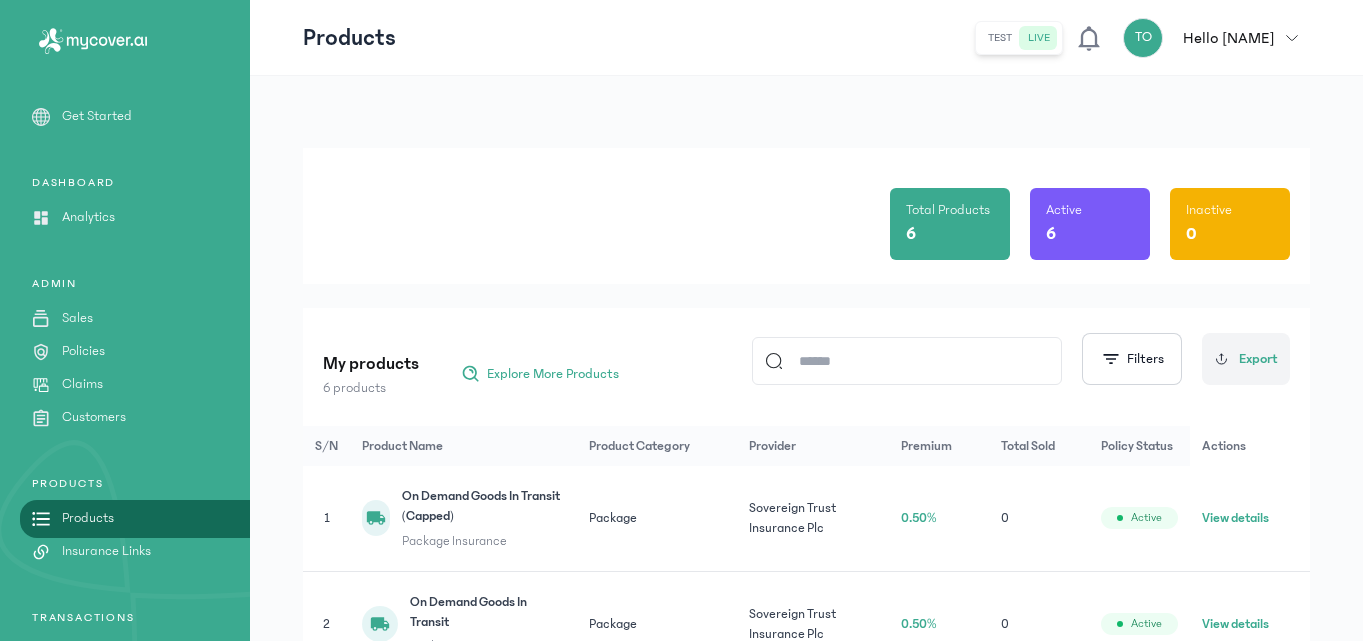 click on "Total Products 6 Active 6 Inactive 0" 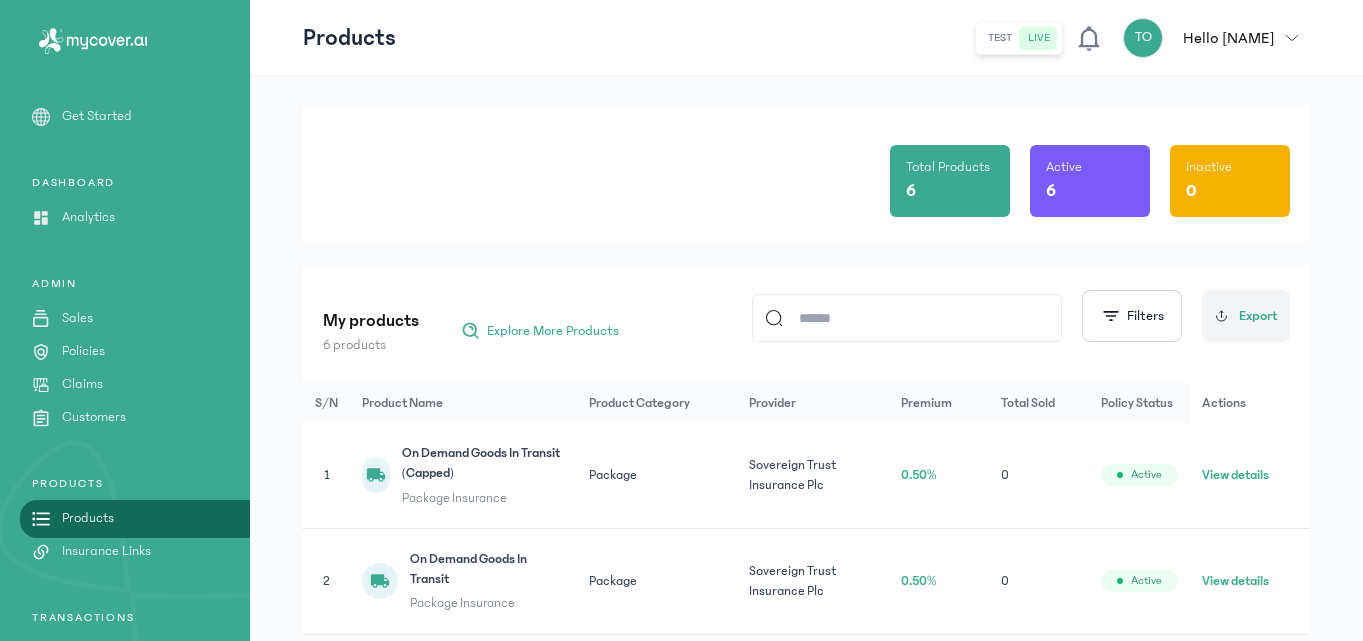 scroll, scrollTop: 0, scrollLeft: 0, axis: both 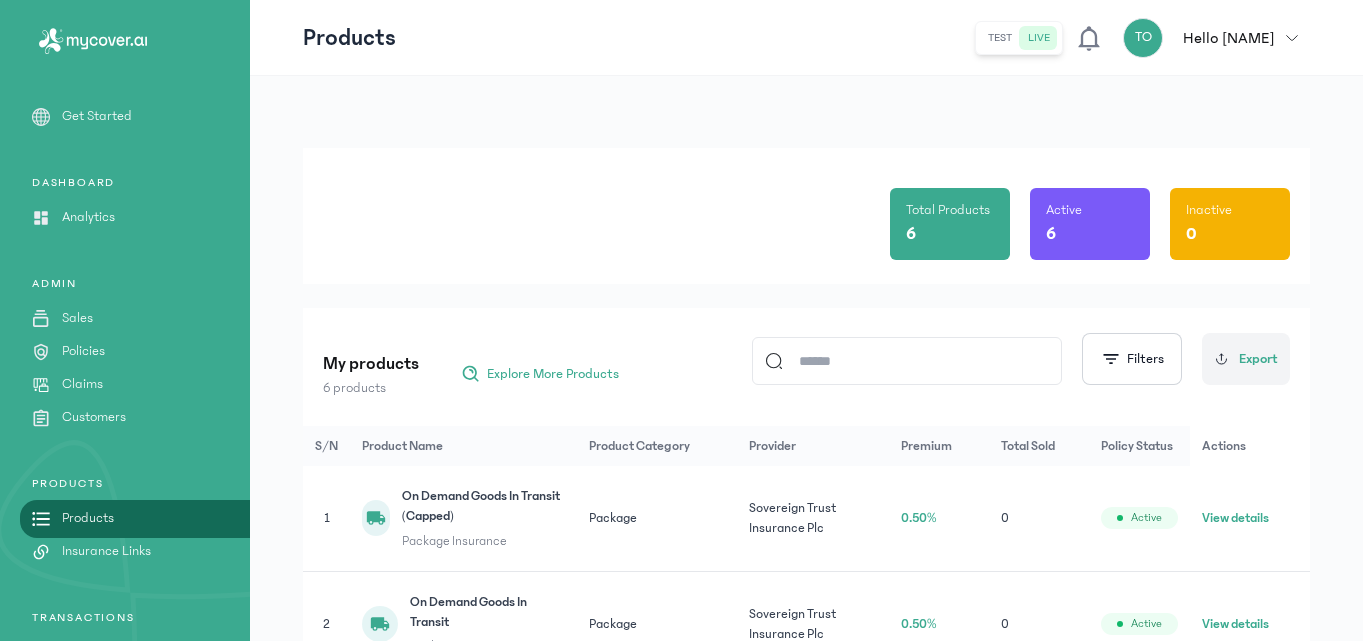 click on "Total Products 6 Active 6 Inactive 0" 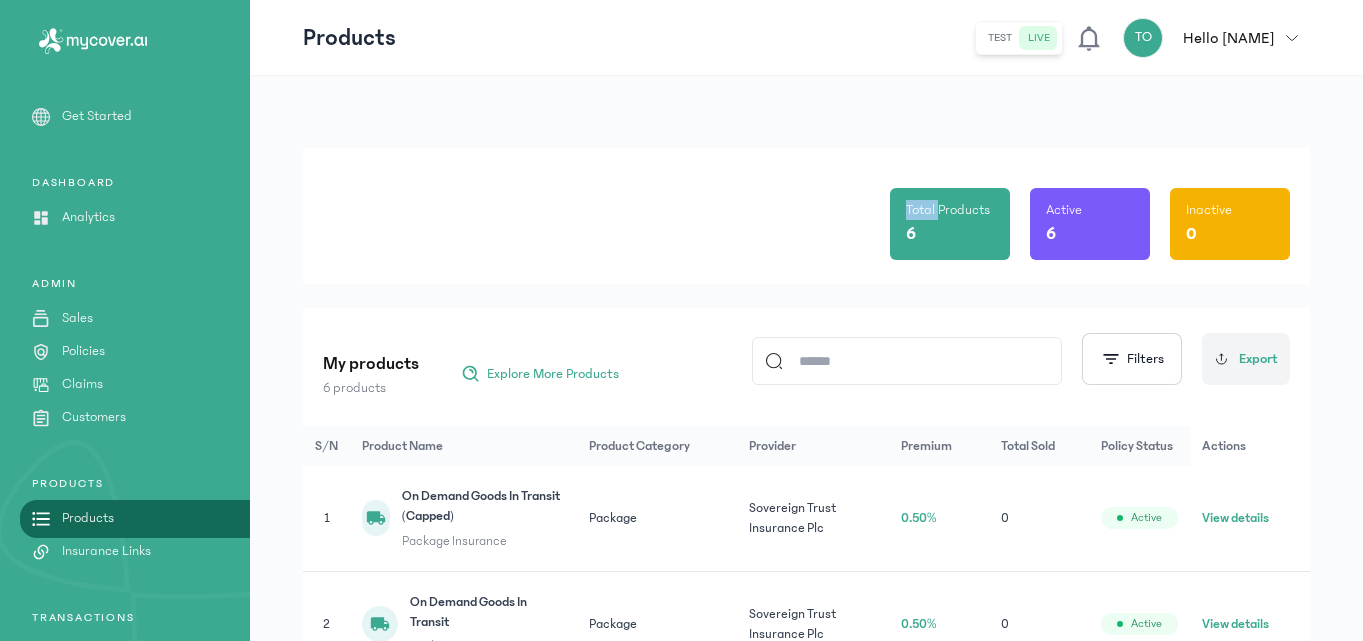 click on "Total Products 6 Active 6 Inactive 0" 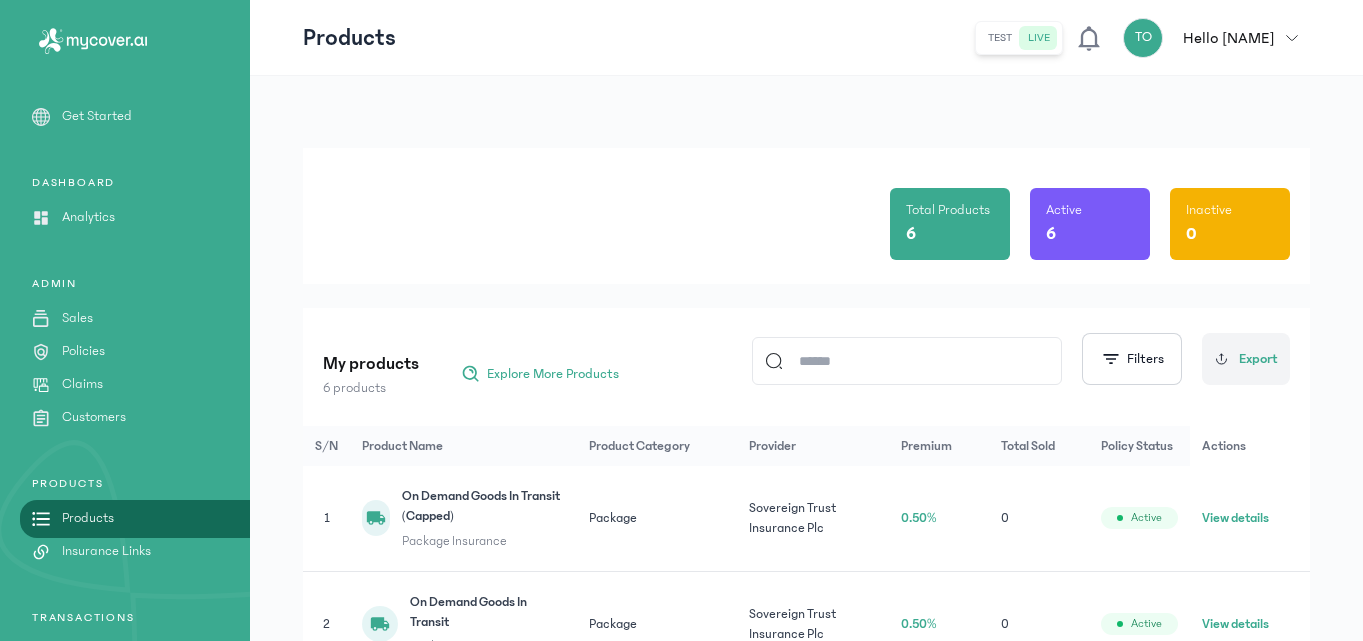 click on "Total Products 6 Active 6 Inactive 0 My products 6 products Explore More Products Filters Export S/N Product Name Product Category Provider Premium Total Sold Policy Status Actions 1 On Demand Goods In Transit (Capped) Package Insurance Package Sovereign Trust Insurance Plc 0.50% 0 Active View details 2 On Demand Goods In Transit Package Insurance Package Sovereign Trust Insurance Plc 0.50% 0 Active View details 3 On-demand GIT Package Insurance Package Heirs Insurance Group 0.50% 0 Active View details 4 Marine Cover (Import and export) Package Insurance Package Sovereign Trust Insurance Plc 0.46% 62 Active View details 5 Marine Cover Capped (Import and export) Package Insurance Package Sovereign Trust Insurance Plc 1.00% 0 Active View details 6 Cash In Transit Cover Package Insurance Package Sovereign Trust Insurance Plc 0.75% 0 Active View details" 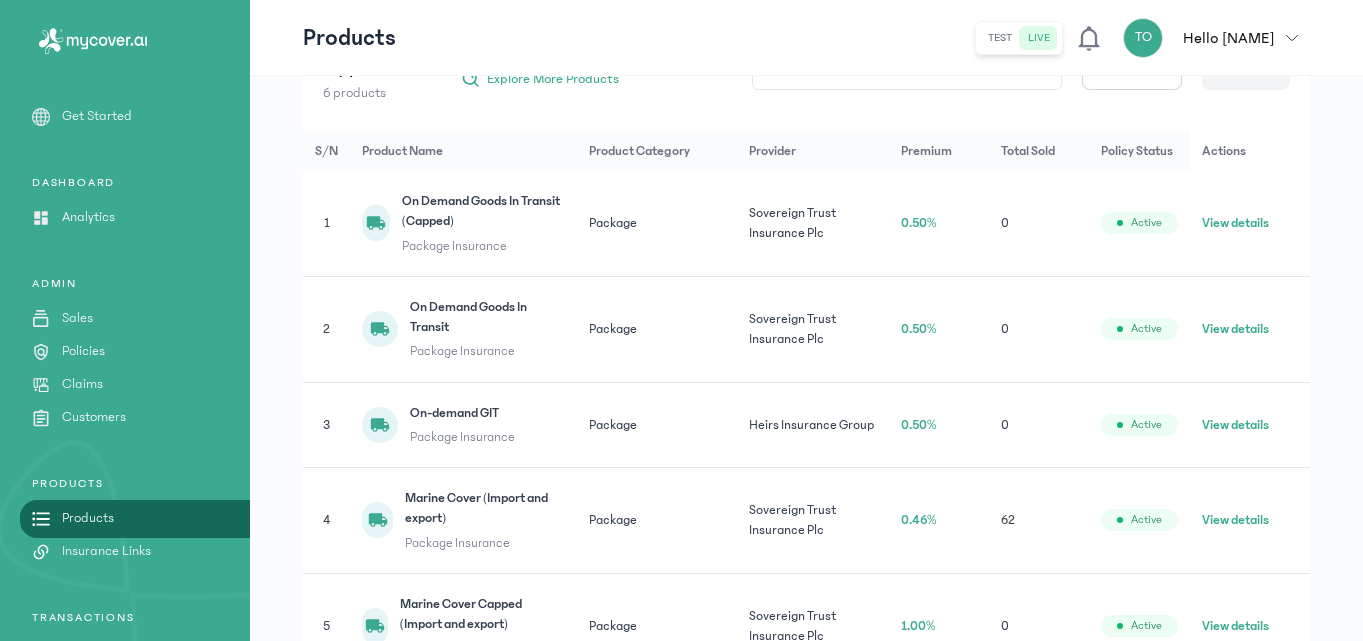 scroll, scrollTop: 320, scrollLeft: 0, axis: vertical 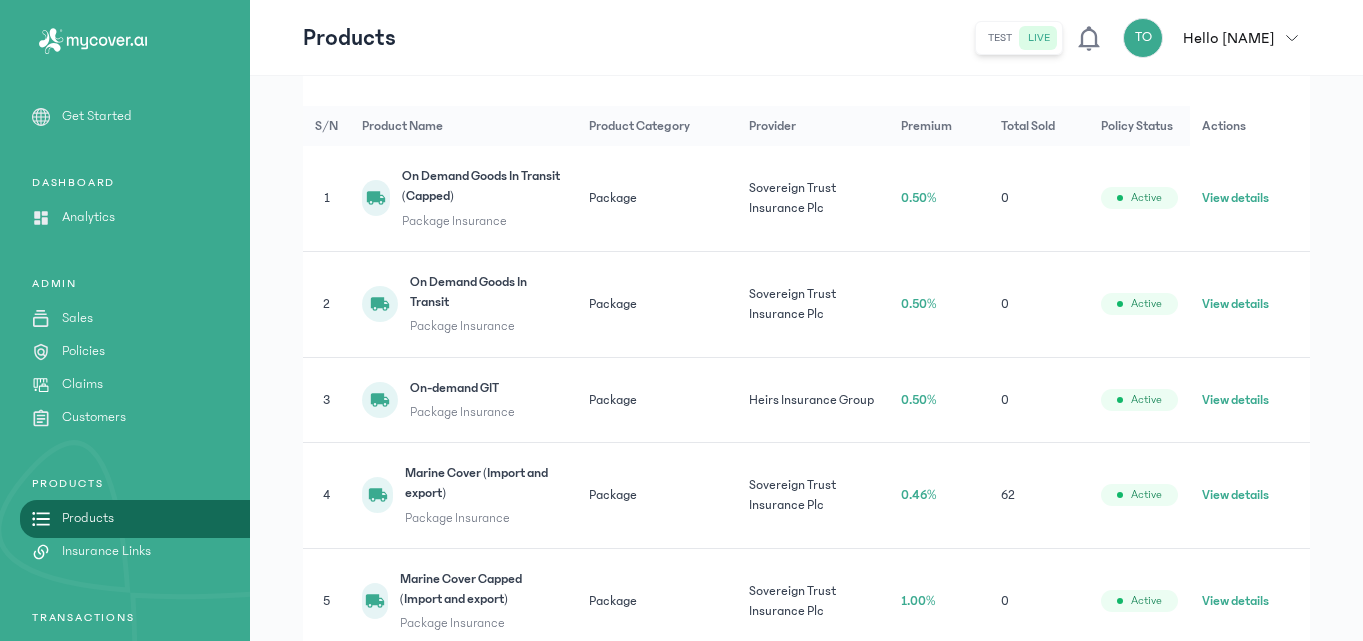 click on "View details" 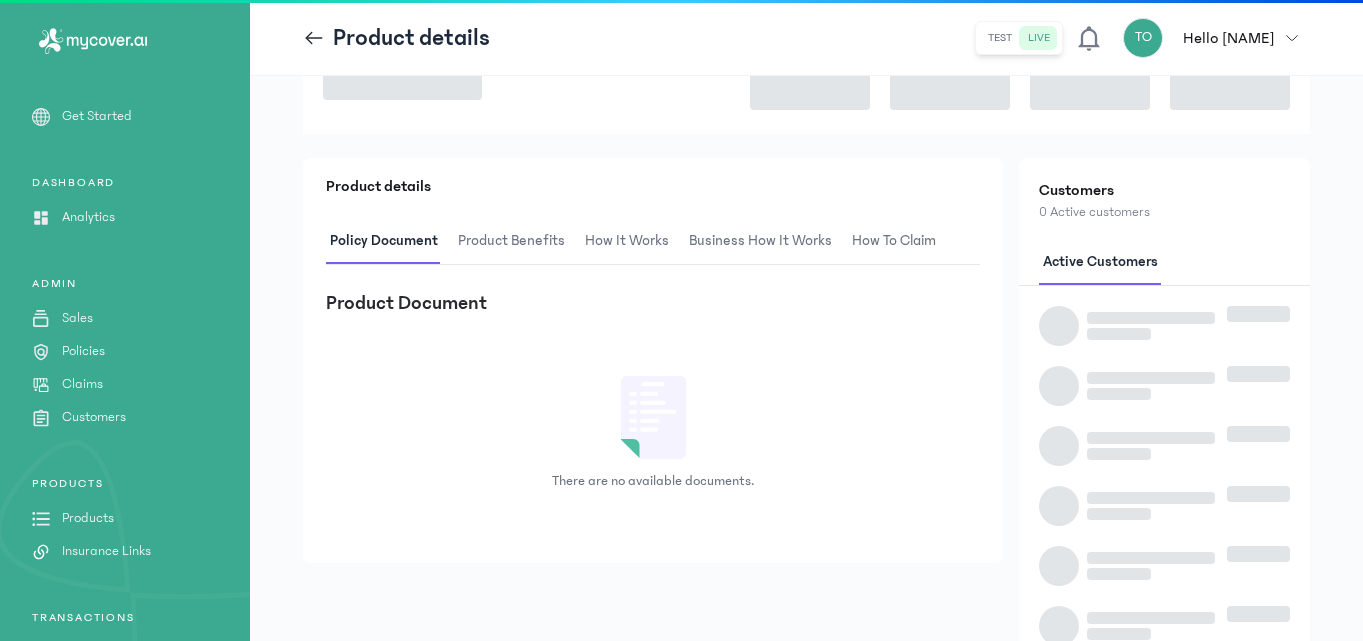 scroll, scrollTop: 0, scrollLeft: 0, axis: both 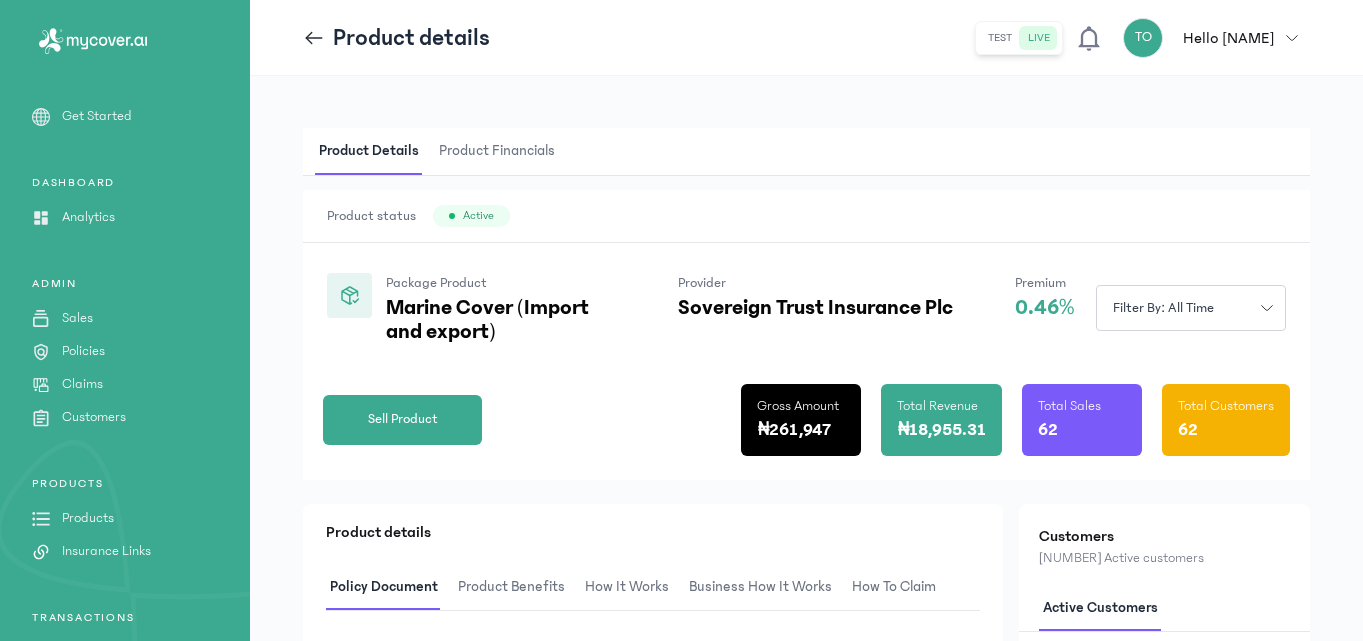 click on "Product Details Product Financials" at bounding box center (806, 152) 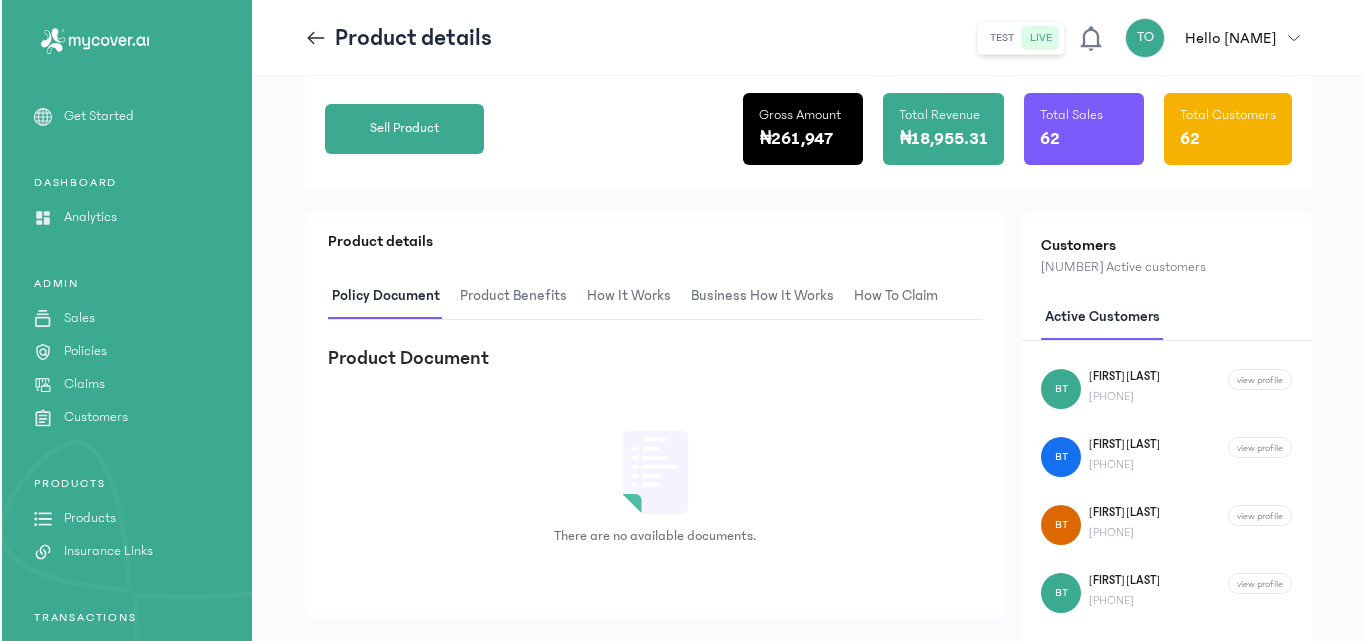 scroll, scrollTop: 280, scrollLeft: 0, axis: vertical 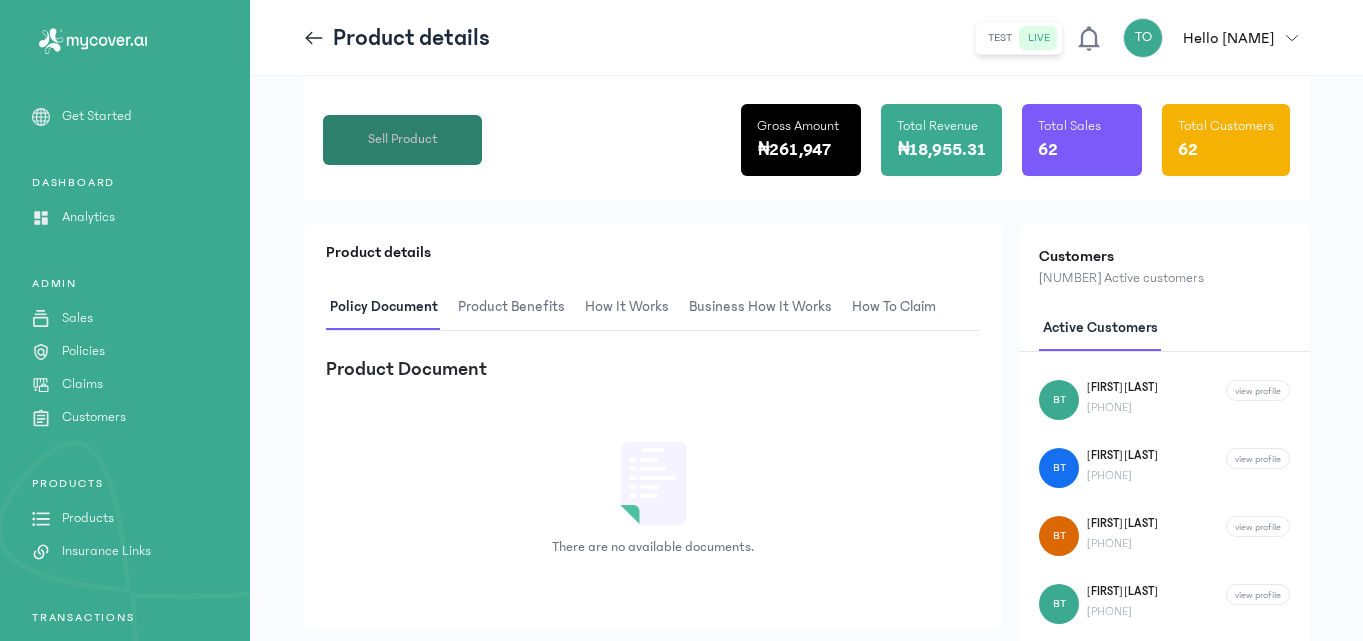 click on "Sell Product" 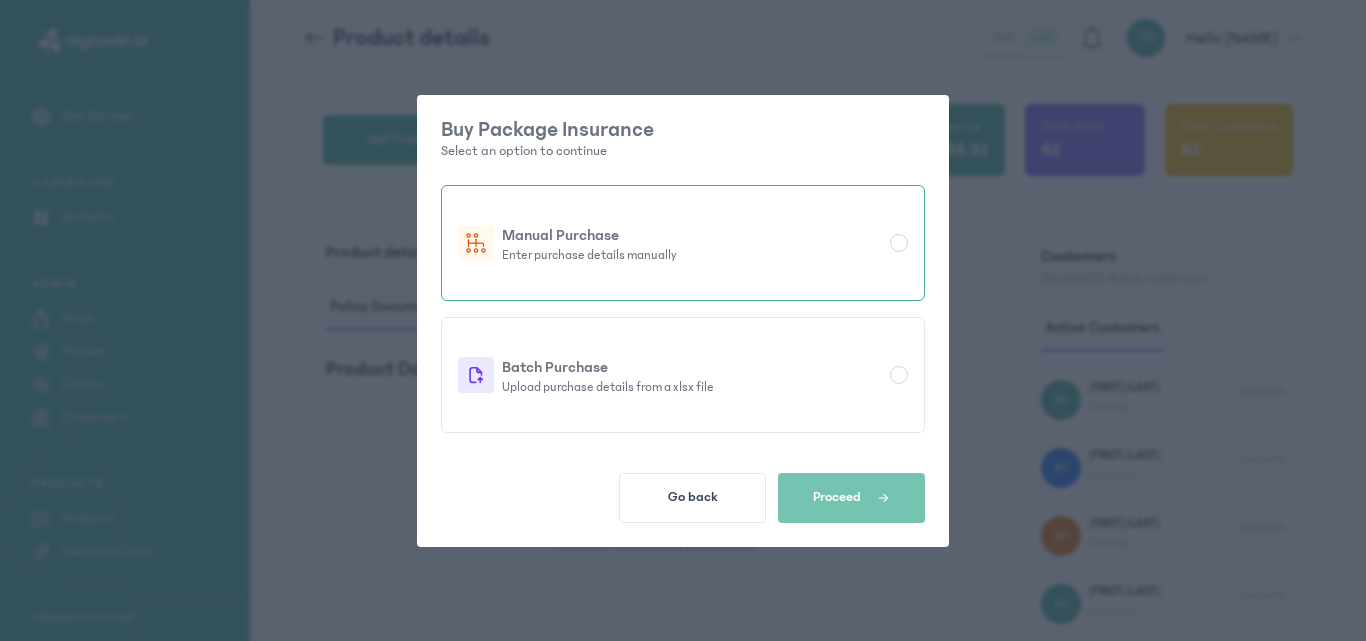 click at bounding box center [899, 243] 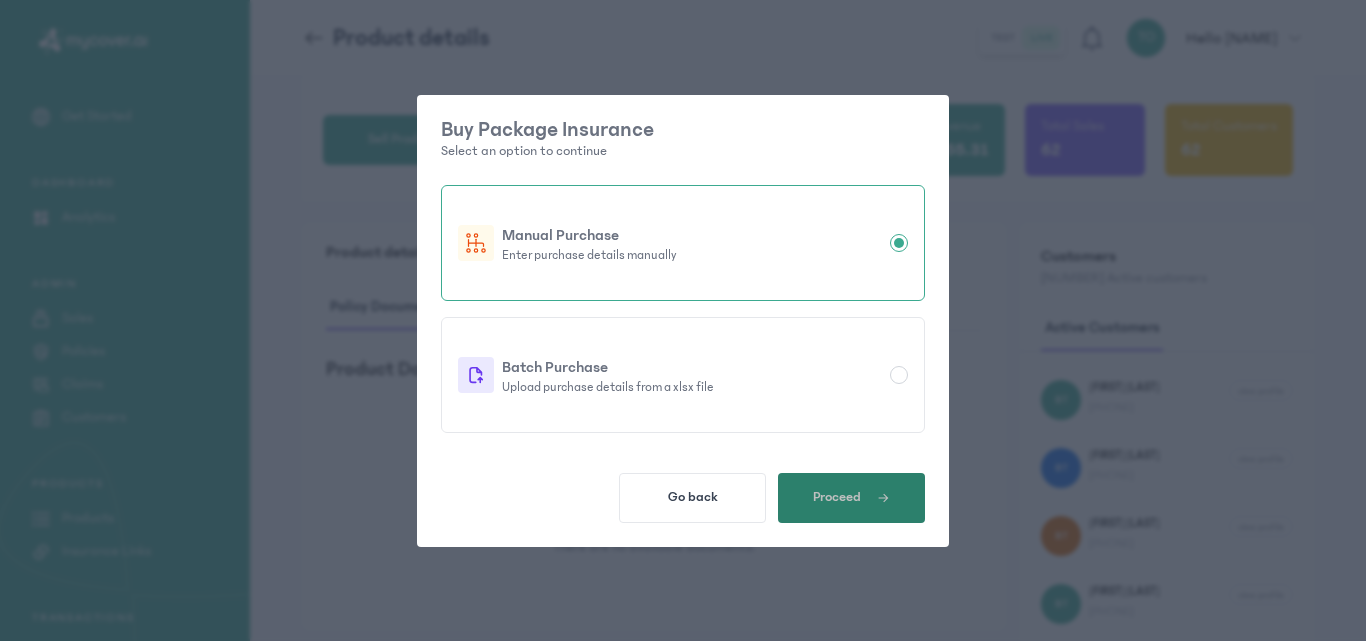click on "Proceed" at bounding box center [851, 498] 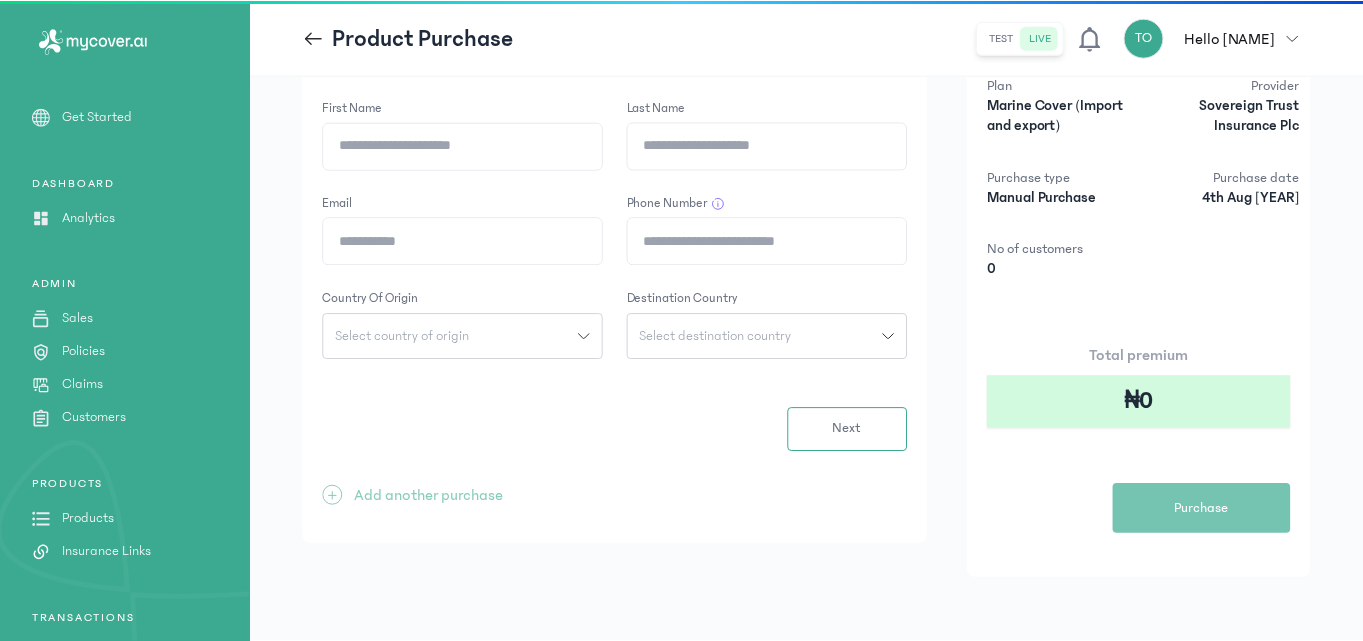 scroll, scrollTop: 0, scrollLeft: 0, axis: both 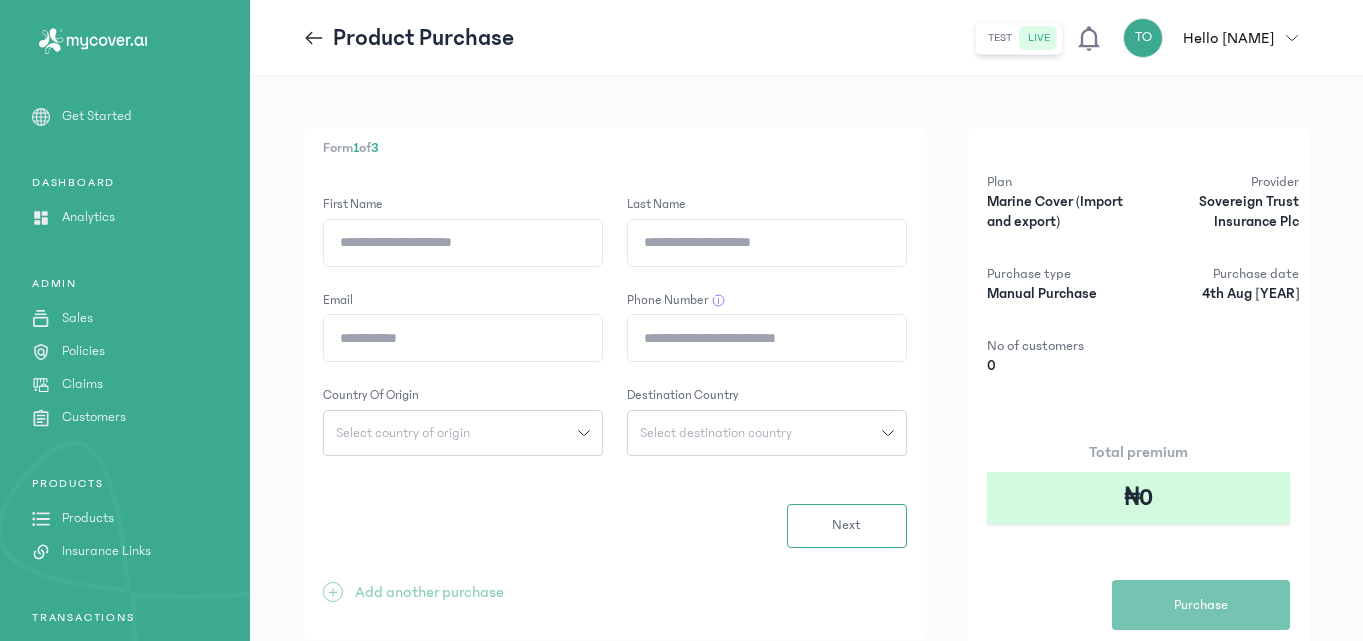 click on "First Name" 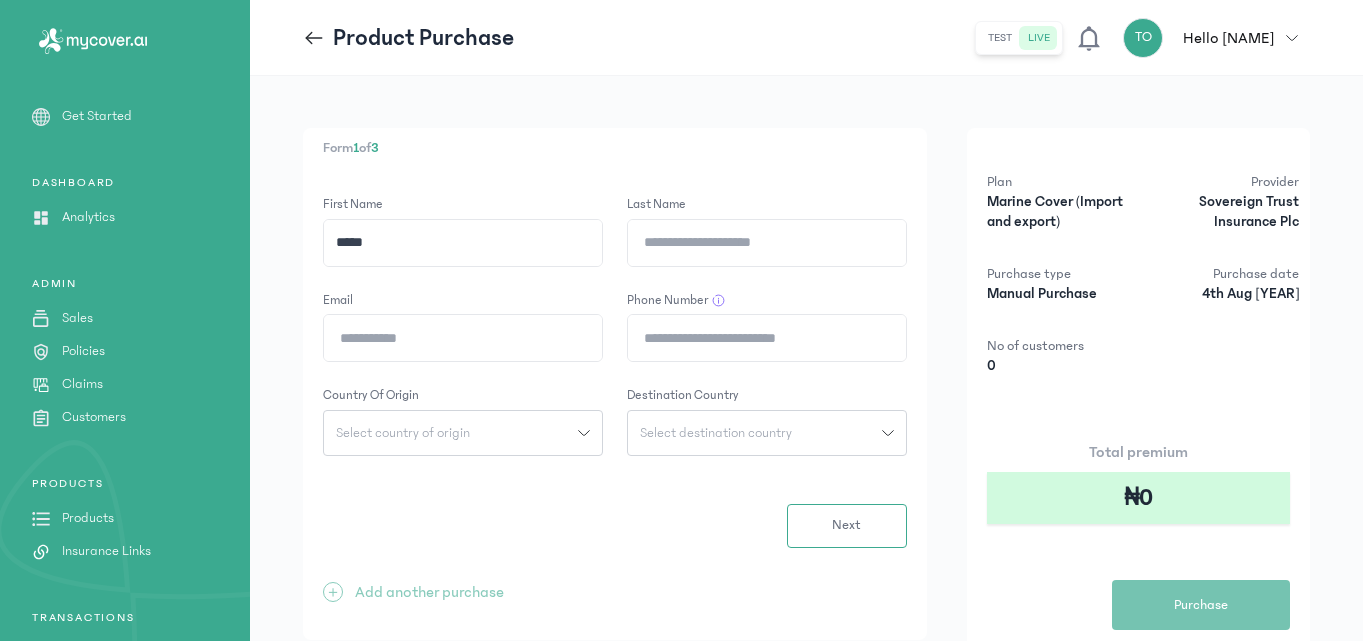type on "****" 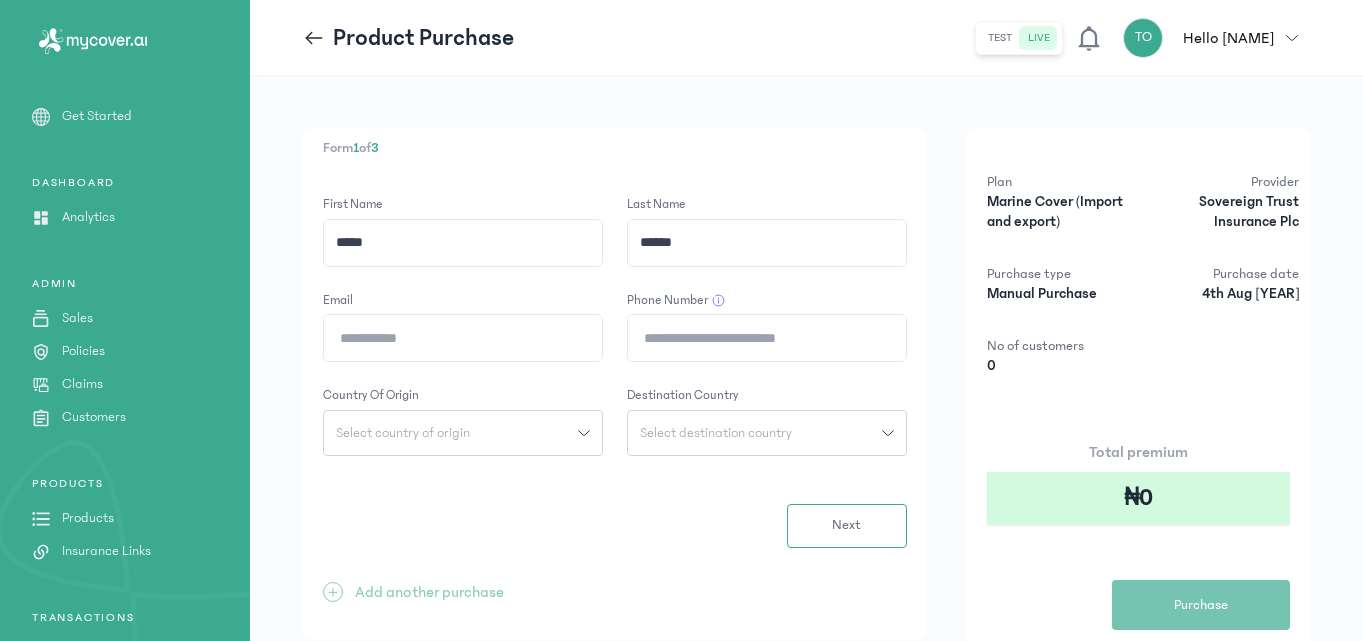 type on "******" 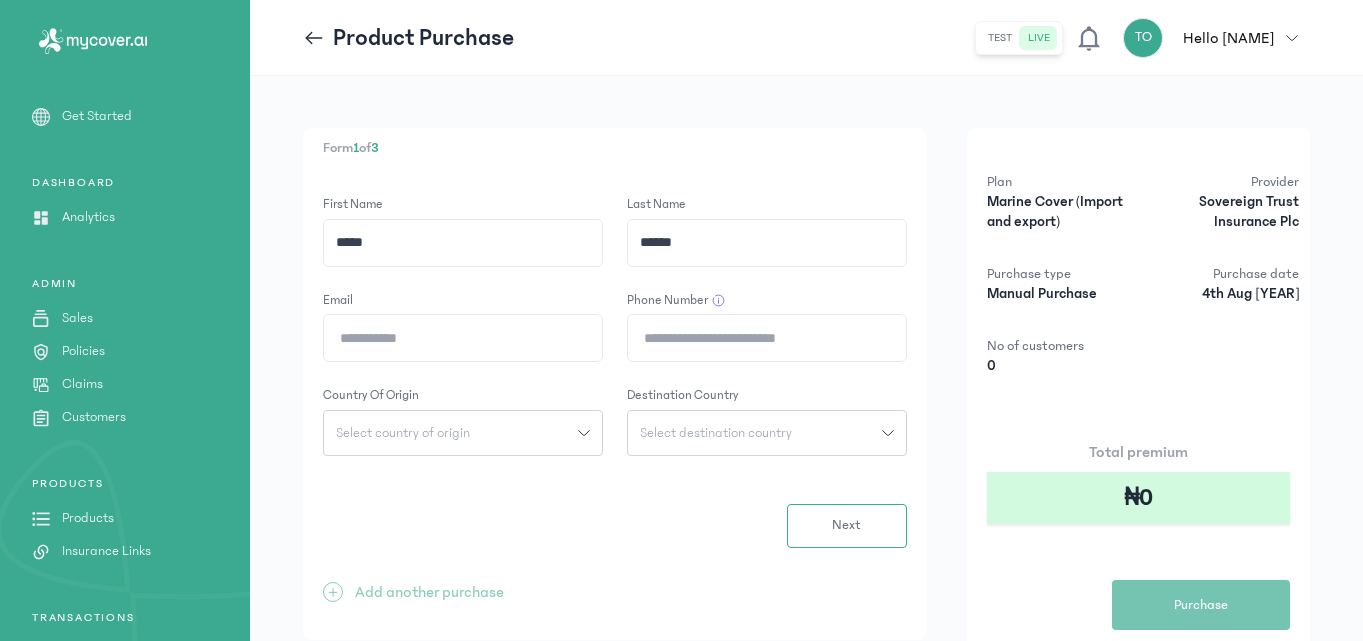 type on "**********" 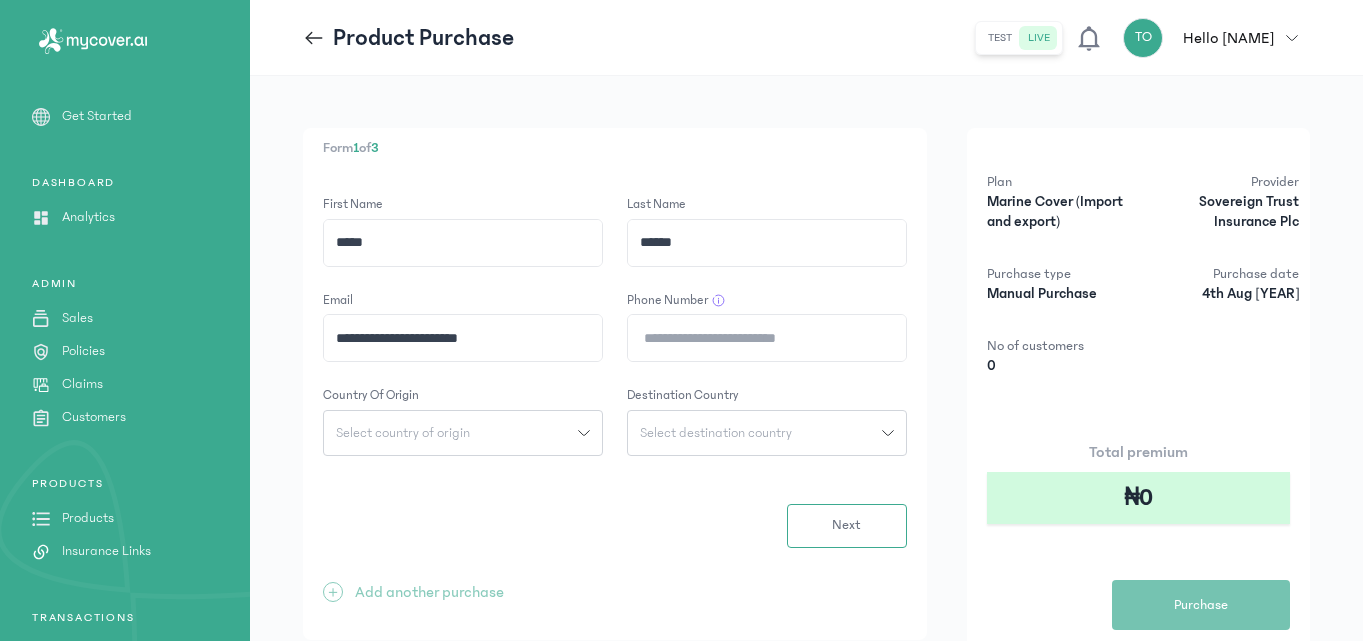 click on "Phone Number" 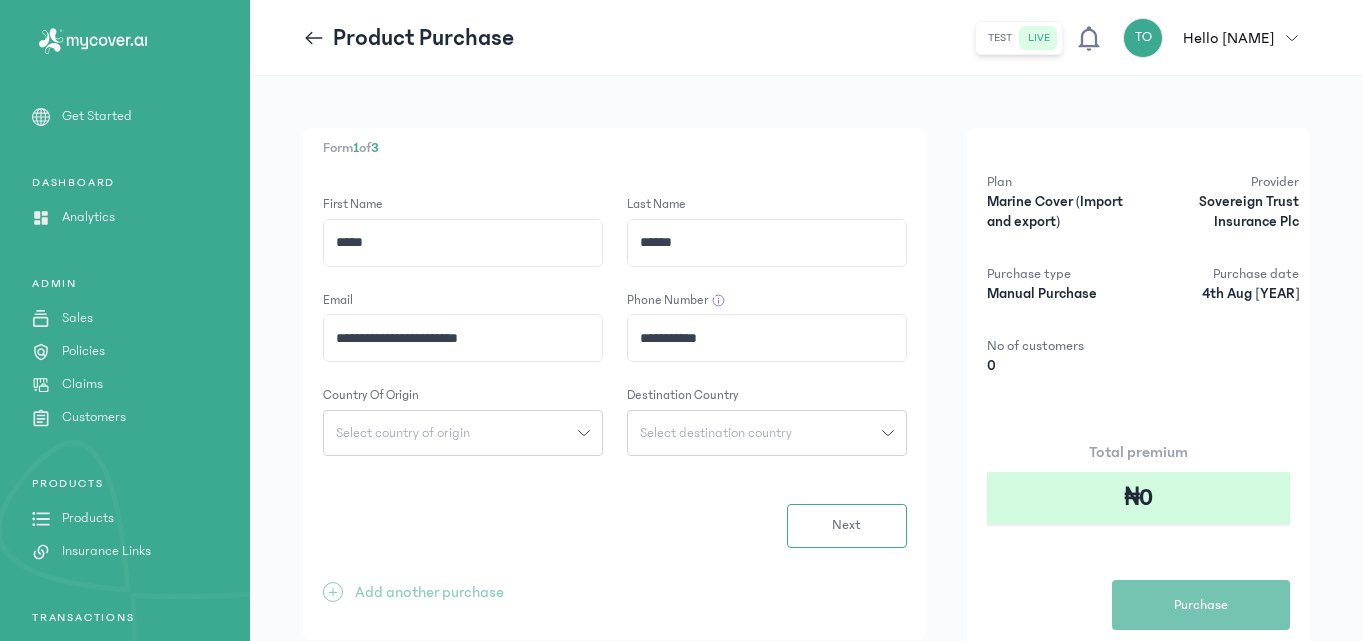 type on "**********" 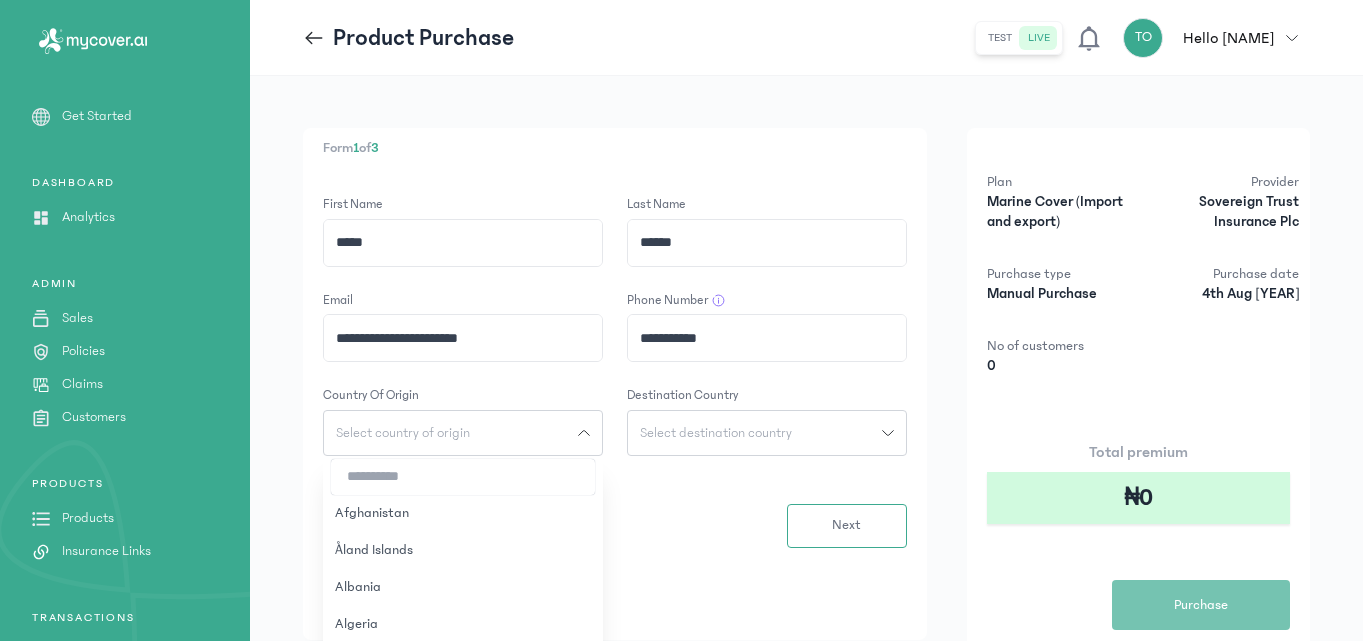 click at bounding box center [463, 477] 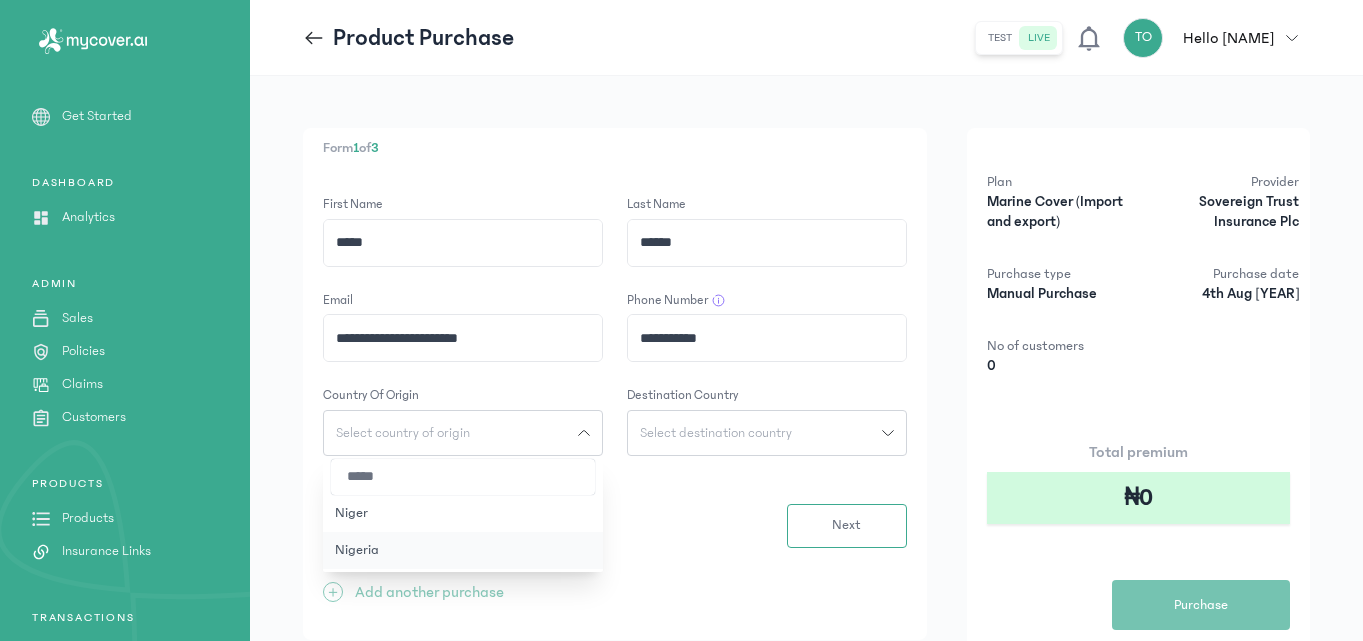 type on "*****" 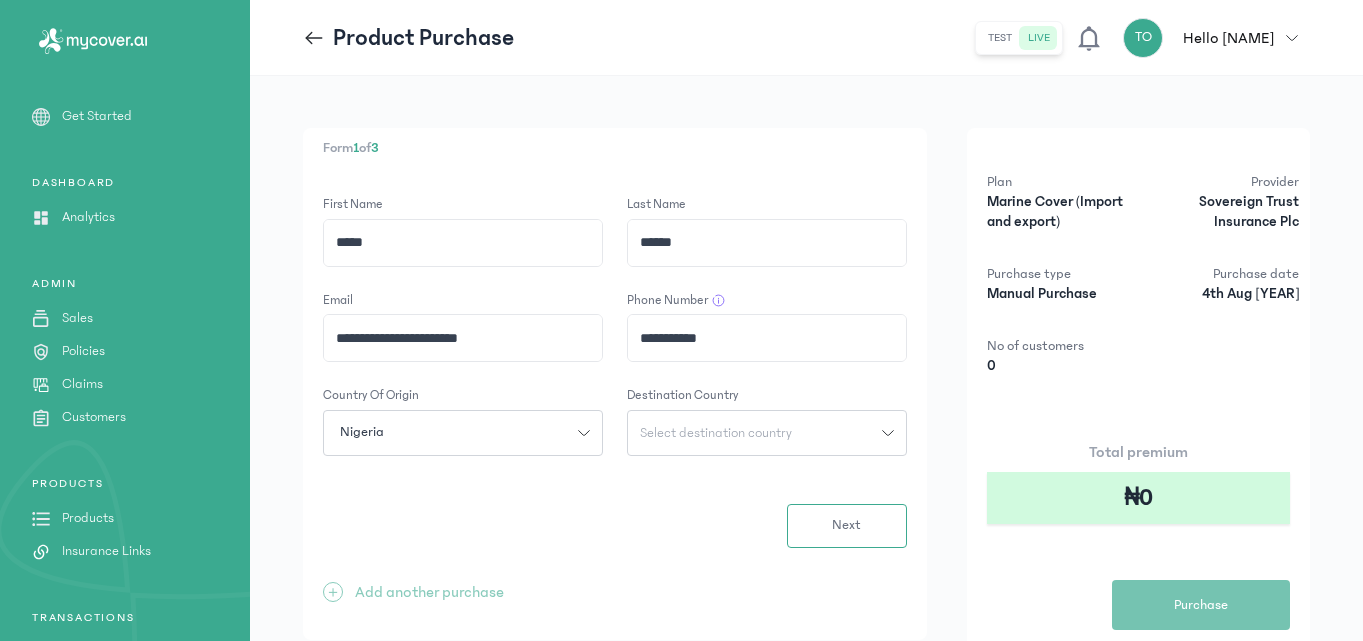 click on "Select destination country" 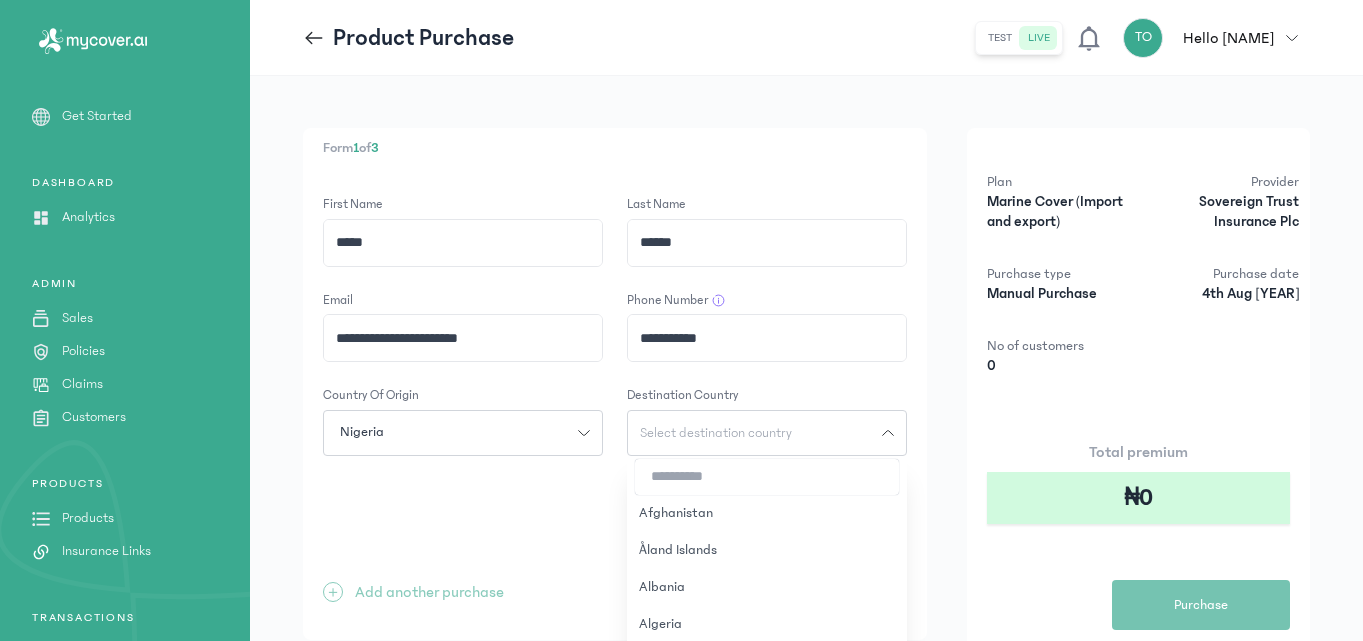click on "Select destination country" 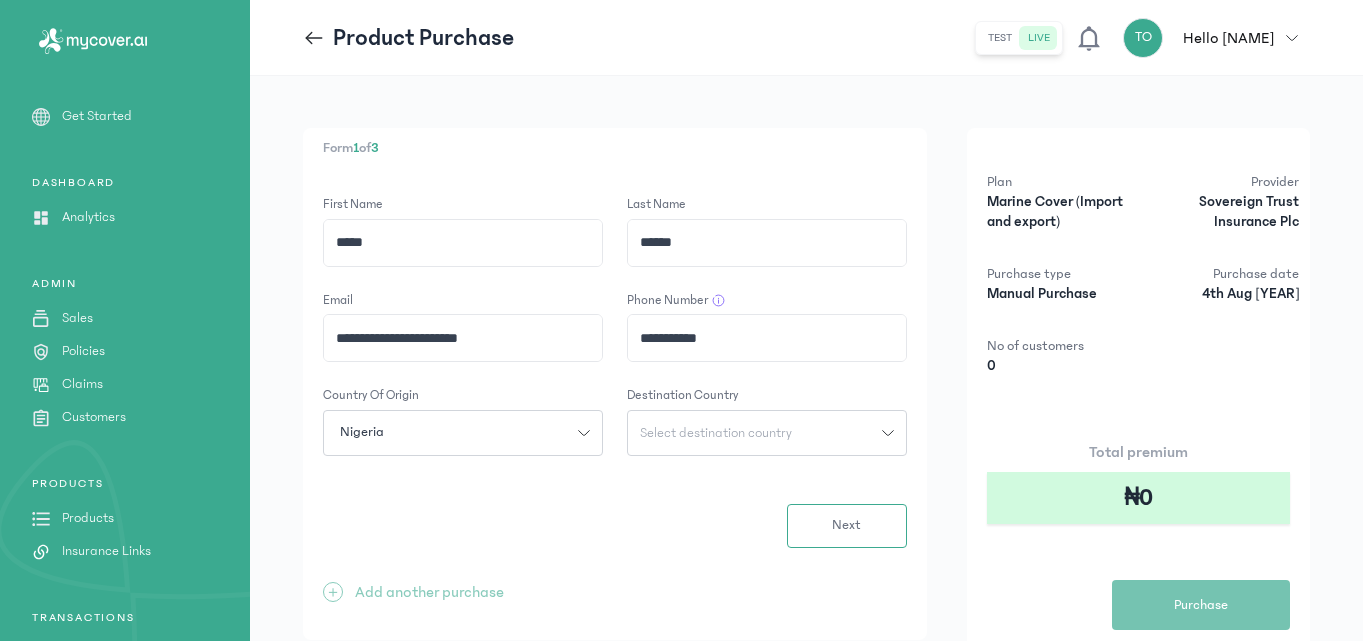 click on "Select destination country" 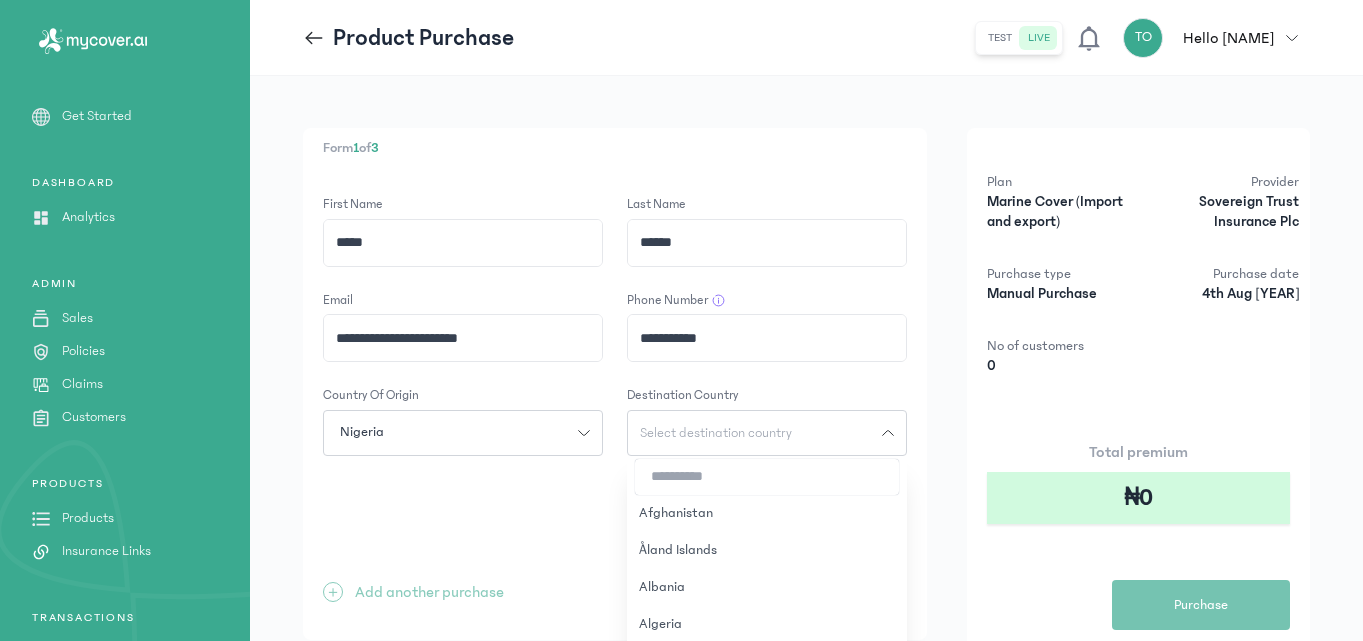type 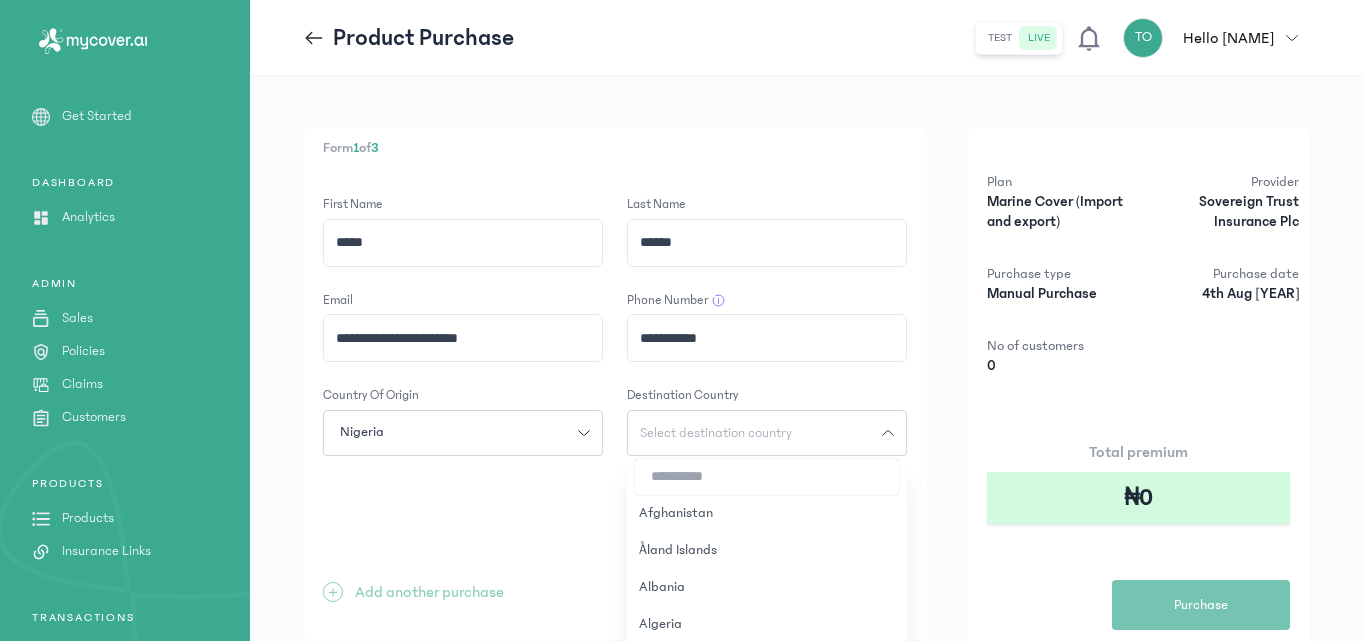 click at bounding box center [767, 477] 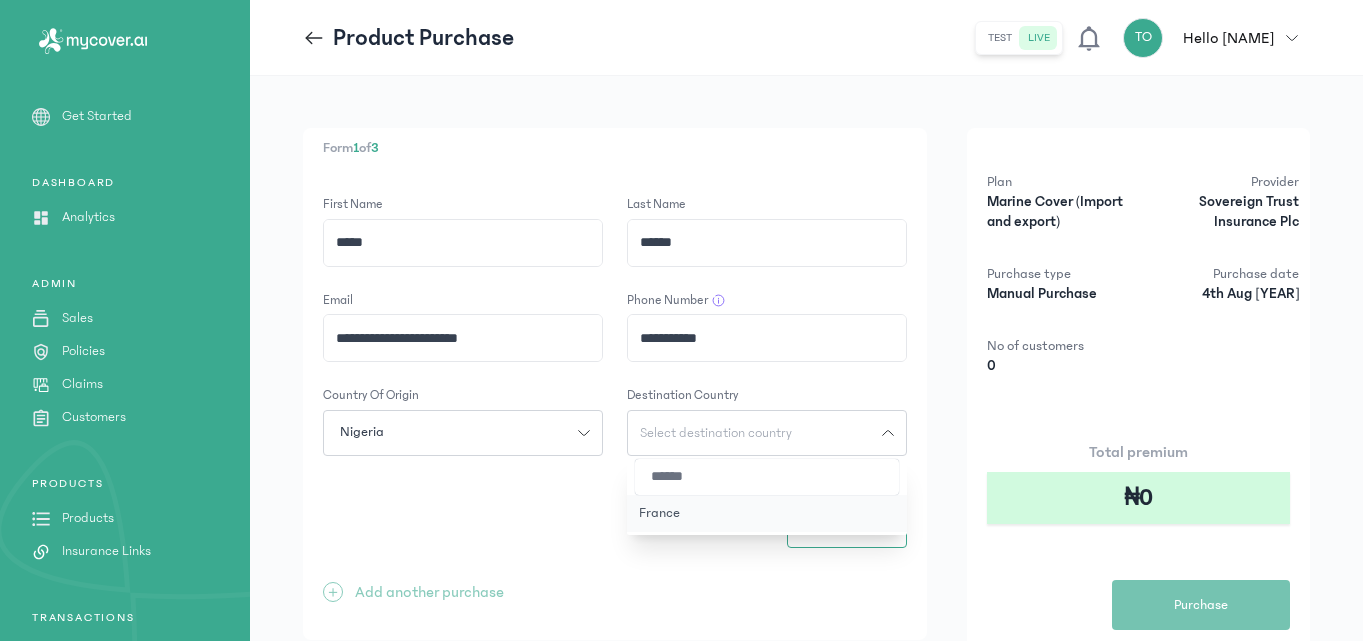 type on "******" 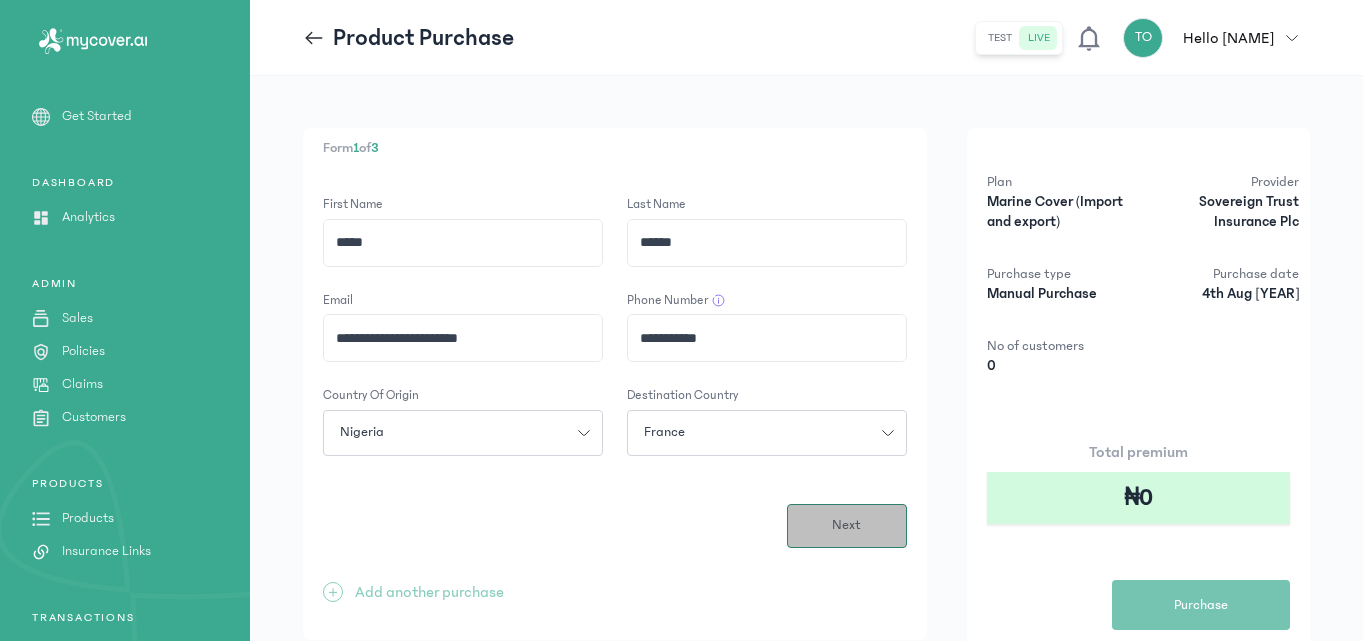 click on "Next" at bounding box center [846, 525] 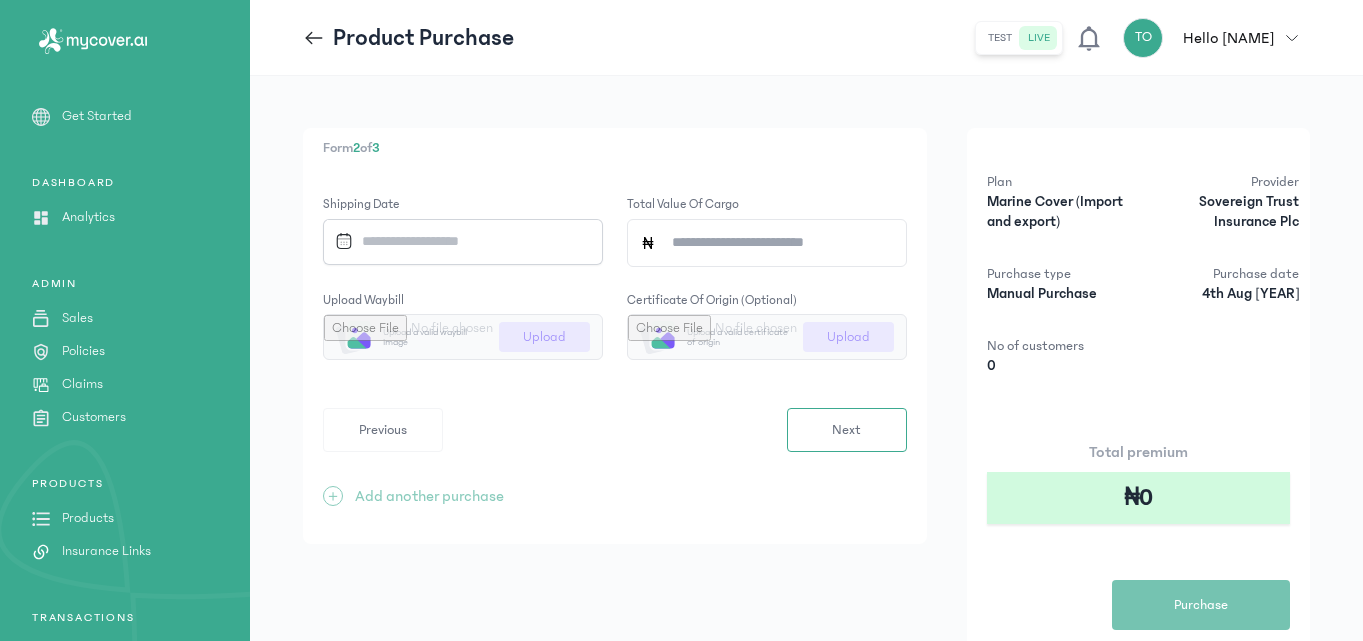 click at bounding box center [456, 241] 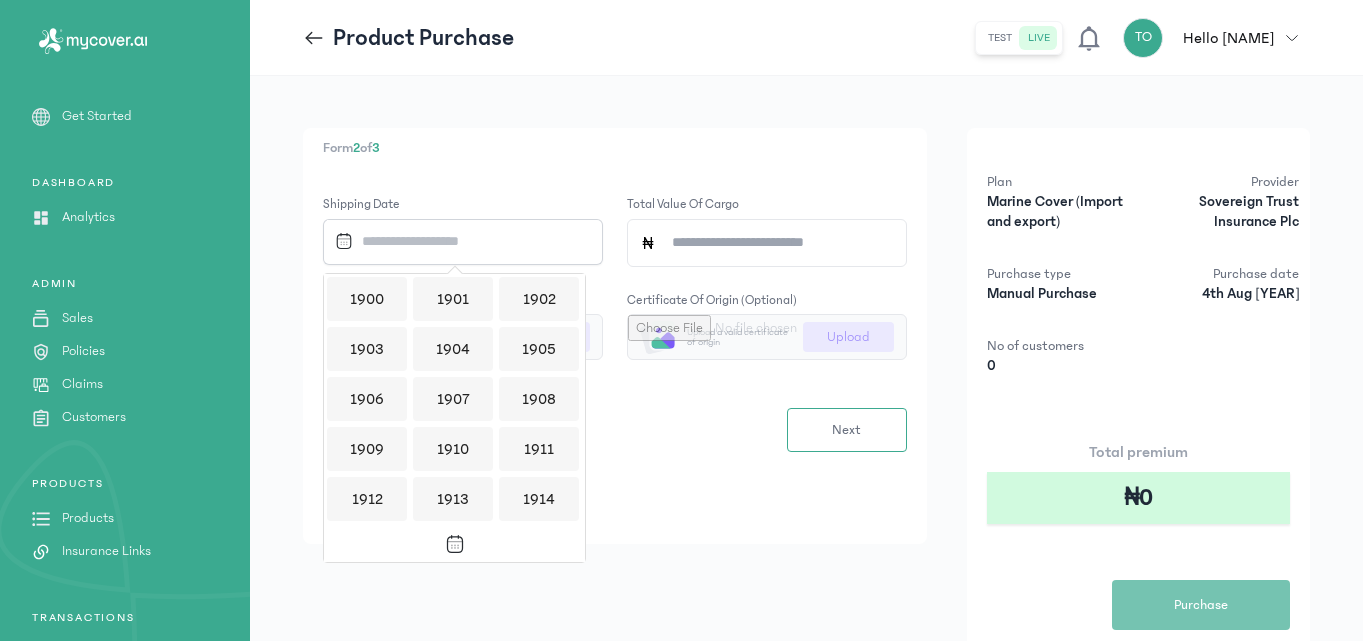 scroll, scrollTop: 1939, scrollLeft: 0, axis: vertical 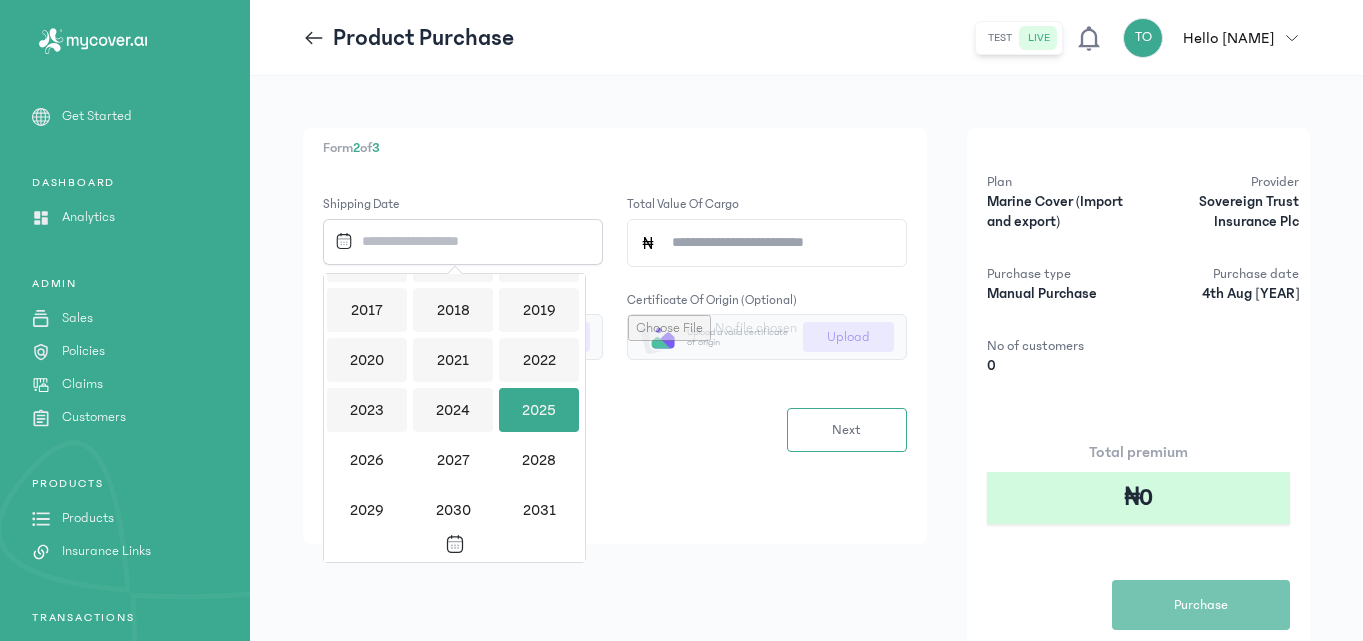 click on "2025" at bounding box center [539, 410] 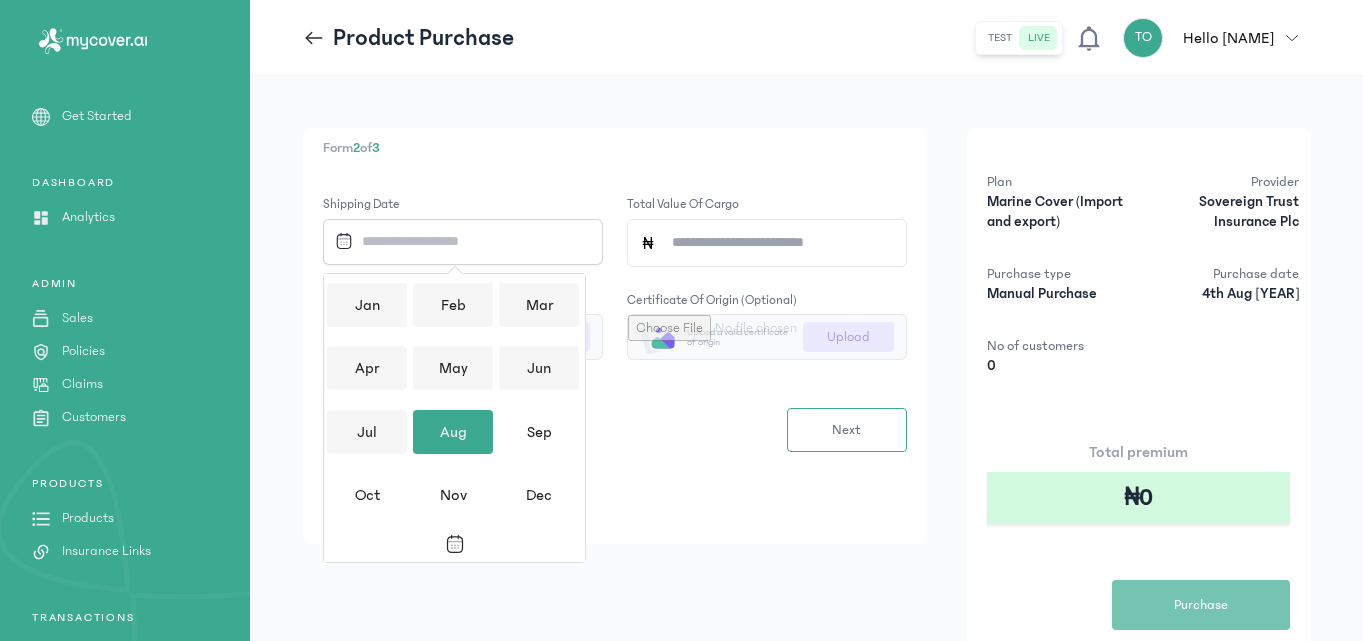 click on "Aug" at bounding box center (453, 432) 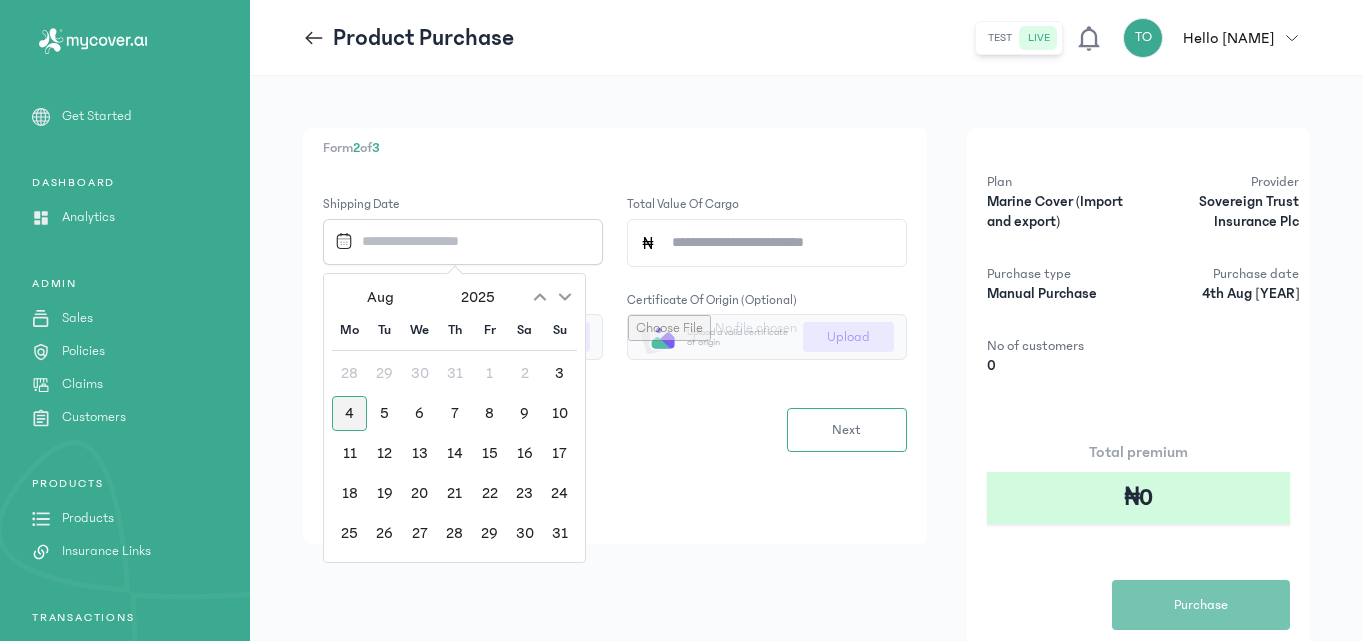 click on "4" at bounding box center (349, 413) 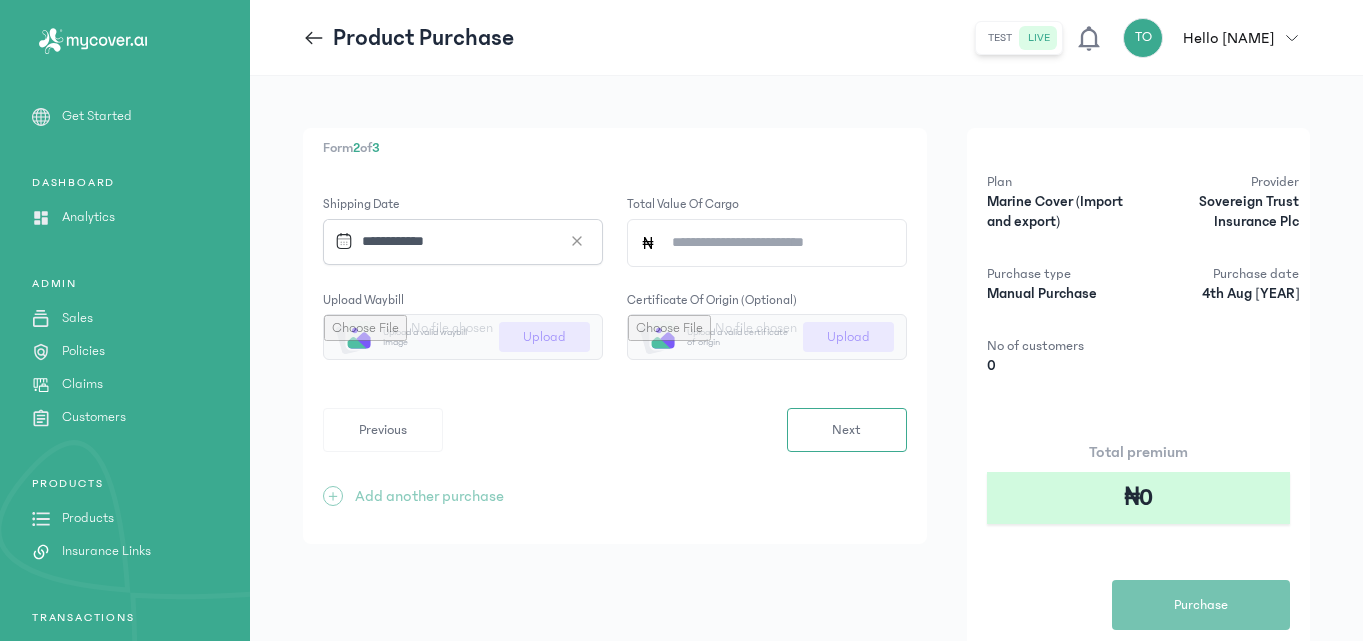 click on "Total value of cargo" 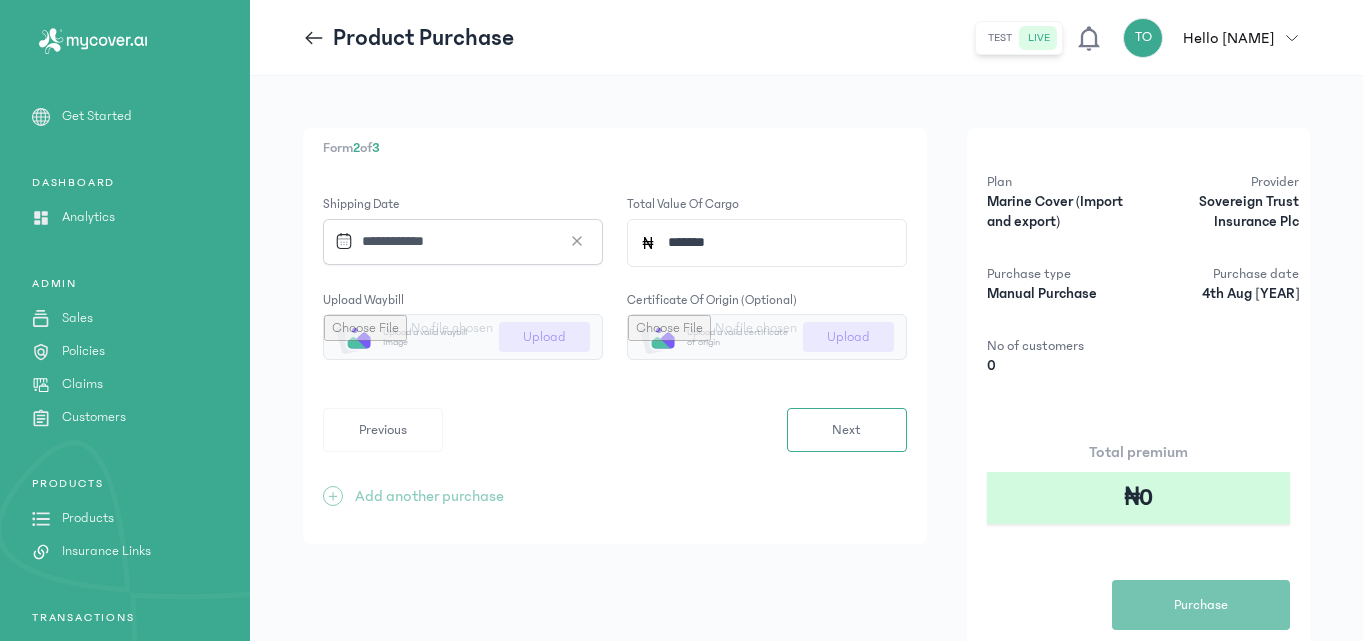 type on "*******" 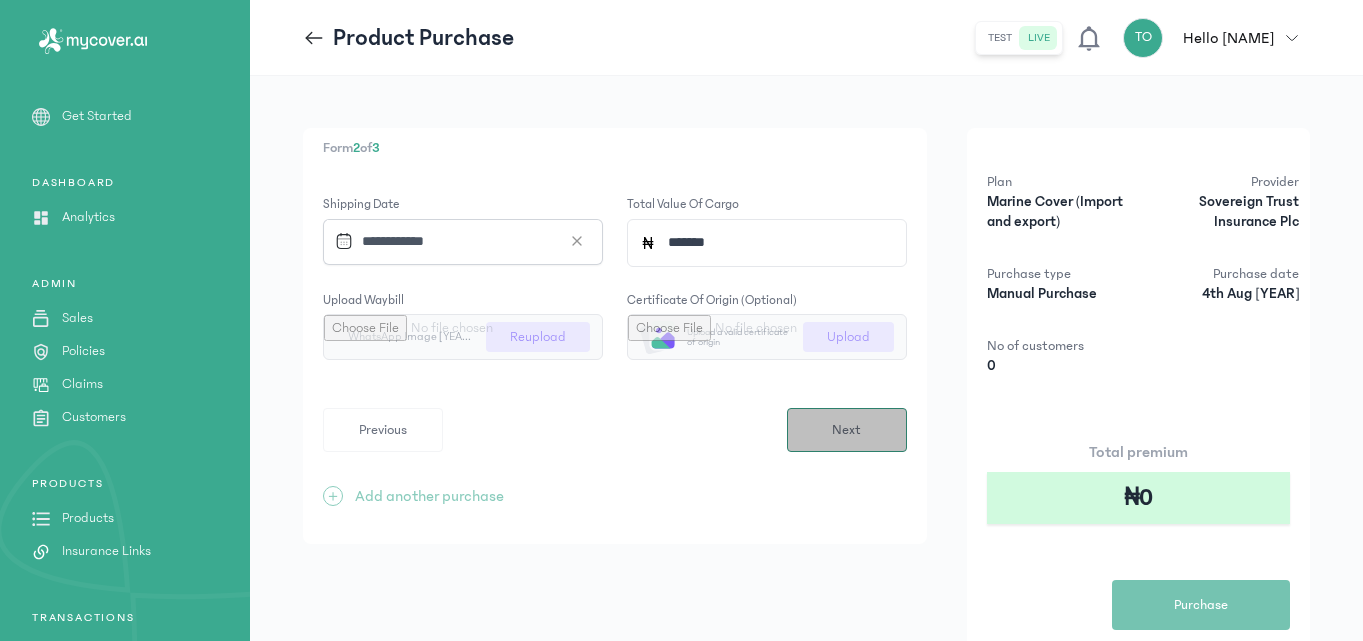 click on "Next" at bounding box center (846, 430) 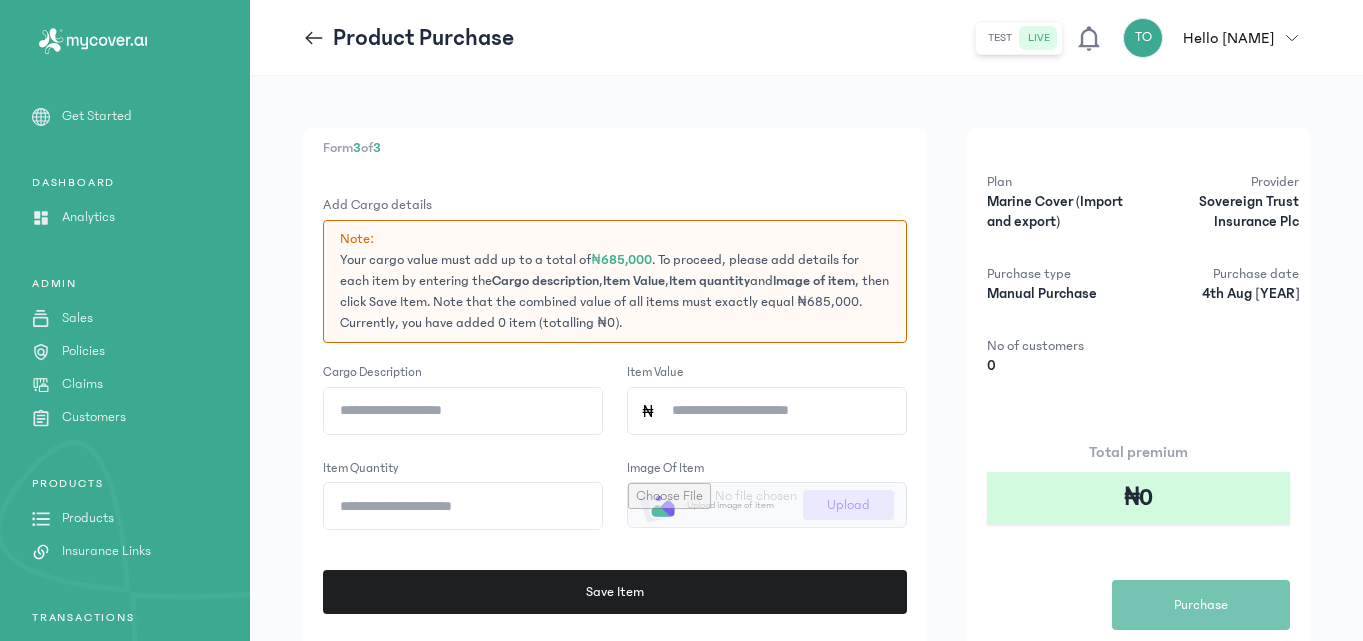 click on "Form 3 of 3" at bounding box center (615, 148) 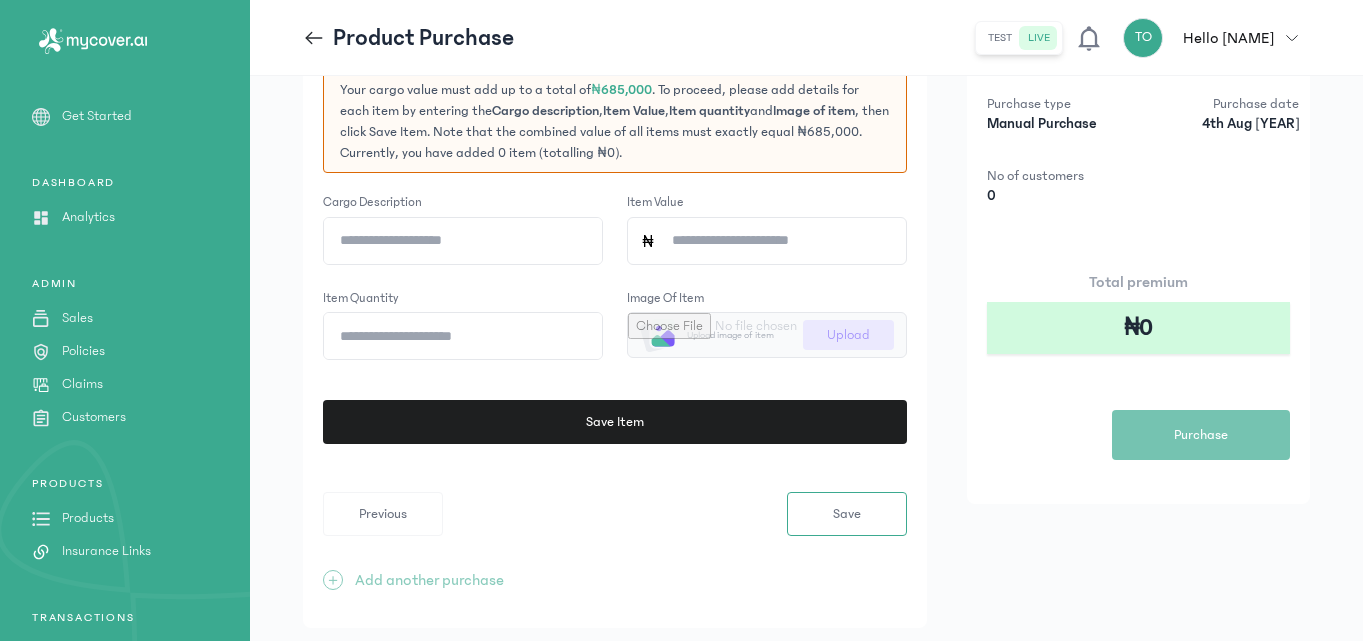 scroll, scrollTop: 200, scrollLeft: 0, axis: vertical 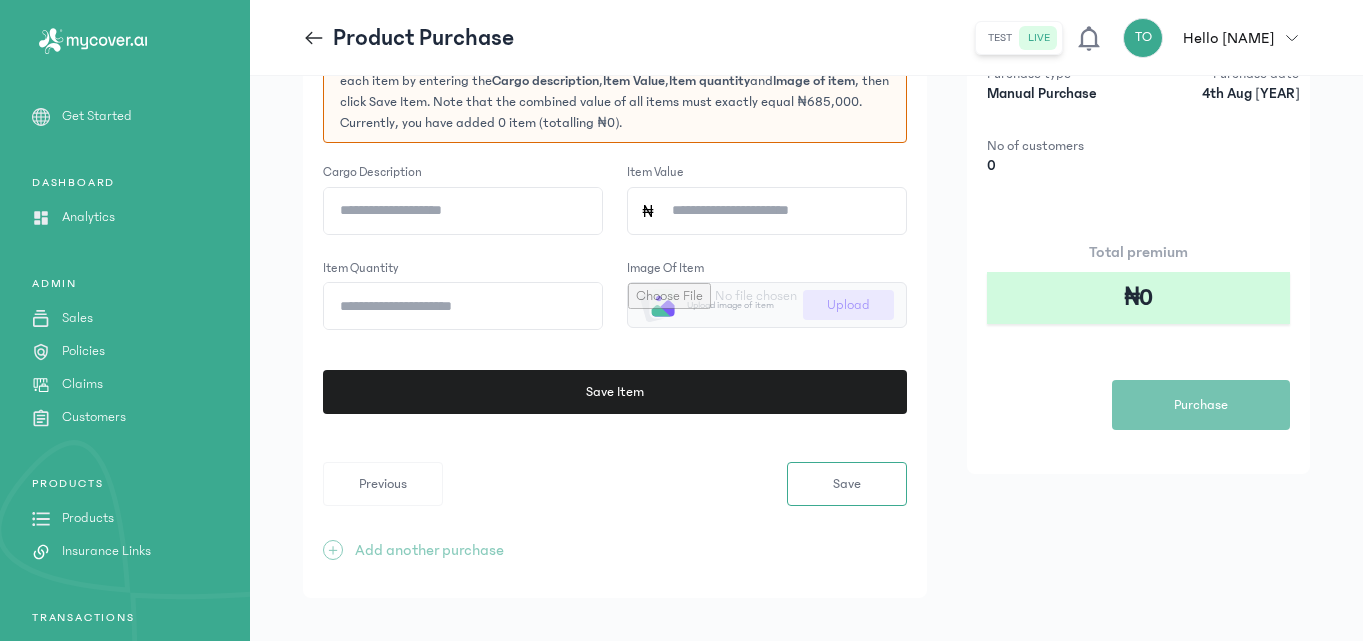 click on "Cargo description" 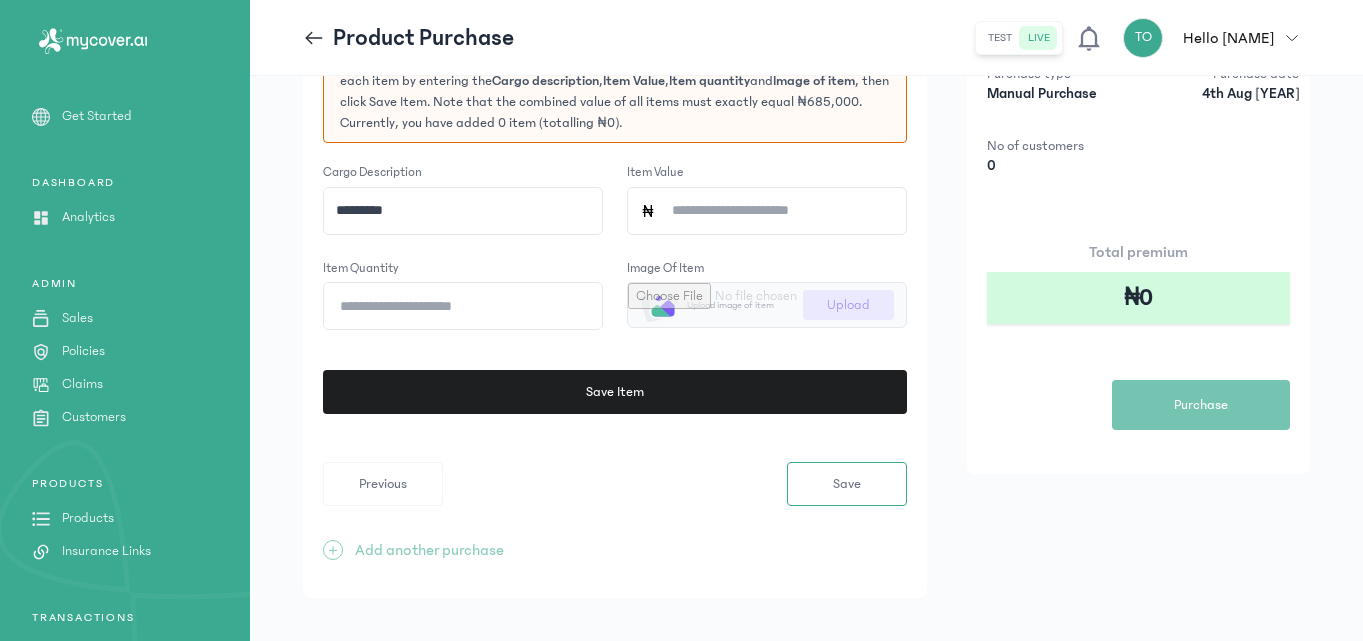 type on "*********" 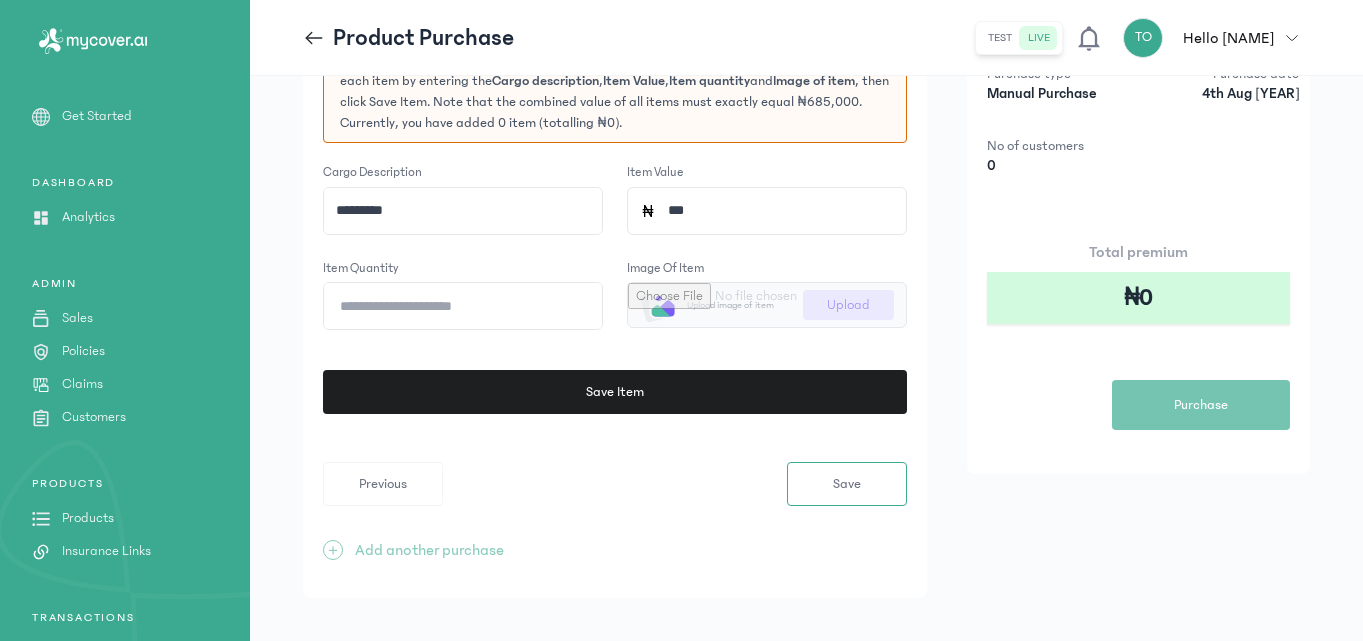 type on "*" 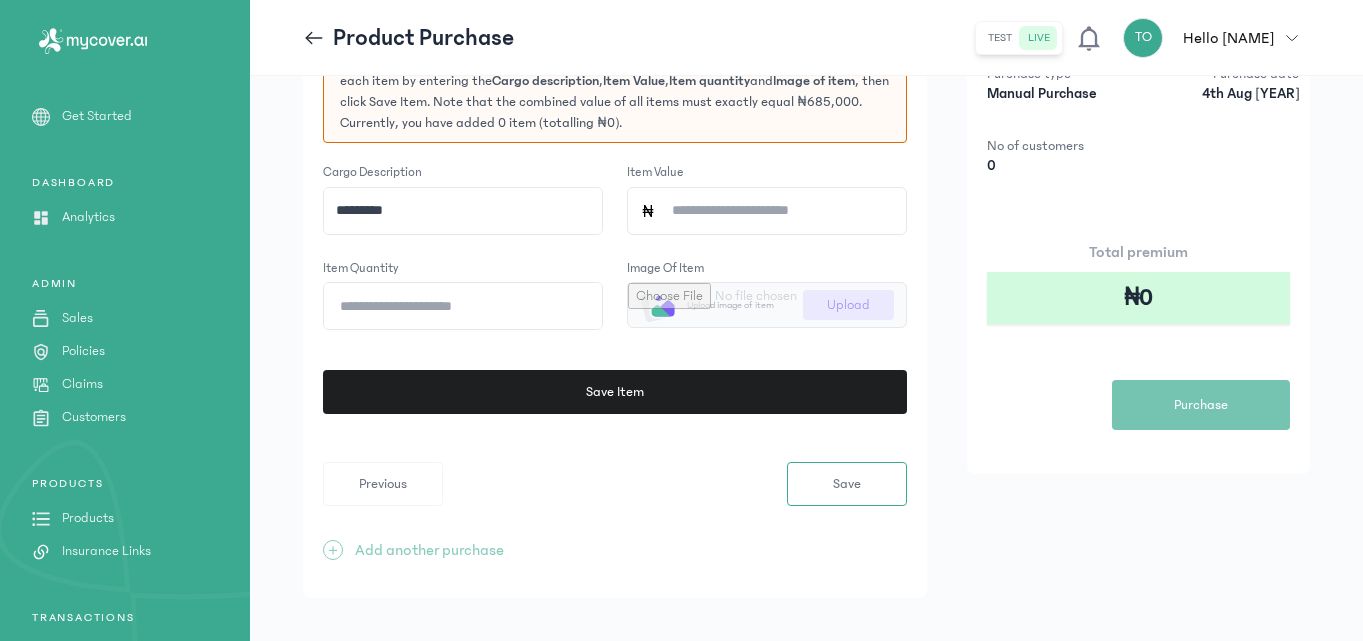 type on "*" 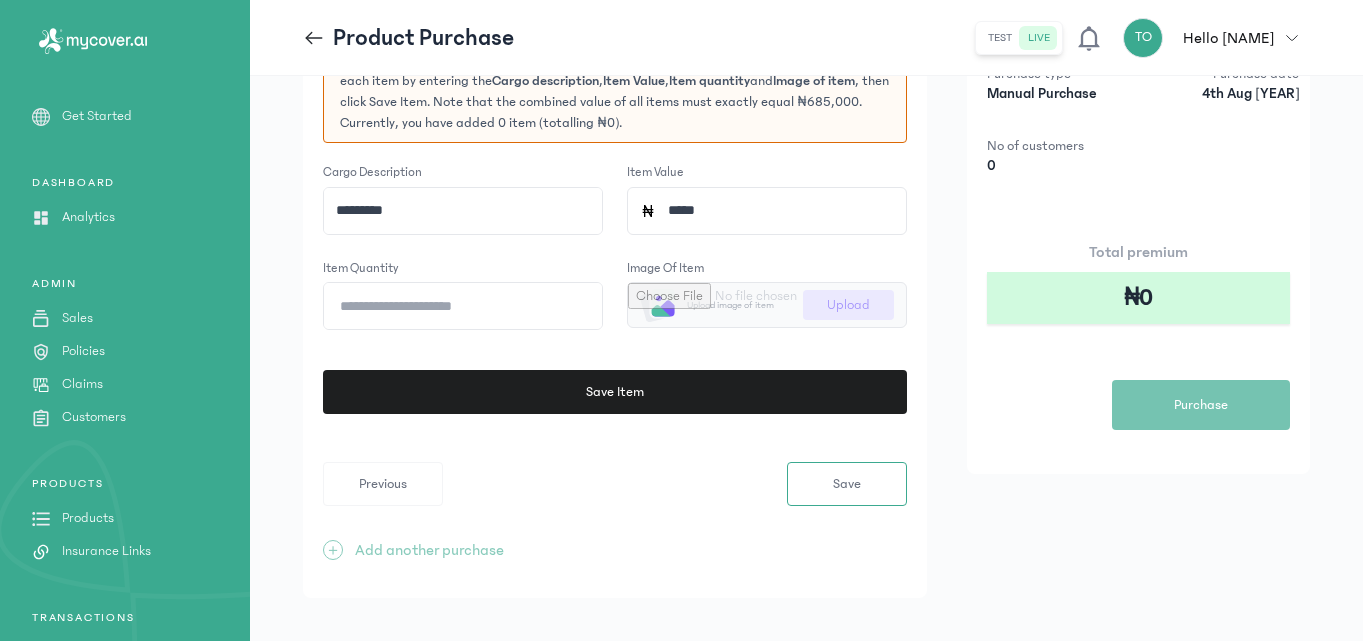 type on "*****" 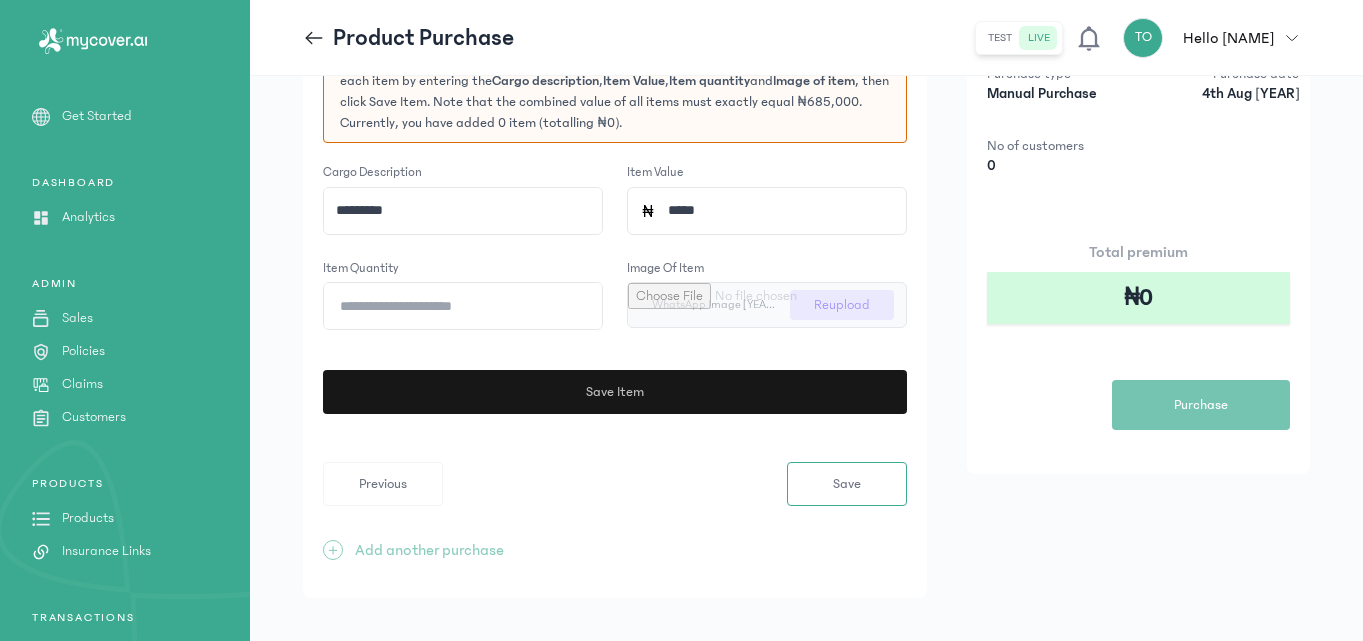 click on "Save Item" at bounding box center (614, 392) 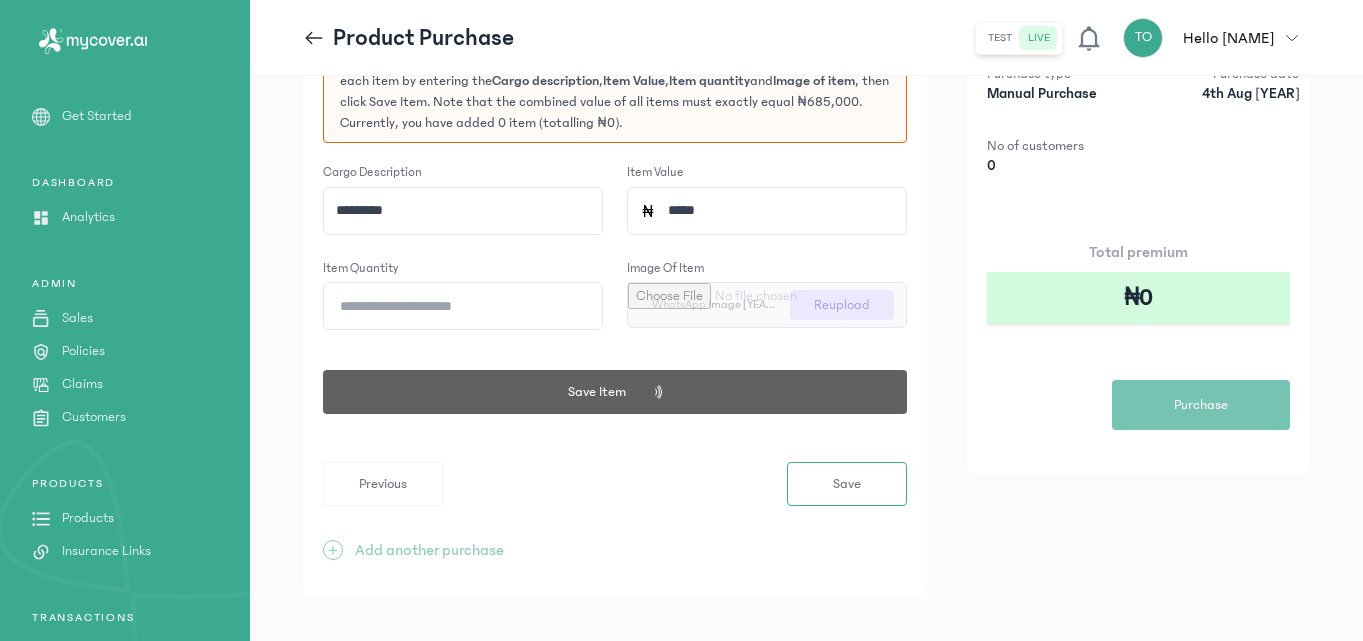 click on "Plan Marine Cover (Import and export) Provider Sovereign Trust Insurance Plc Purchase type Manual Purchase Purchase date 4th Aug 2025 No of customers 0 Total premium ₦0 Purchase" 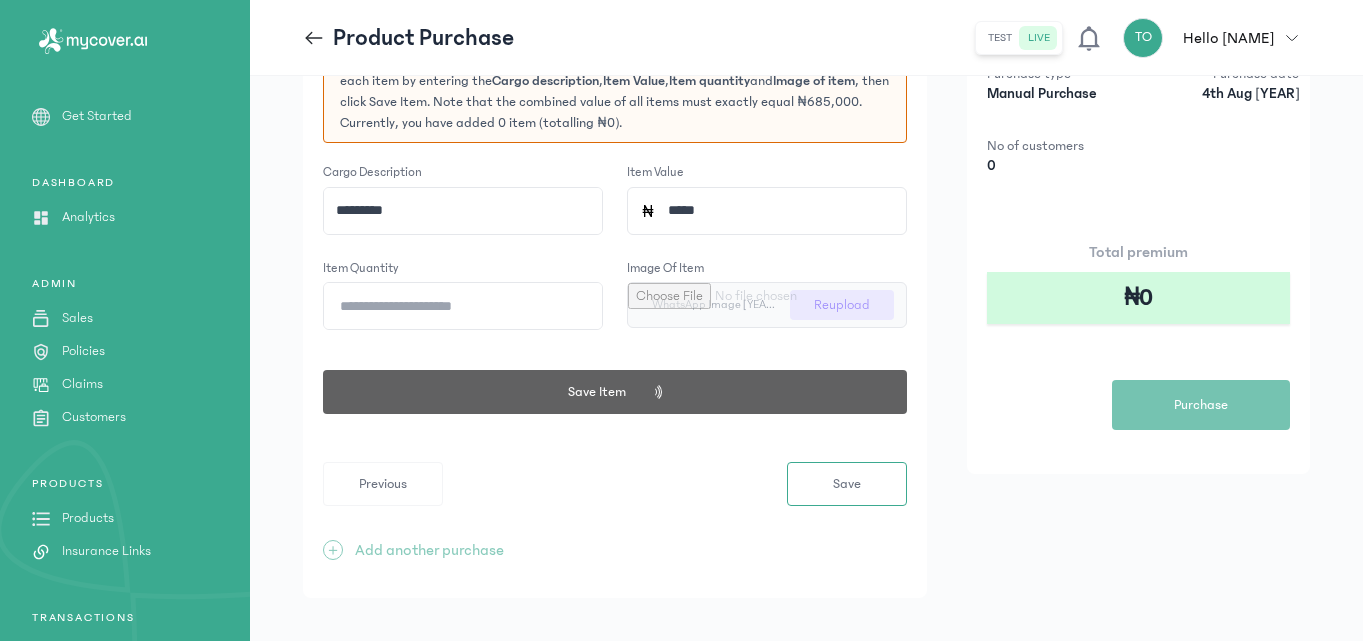 type 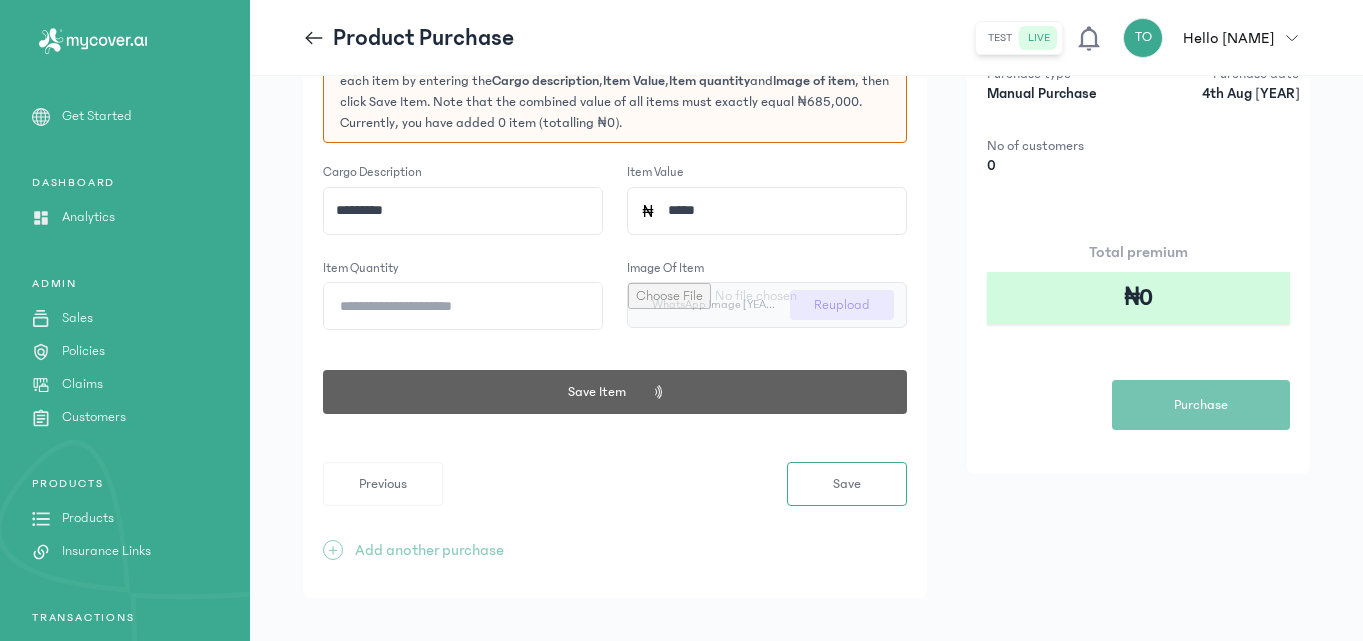 type 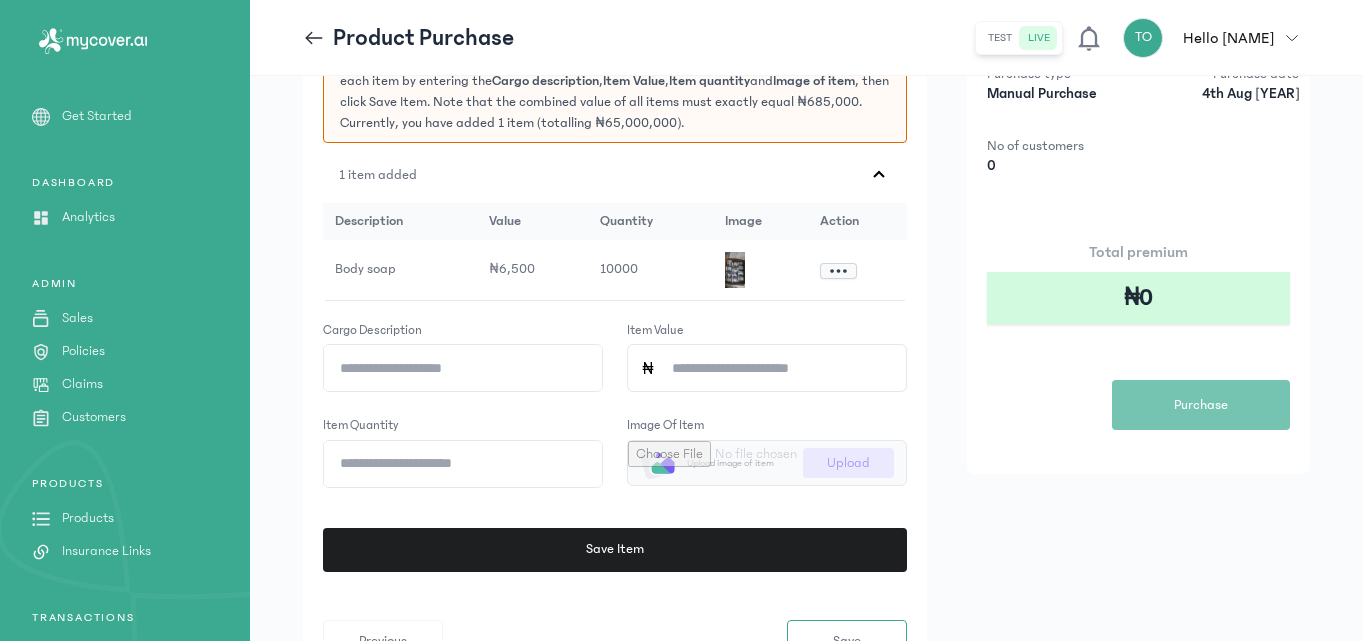 click on "Cargo description" 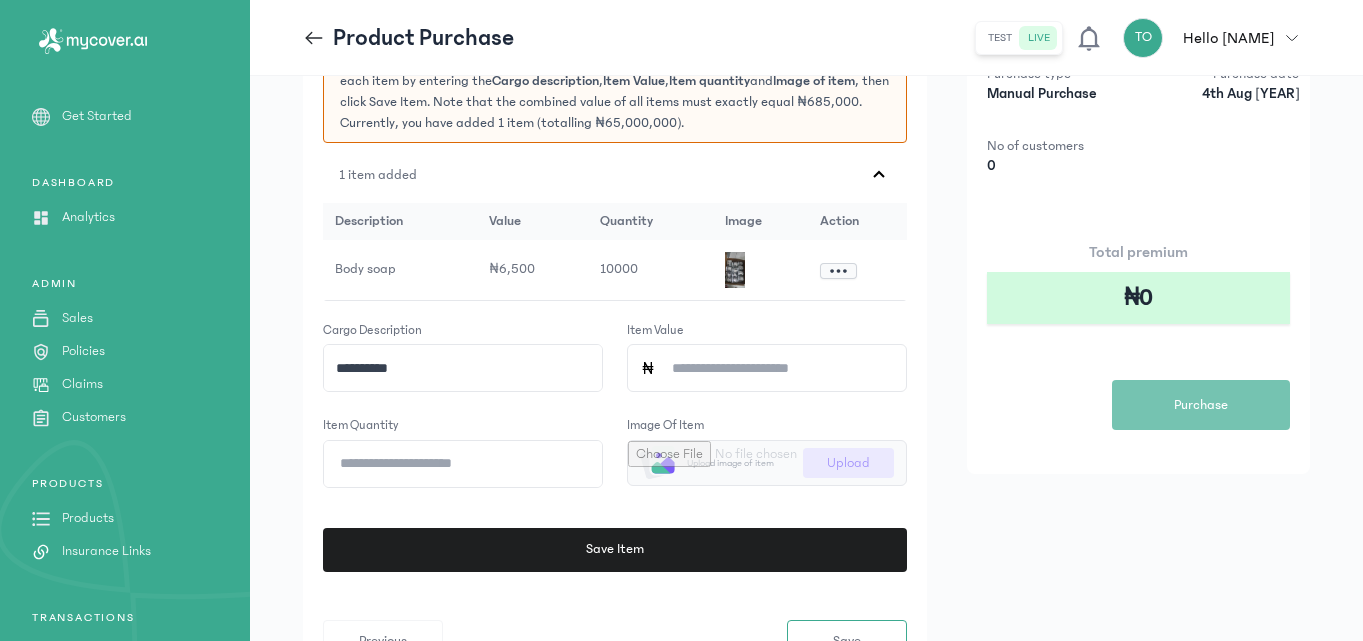 type on "**********" 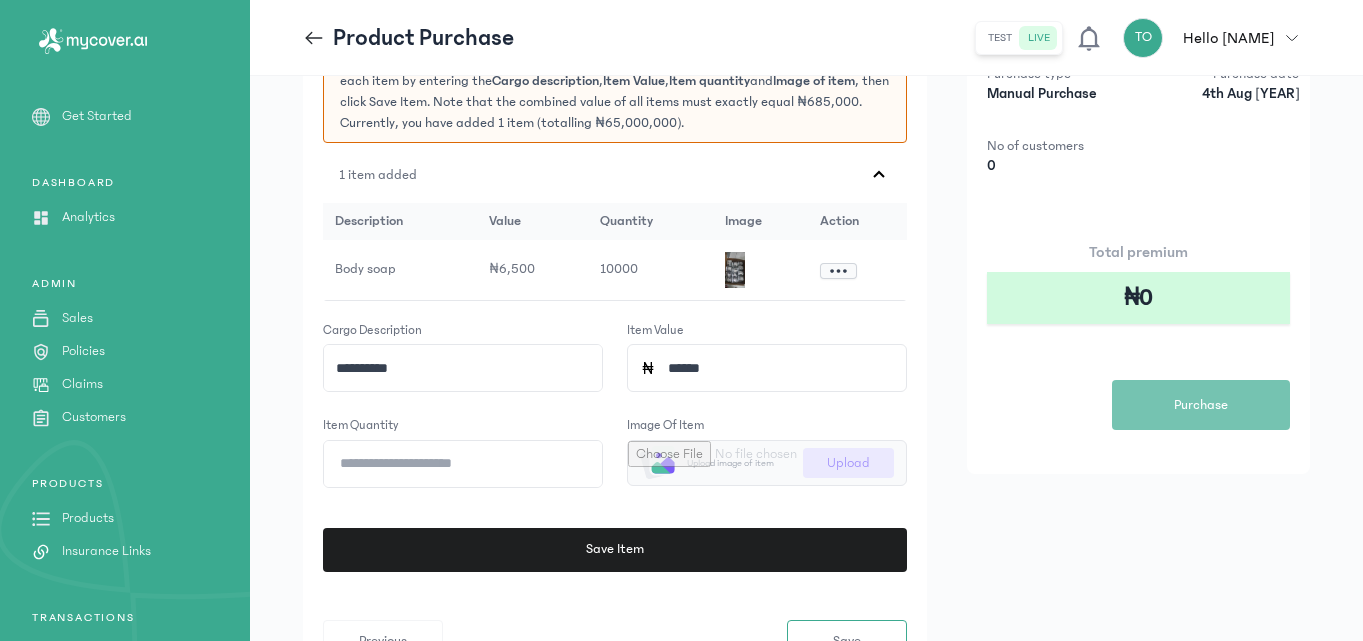 type on "******" 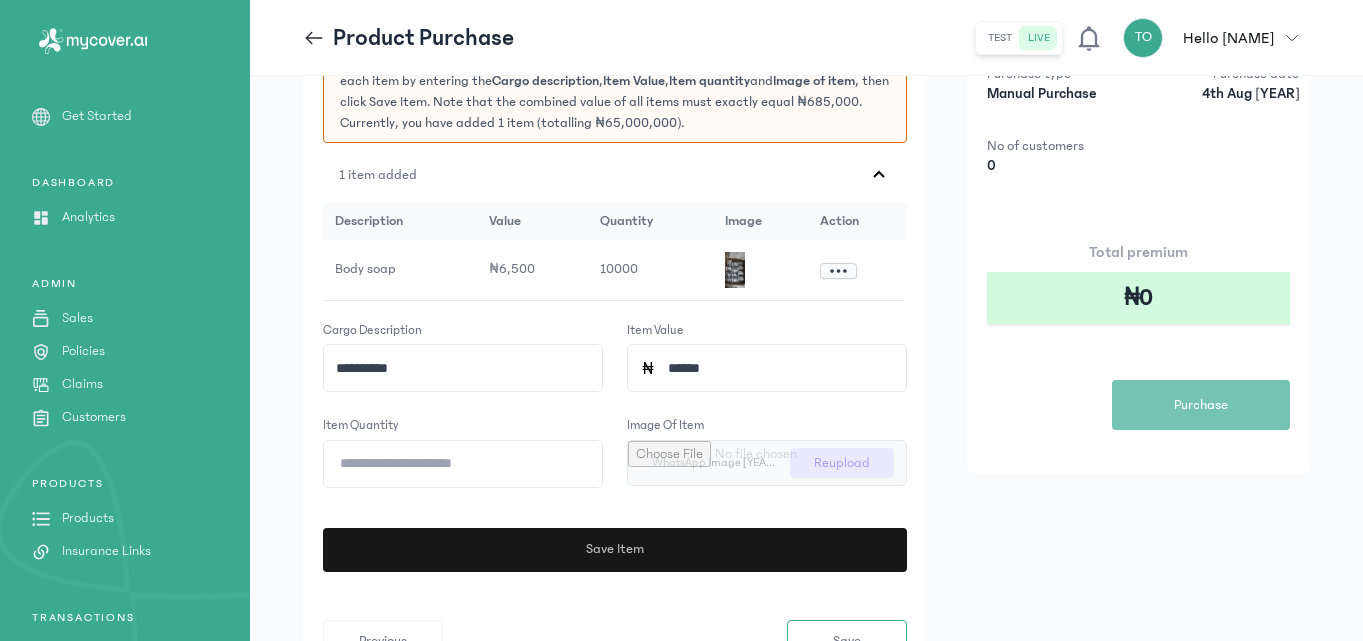 click on "Save Item" at bounding box center [614, 550] 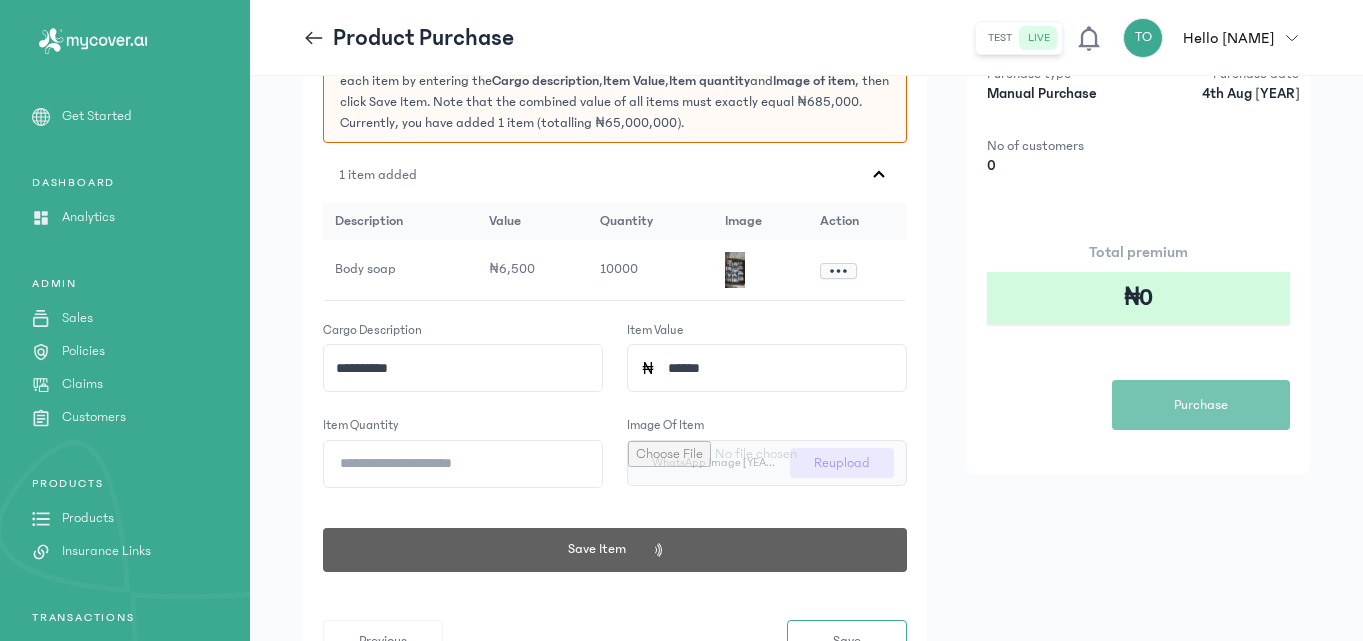 type 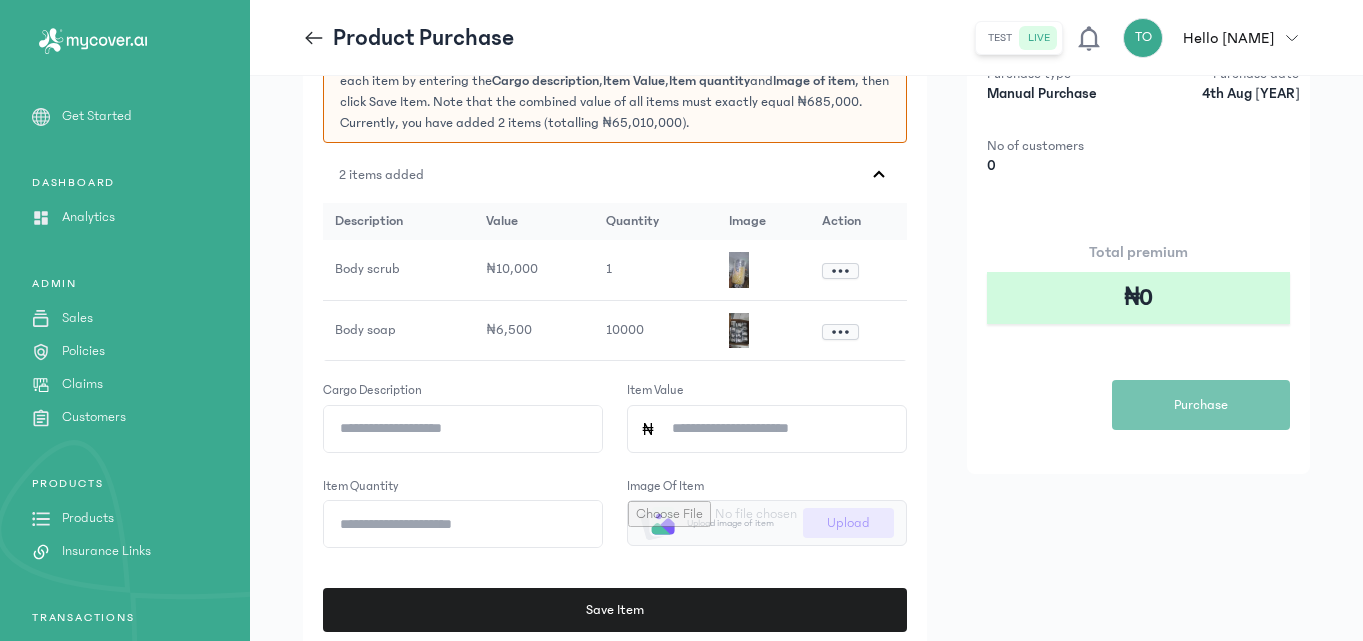 click on "Form 3 of 3 Add Cargo details Note: Your cargo value must add up to a total of ₦685,000. To proceed, please add details for each item by entering the Cargo description, Item Value, Item quantity and Image of item, then click Save Item. Note that the combined value of all items must exactly equal ₦685,000. Currently, you have added 2 items (totalling ₦65,010,000). 2 items added description value quantity image Action Body scrub ₦10,000 1 Body soap ₦6,500 10000 Cargo description Item Value Item quantity Image of item Upload image of item Upload Save Item Previous Save + Add another purchase Plan Marine Cover (Import and export) Provider Sovereign Trust Insurance Plc Purchase type Manual Purchase Purchase date 4th Aug 2025 No of customers 0 Total premium ₦0 Purchase" 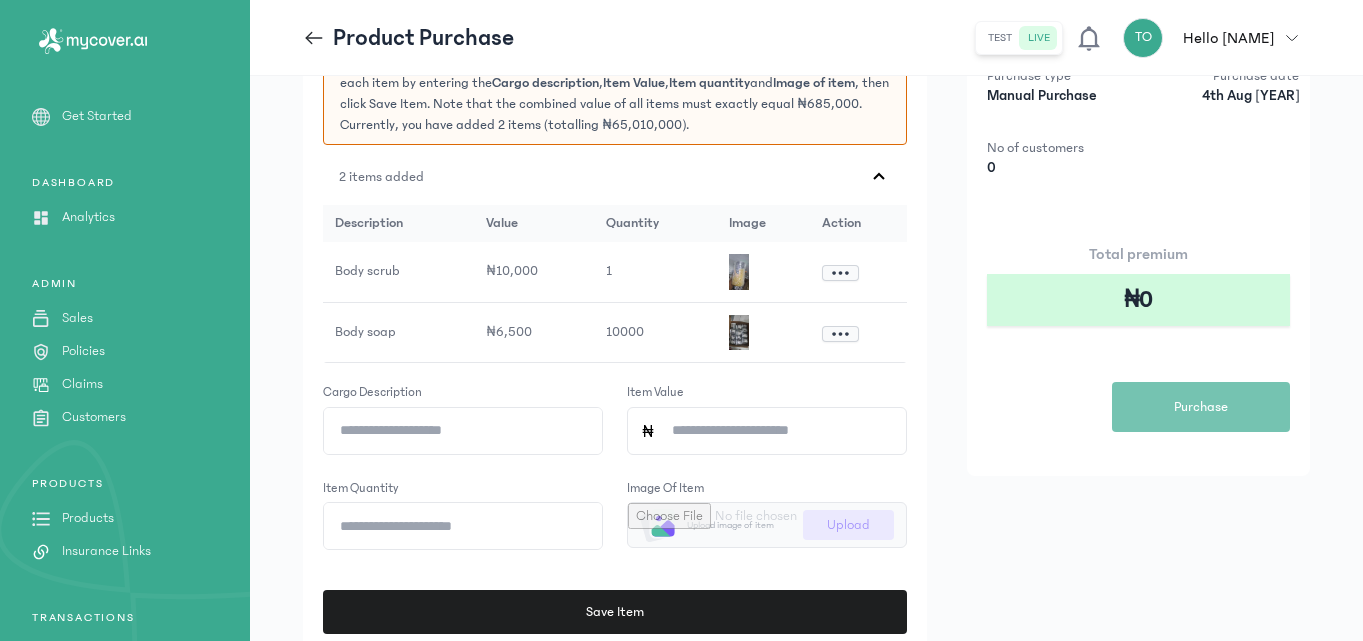 scroll, scrollTop: 200, scrollLeft: 0, axis: vertical 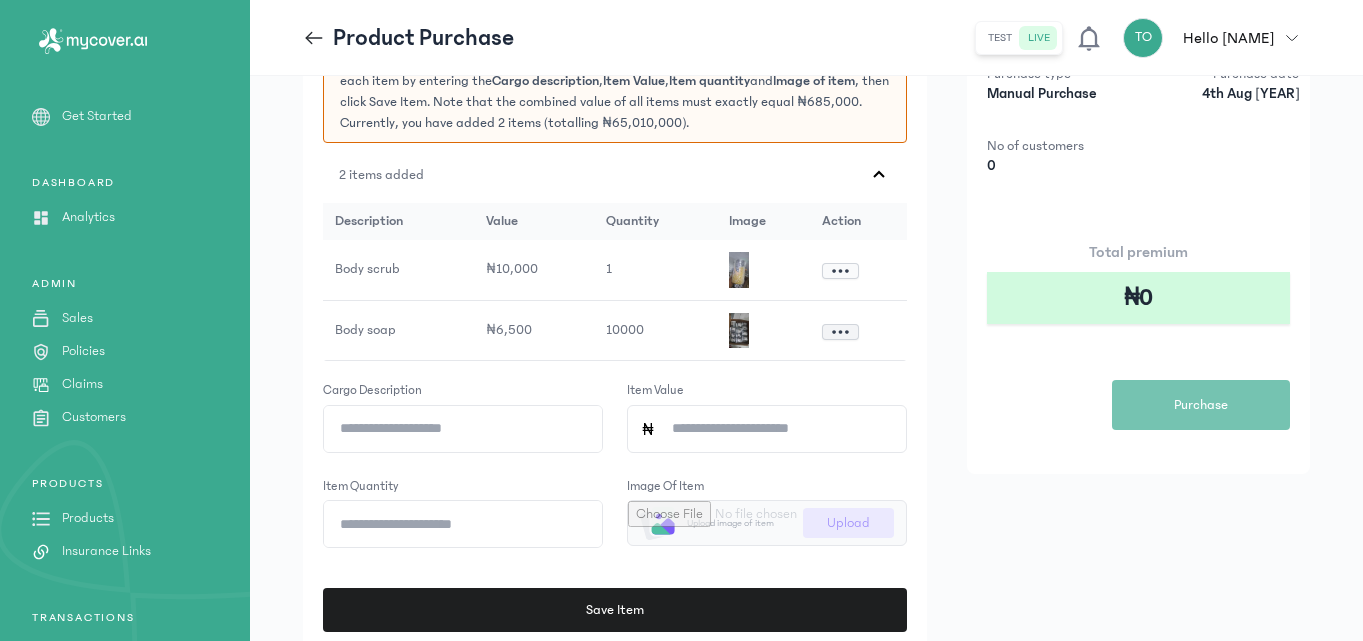 click 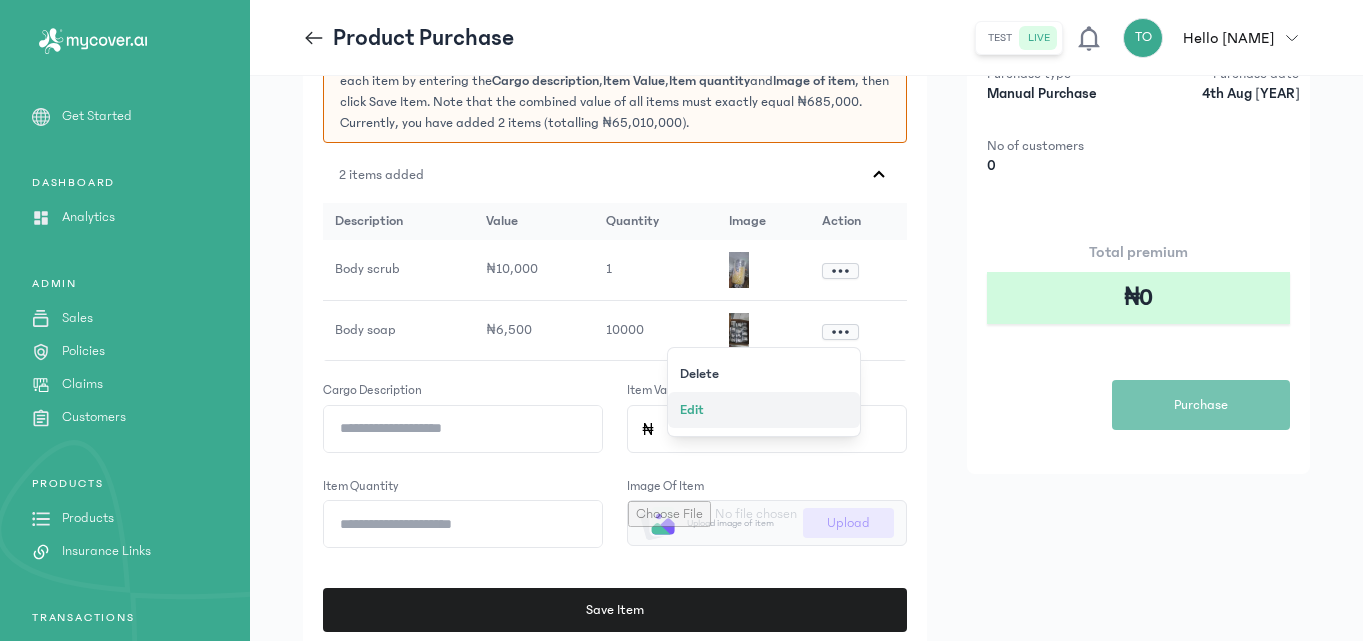 click on "Edit" 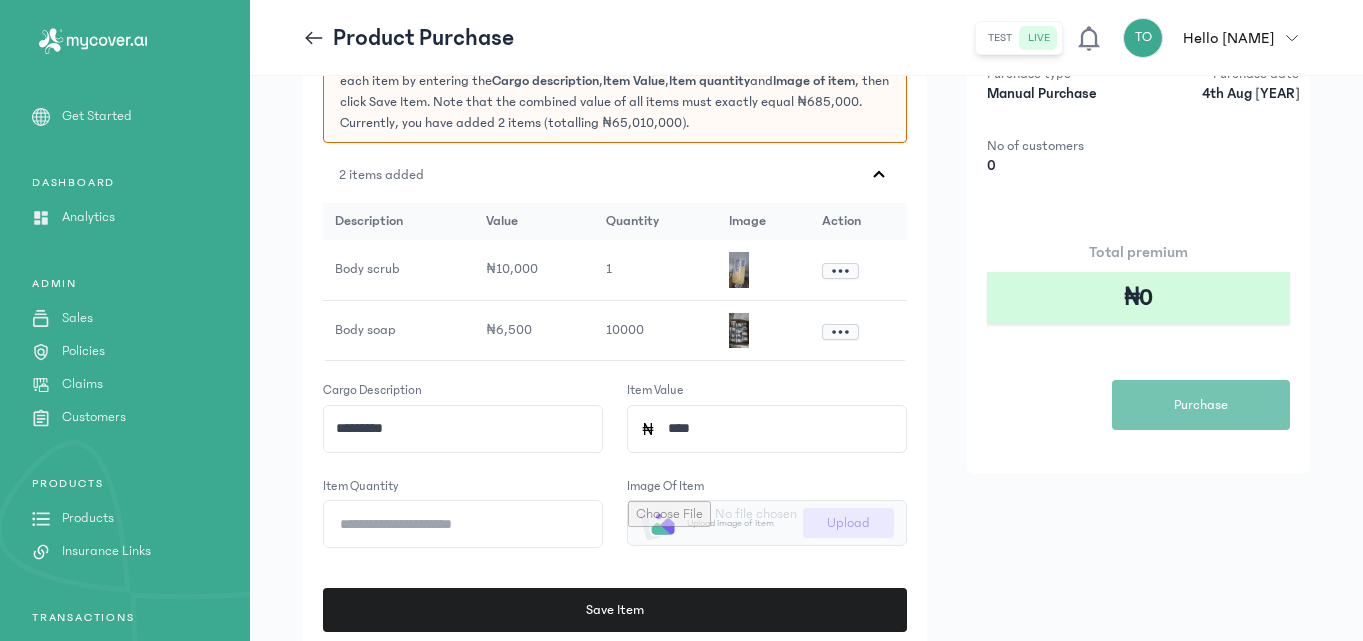 click on "*****" 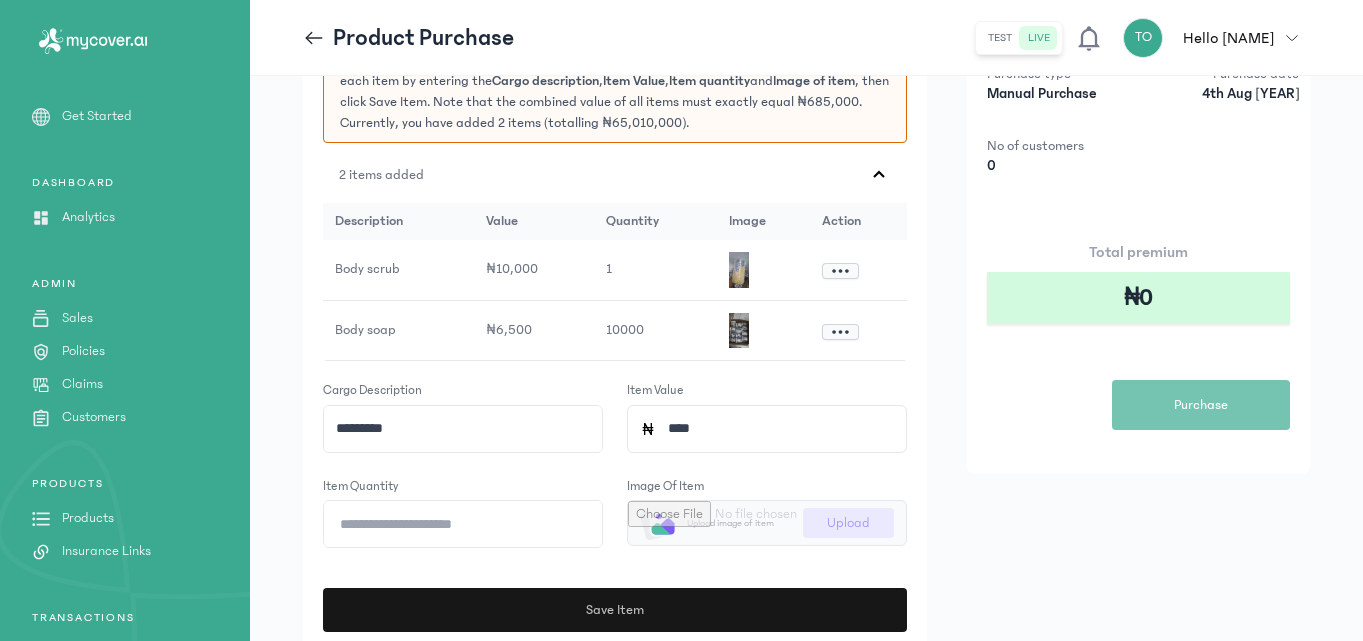 type on "***" 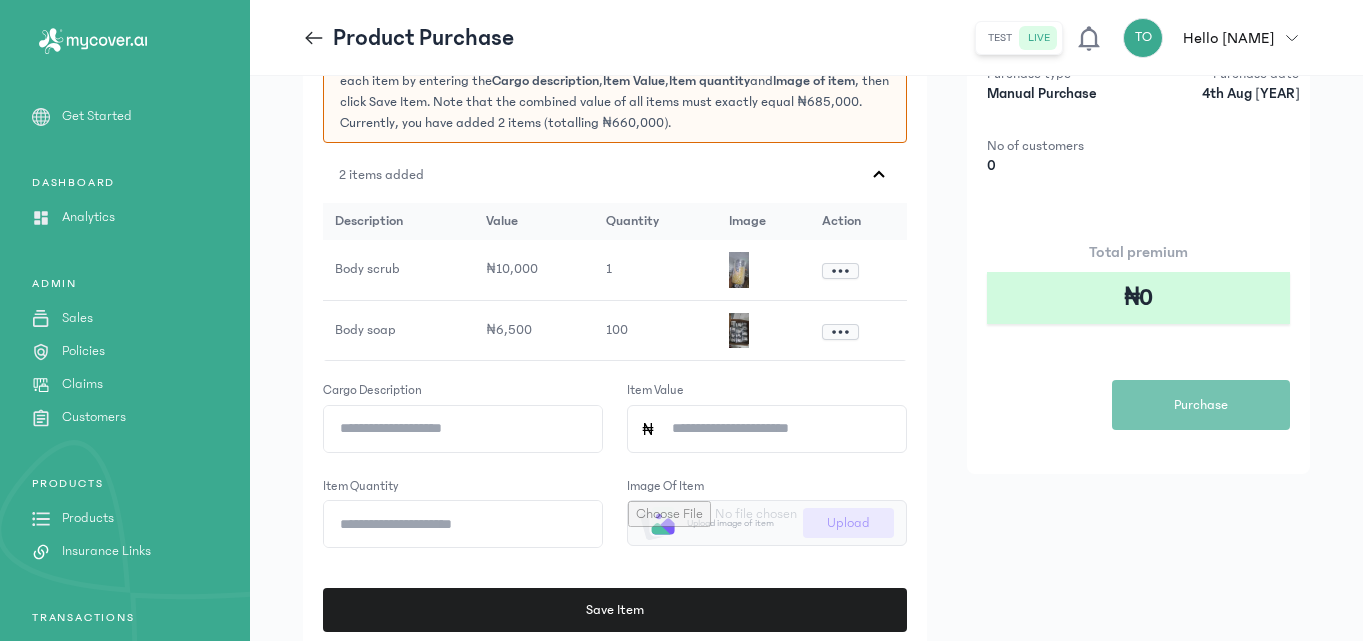 click on "Plan Marine Cover (Import and export) Provider Sovereign Trust Insurance Plc Purchase type Manual Purchase Purchase date 4th Aug 2025 No of customers 0 Total premium ₦0 Purchase" 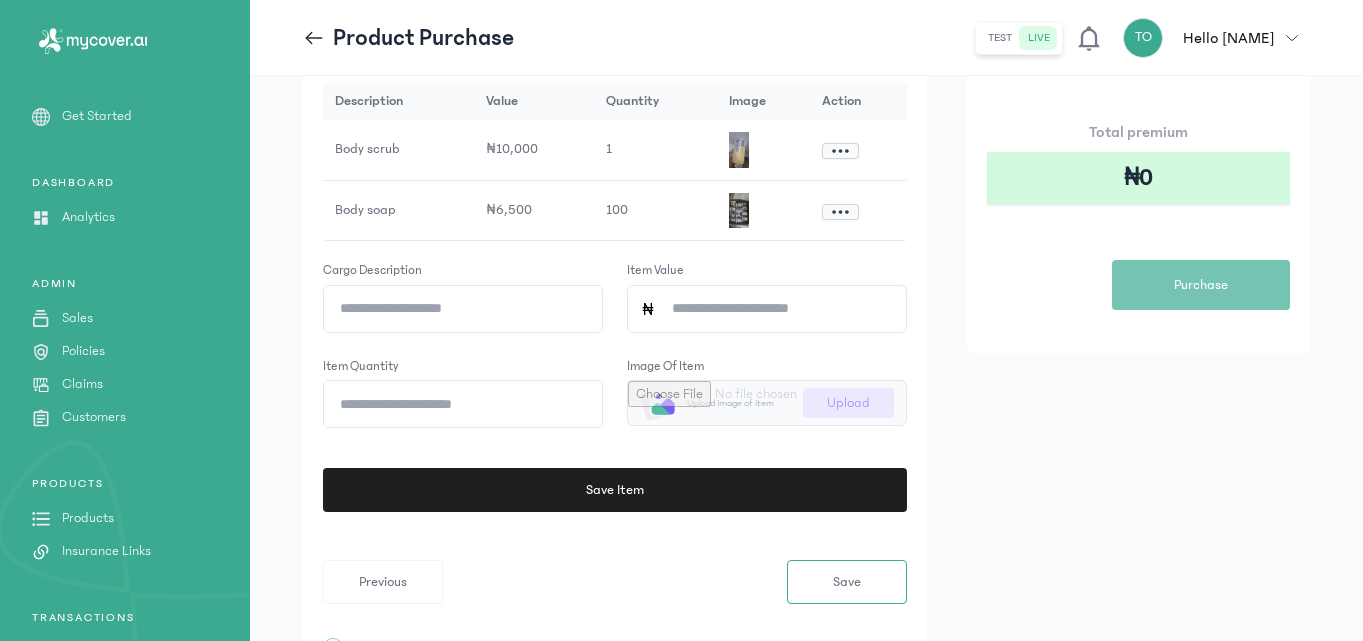 scroll, scrollTop: 360, scrollLeft: 0, axis: vertical 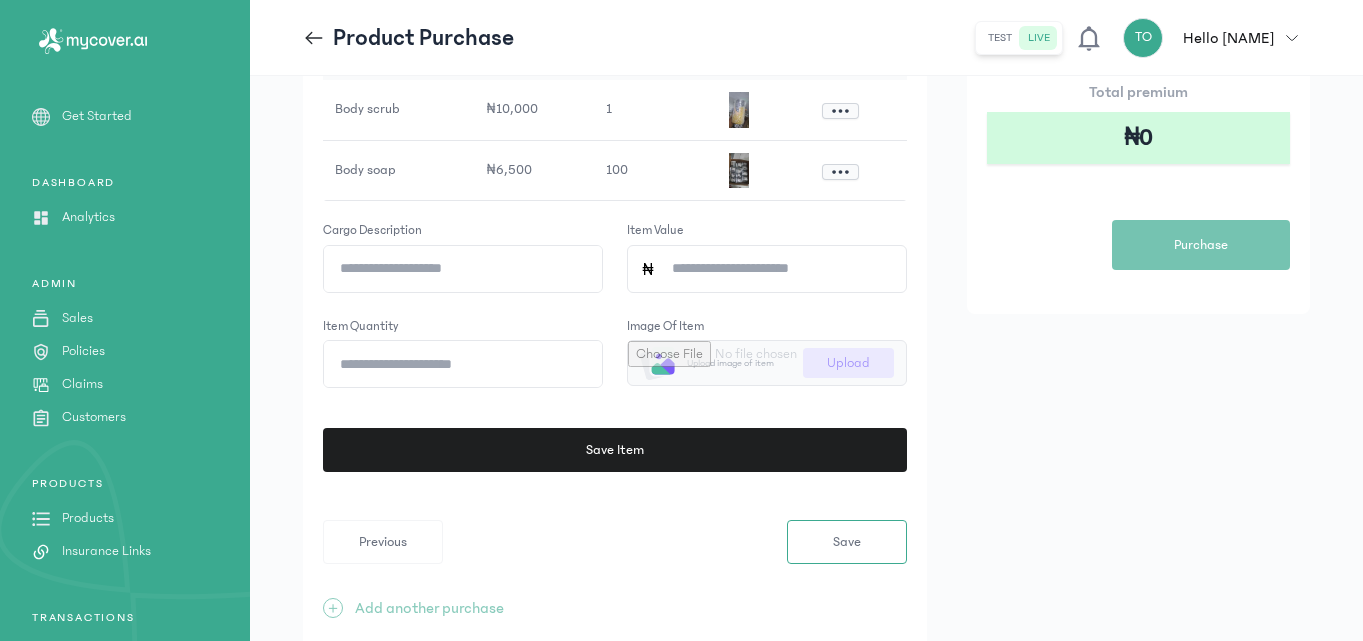 click on "Cargo description" 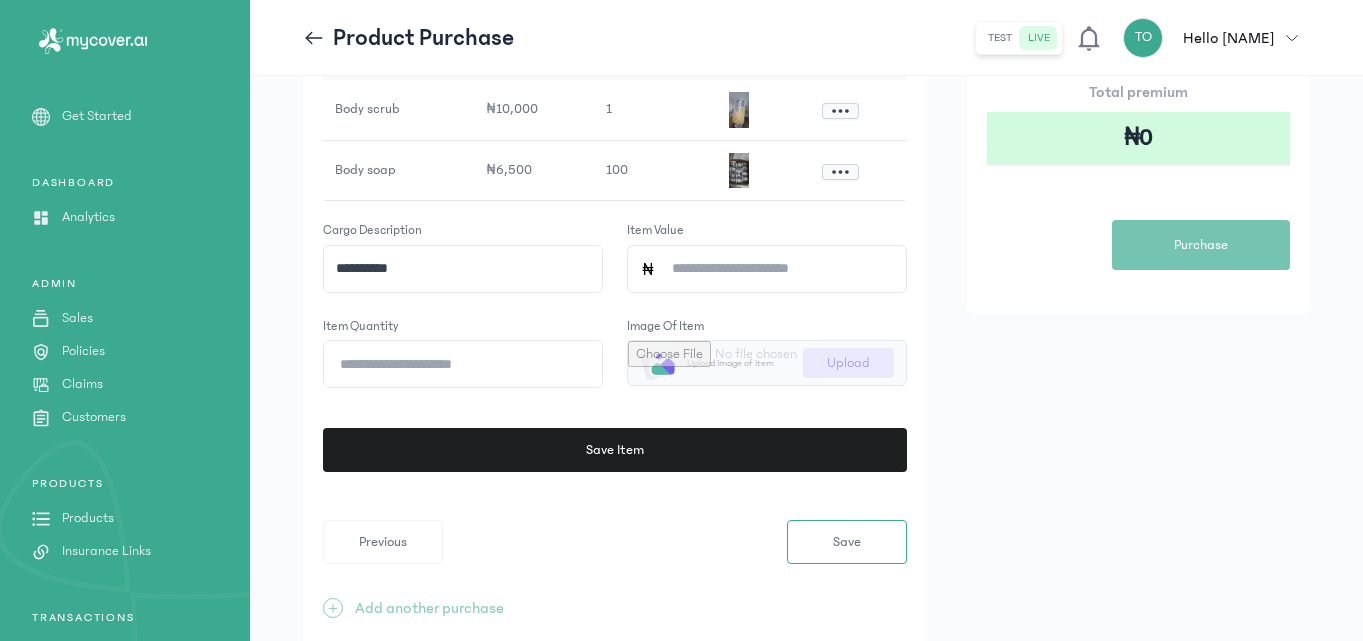 type on "**********" 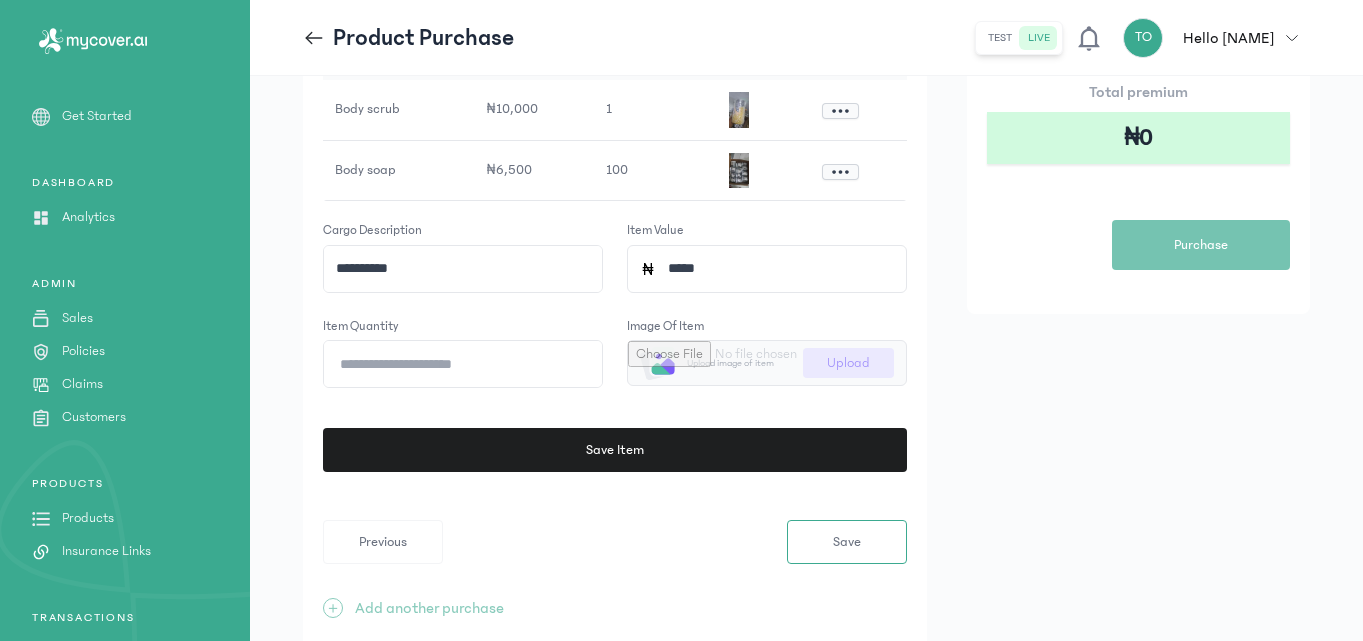 type on "*****" 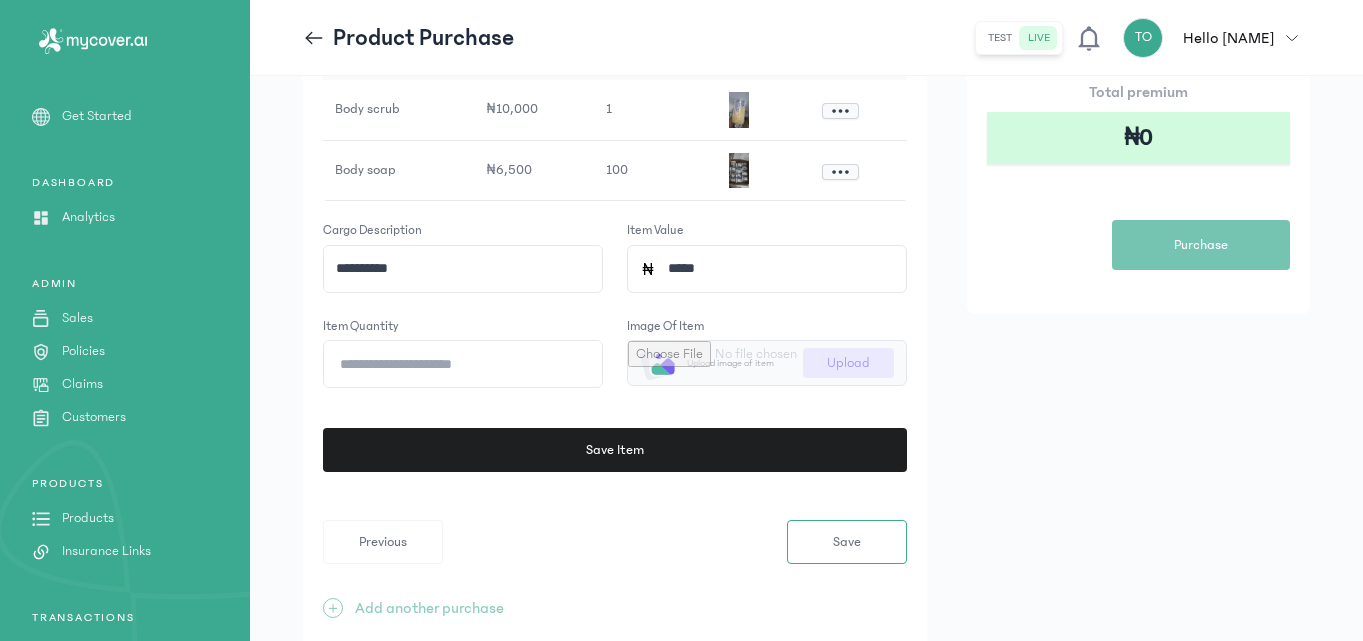 type on "*" 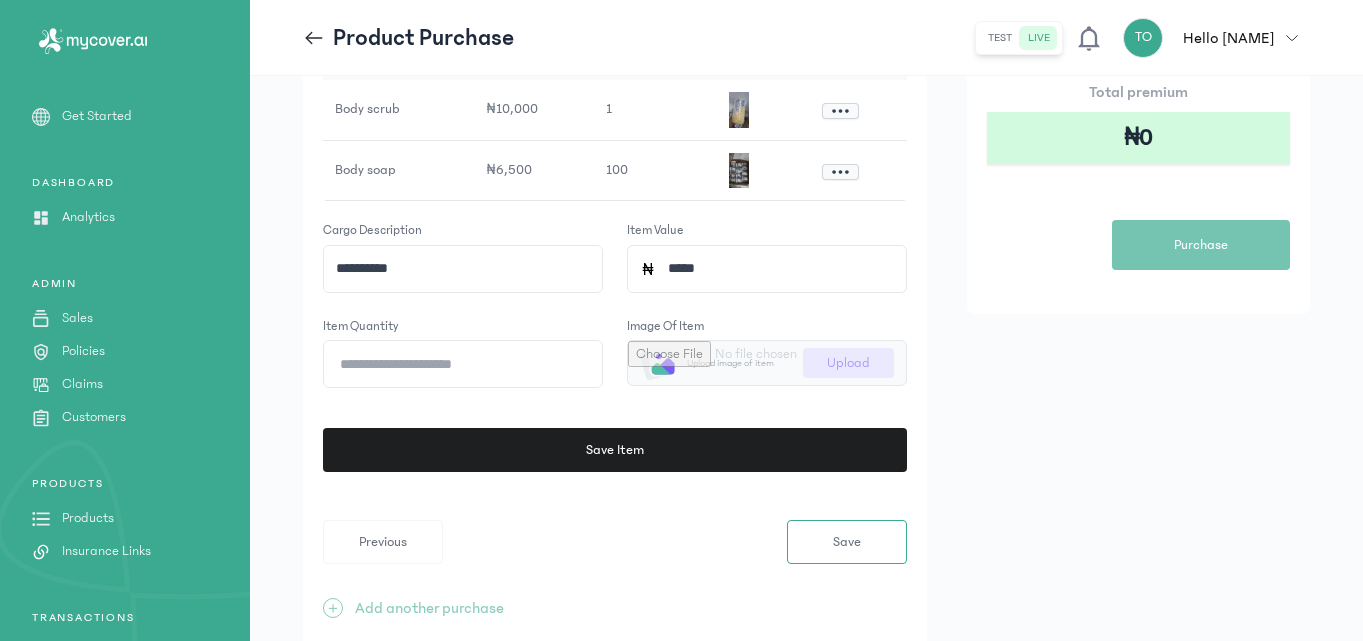 click at bounding box center [767, 363] 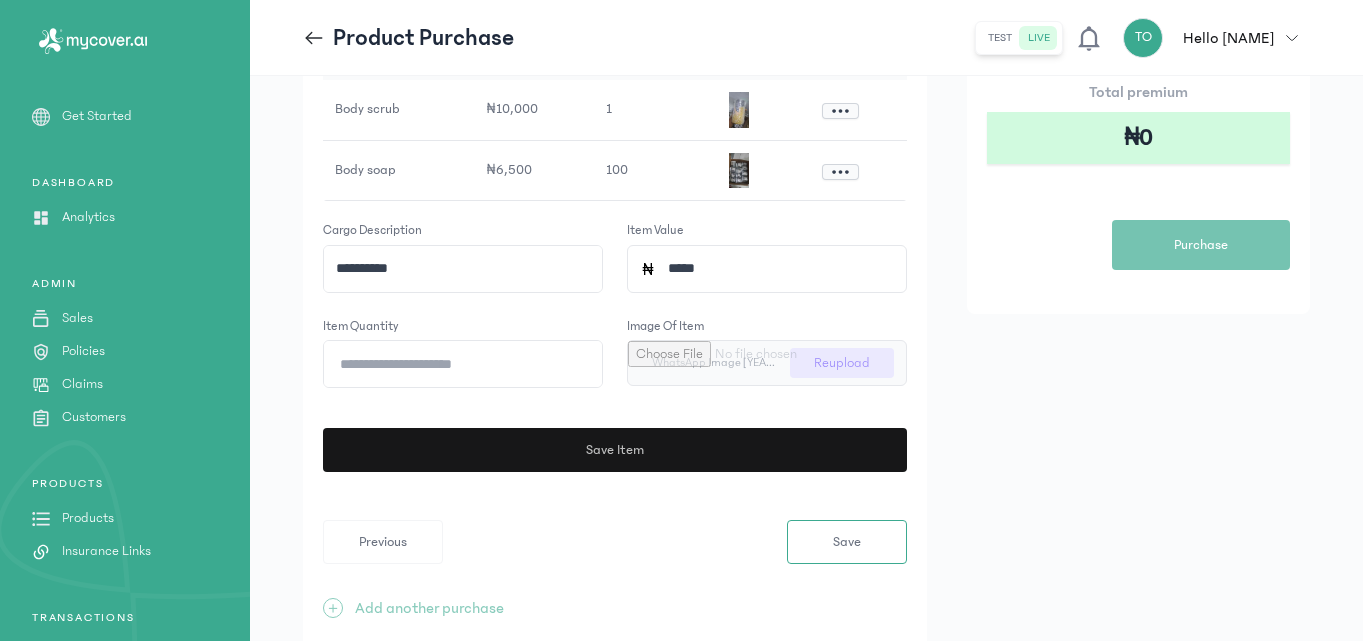 click on "Save Item" at bounding box center [614, 450] 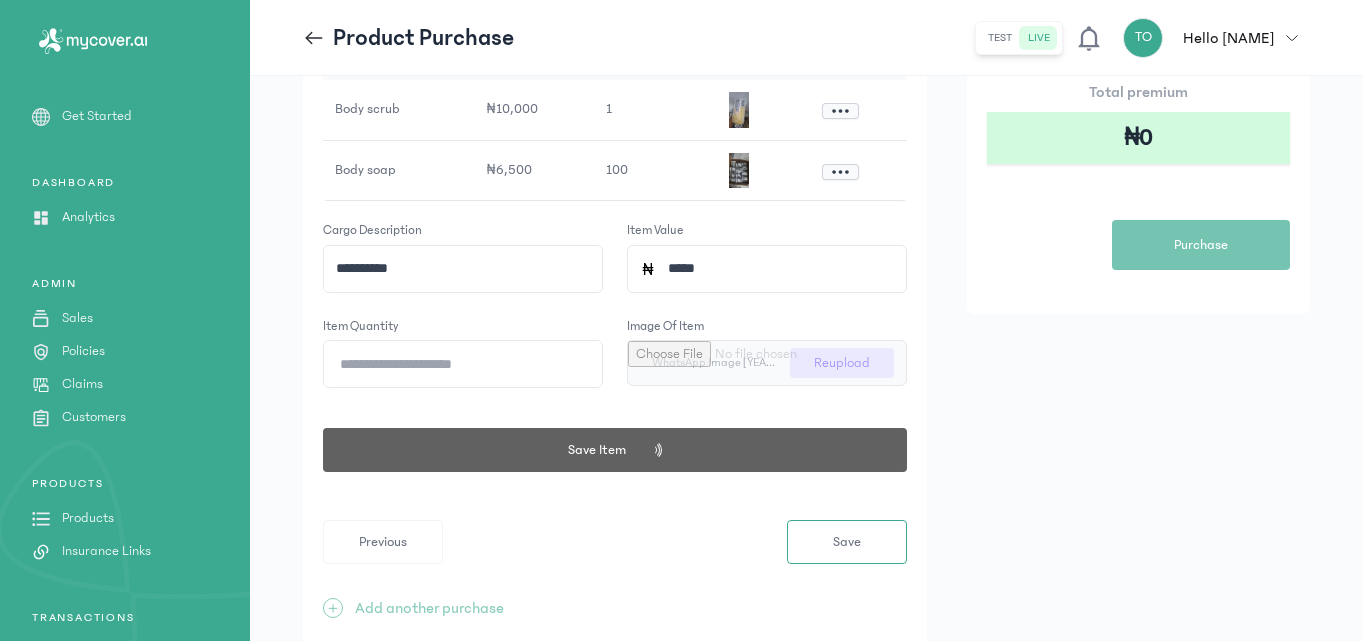 type 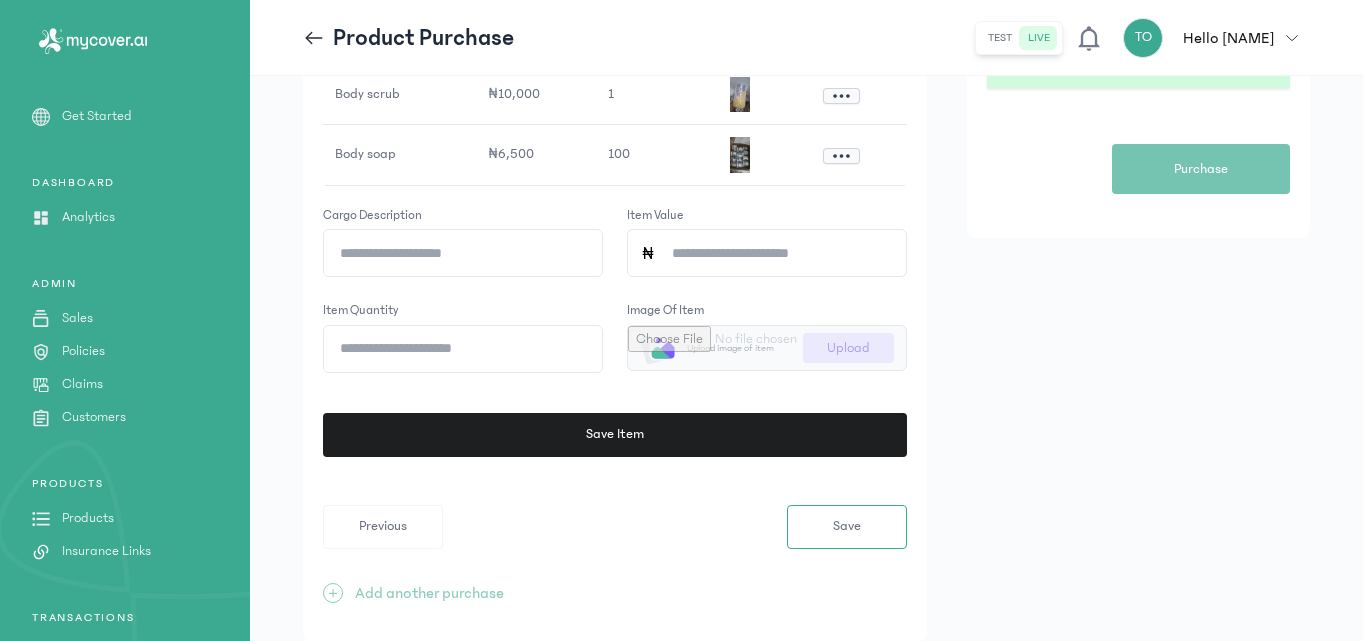scroll, scrollTop: 440, scrollLeft: 0, axis: vertical 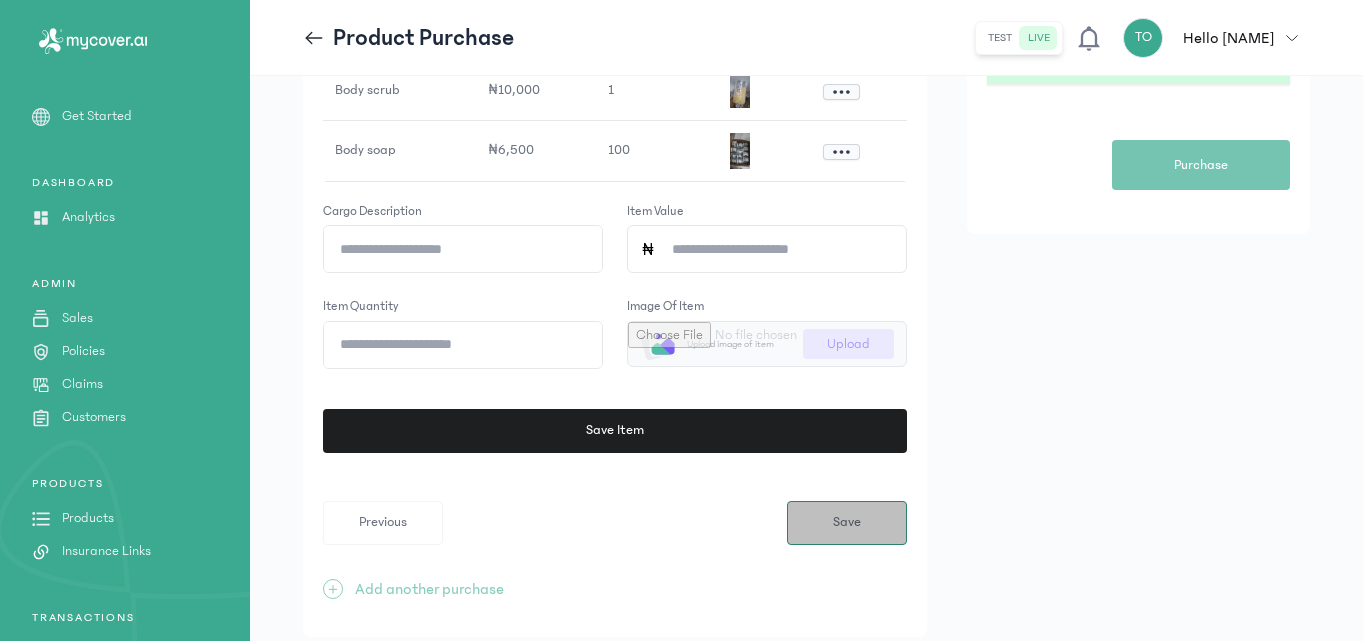 click on "Save" at bounding box center (847, 523) 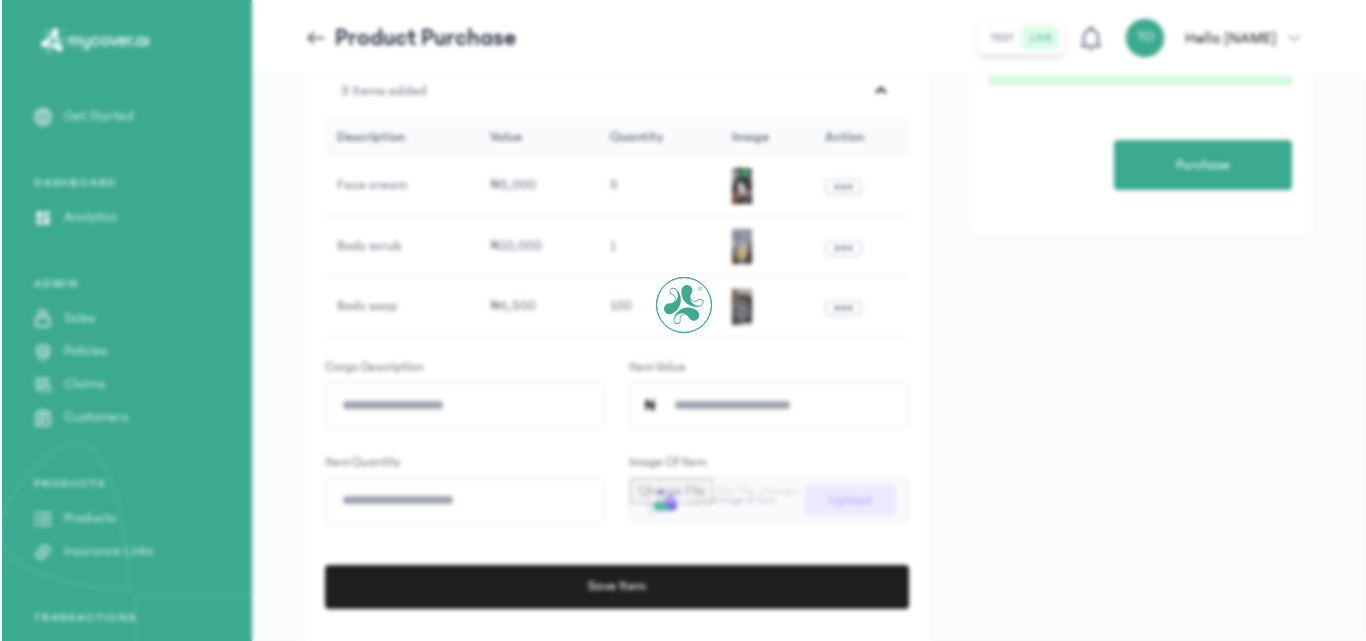 scroll, scrollTop: 0, scrollLeft: 0, axis: both 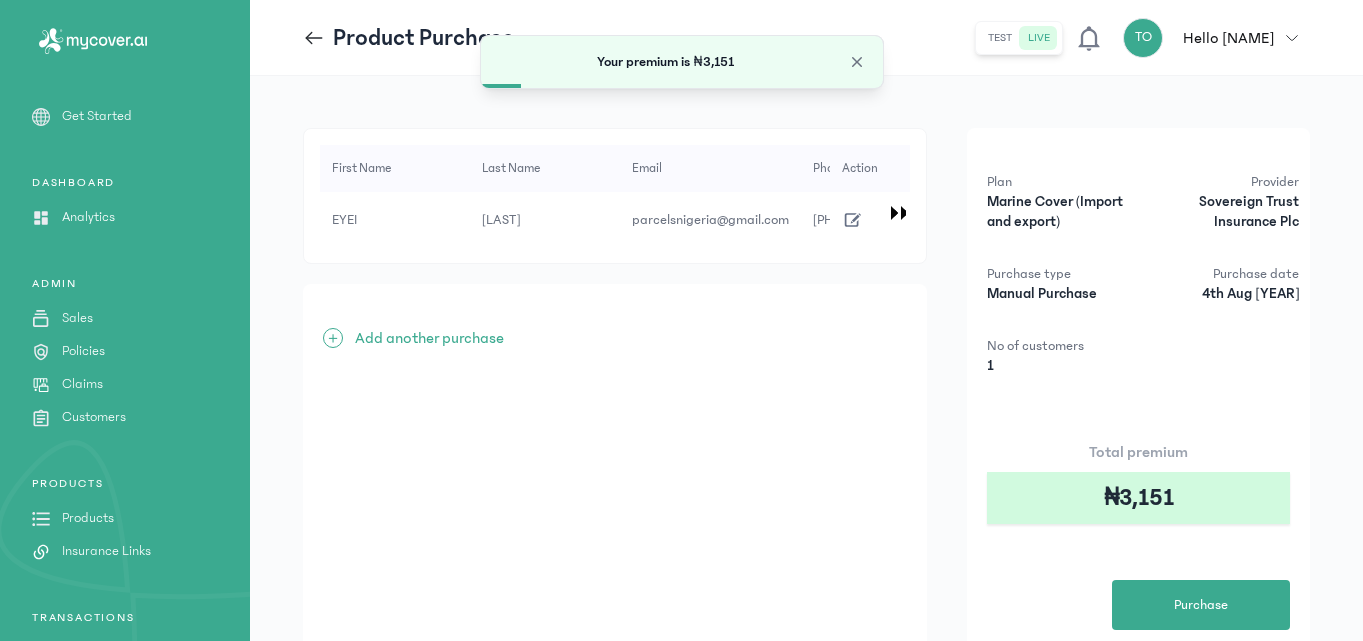 click on "Total premium ₦3,151 Purchase" at bounding box center [1138, 535] 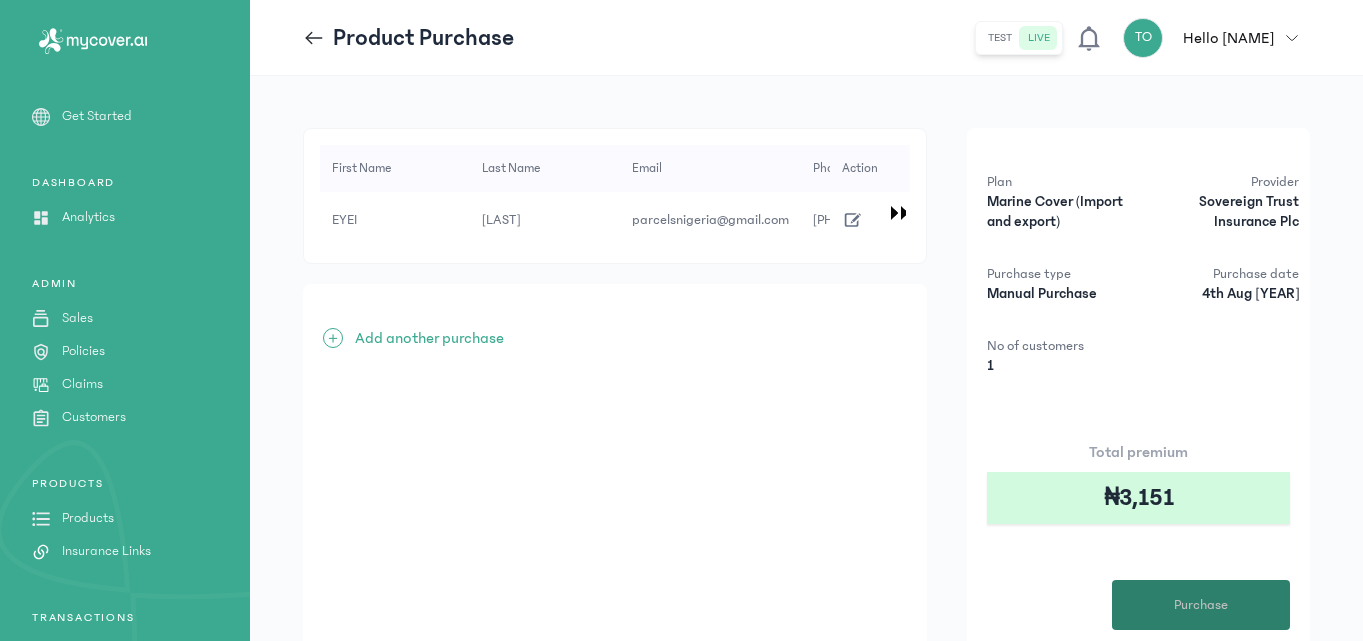 click on "Purchase" at bounding box center [1201, 605] 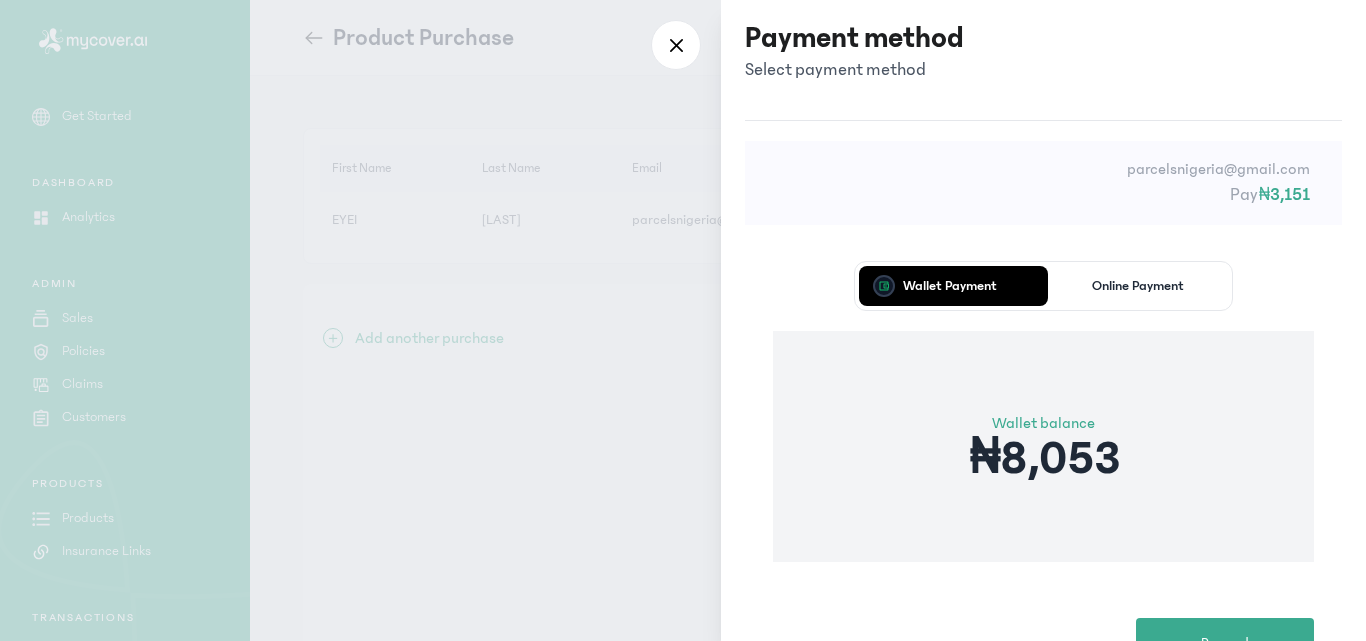 type 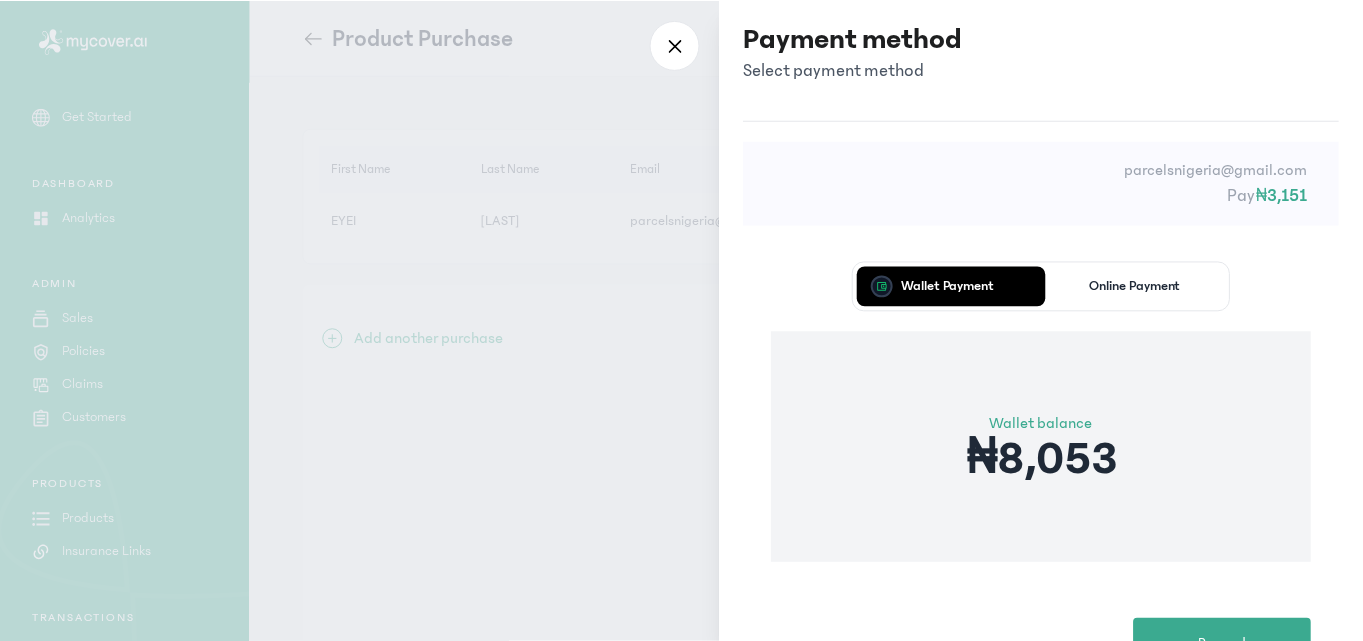 scroll, scrollTop: 40, scrollLeft: 0, axis: vertical 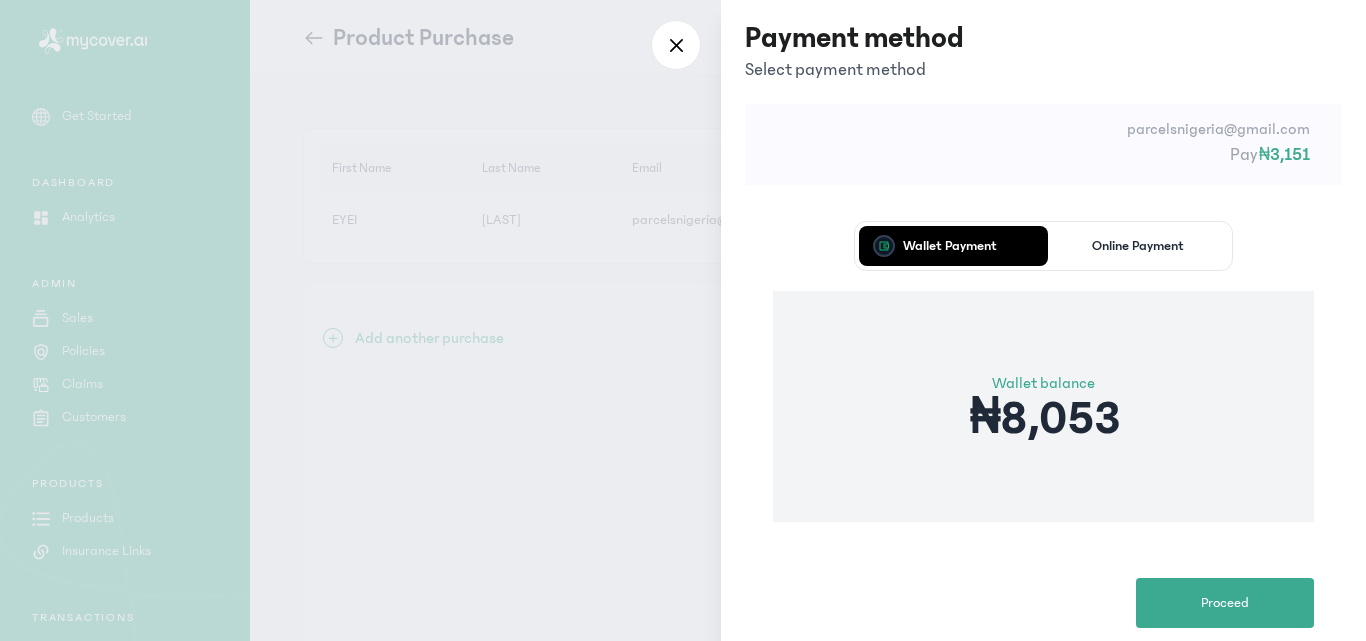 click on "Proceed" at bounding box center (1225, 603) 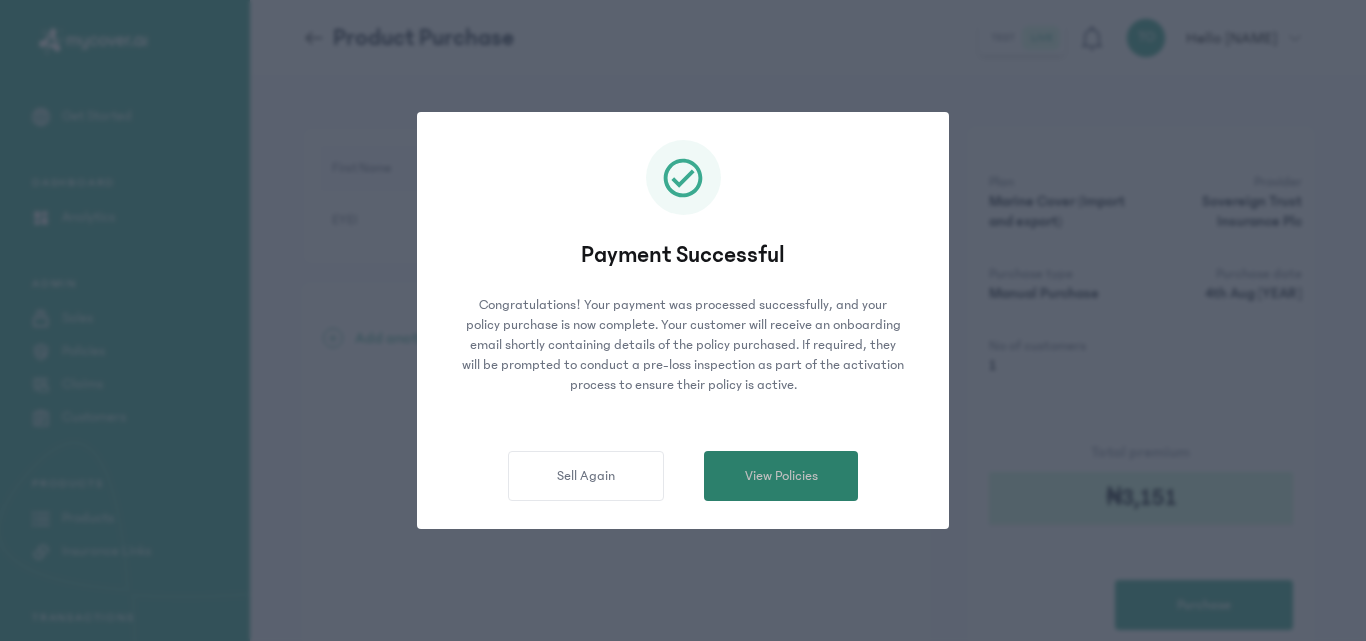 click on "View Policies" at bounding box center [781, 476] 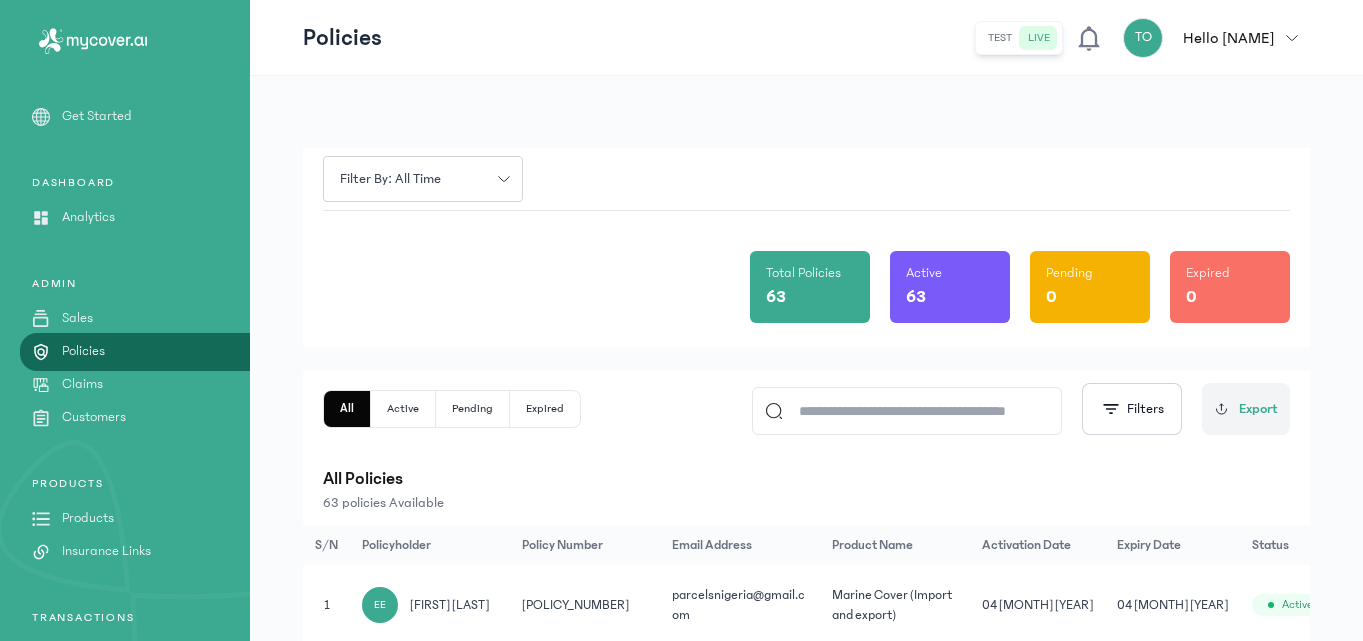 click on "Total Policies 63 Active 63 Pending 0 Expired 0" 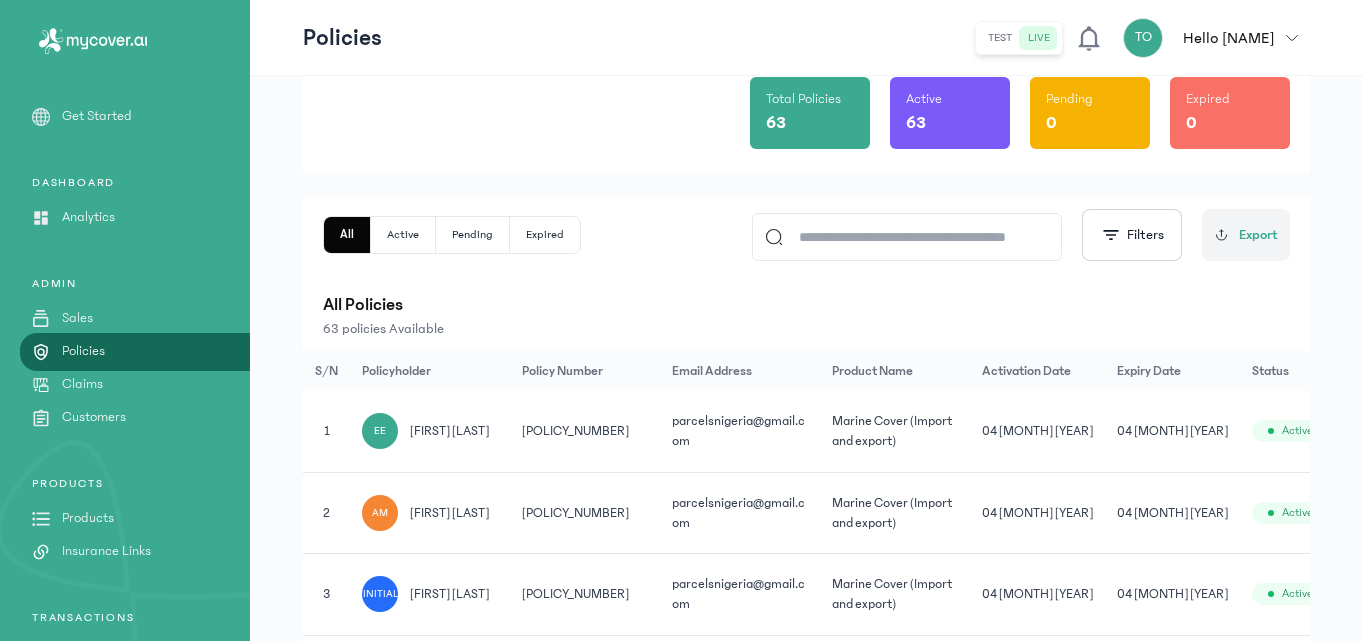 scroll, scrollTop: 200, scrollLeft: 0, axis: vertical 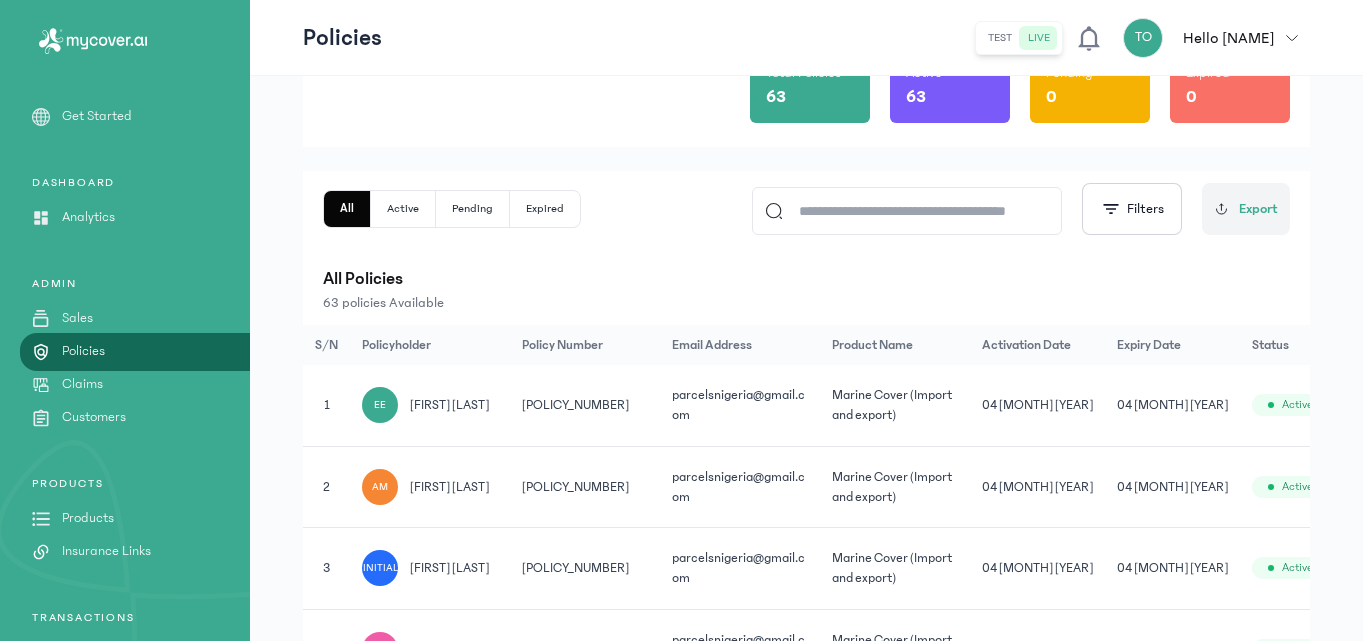 click on "Products" at bounding box center (88, 518) 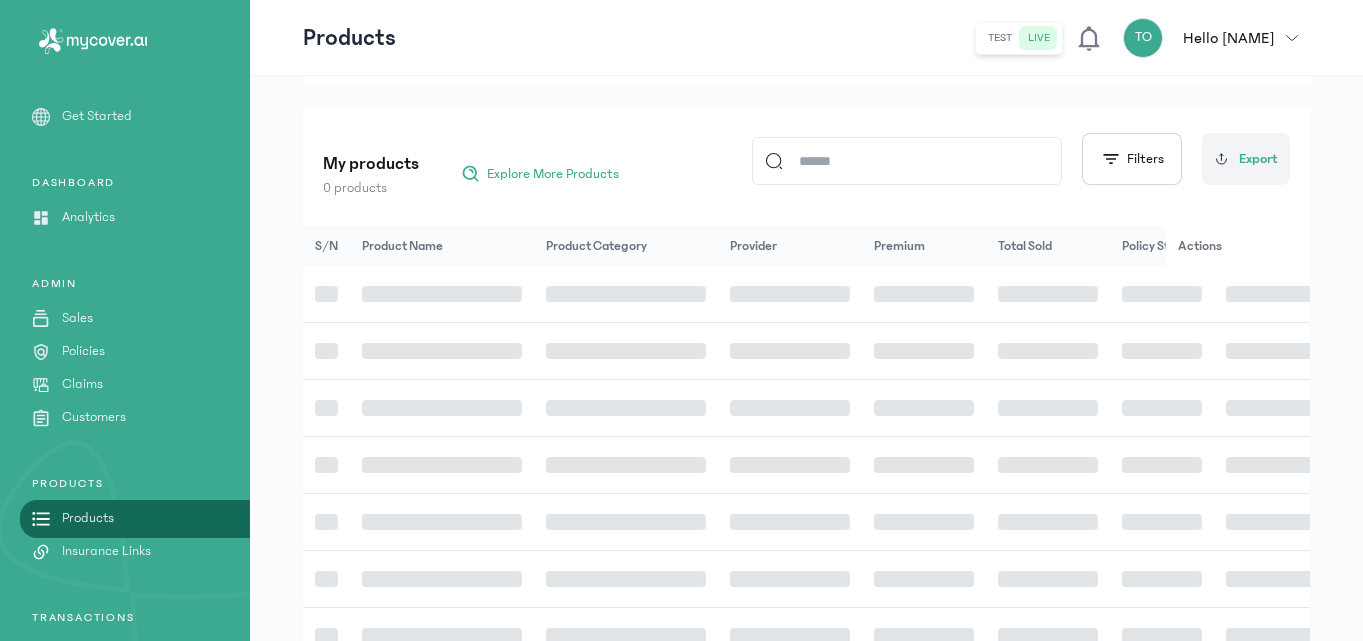 scroll, scrollTop: 0, scrollLeft: 0, axis: both 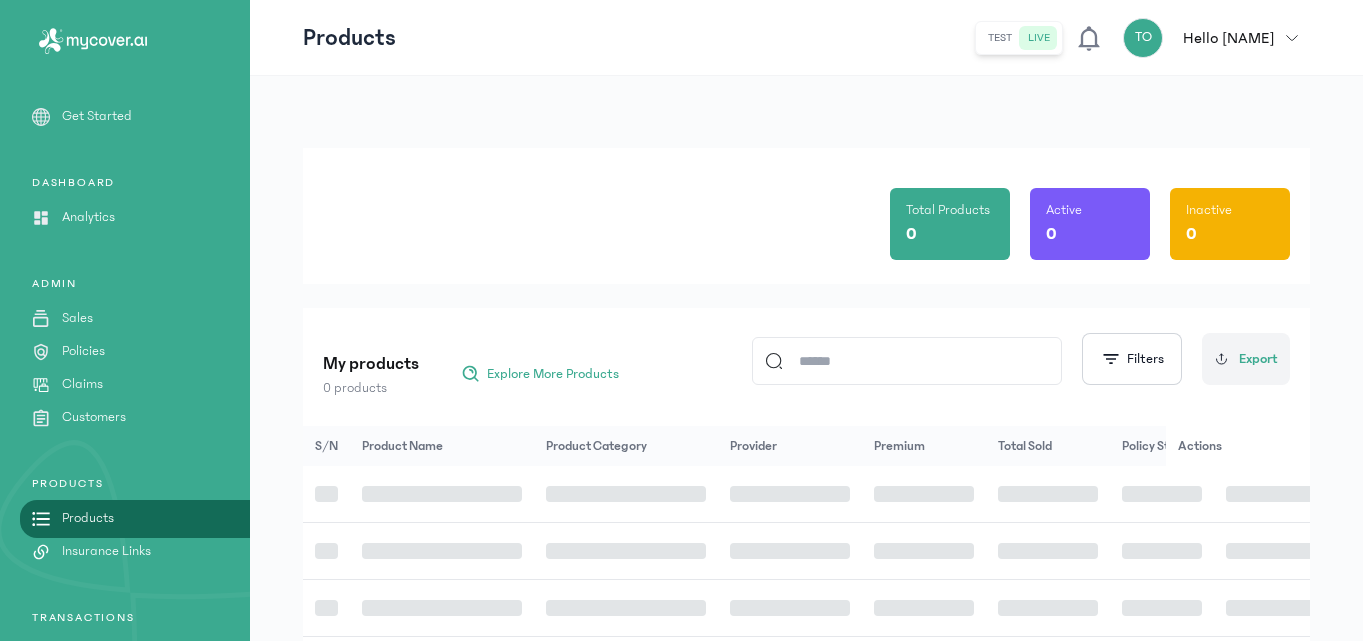 click on "Products" at bounding box center [88, 518] 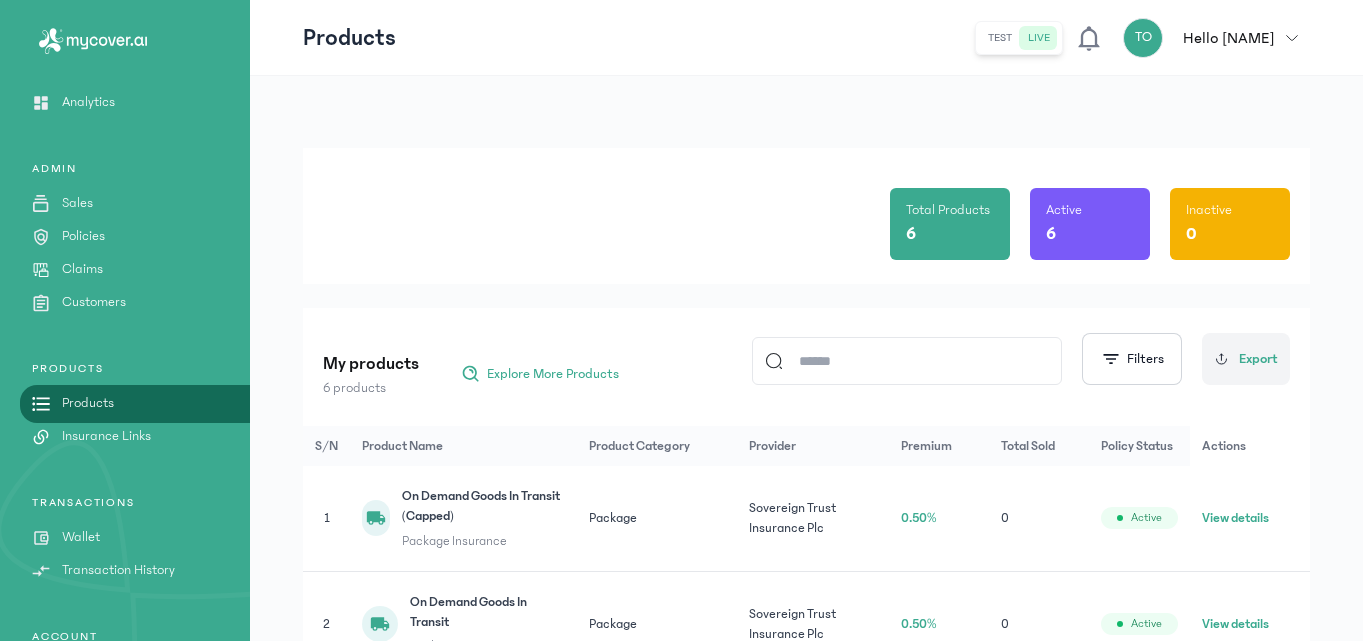 scroll, scrollTop: 120, scrollLeft: 0, axis: vertical 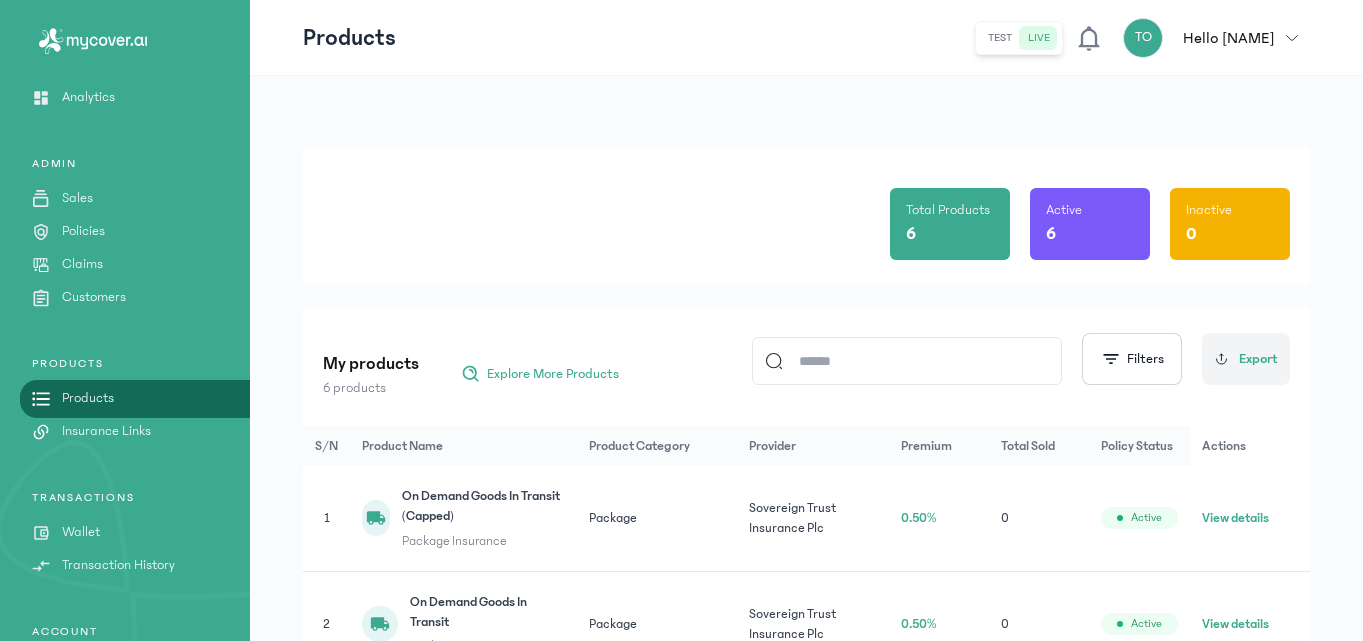 click on "Total Products 6 Active 6 Inactive 0" 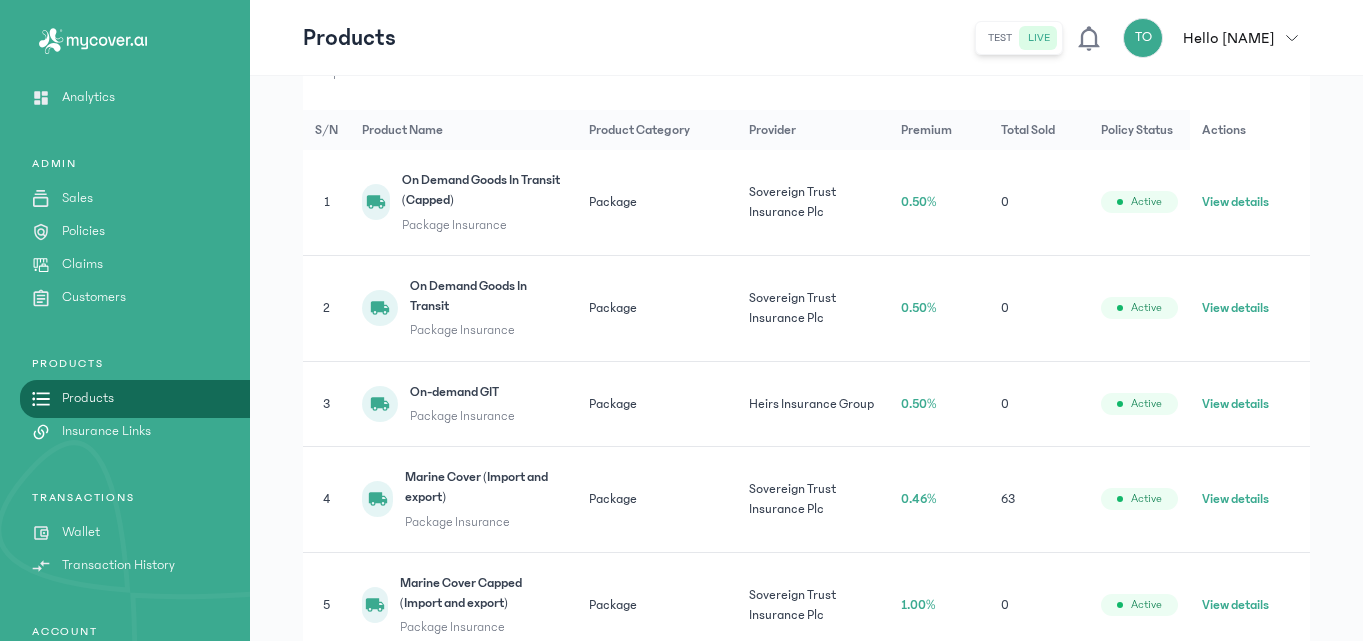 scroll, scrollTop: 320, scrollLeft: 0, axis: vertical 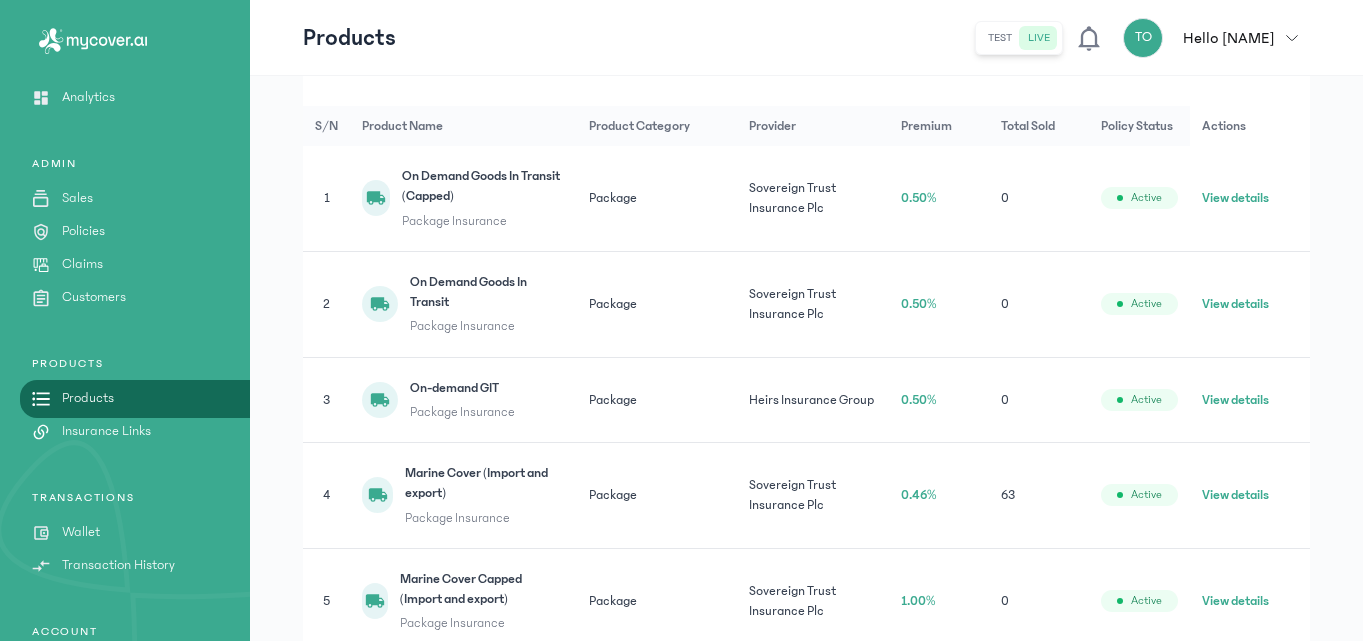 click on "View details" 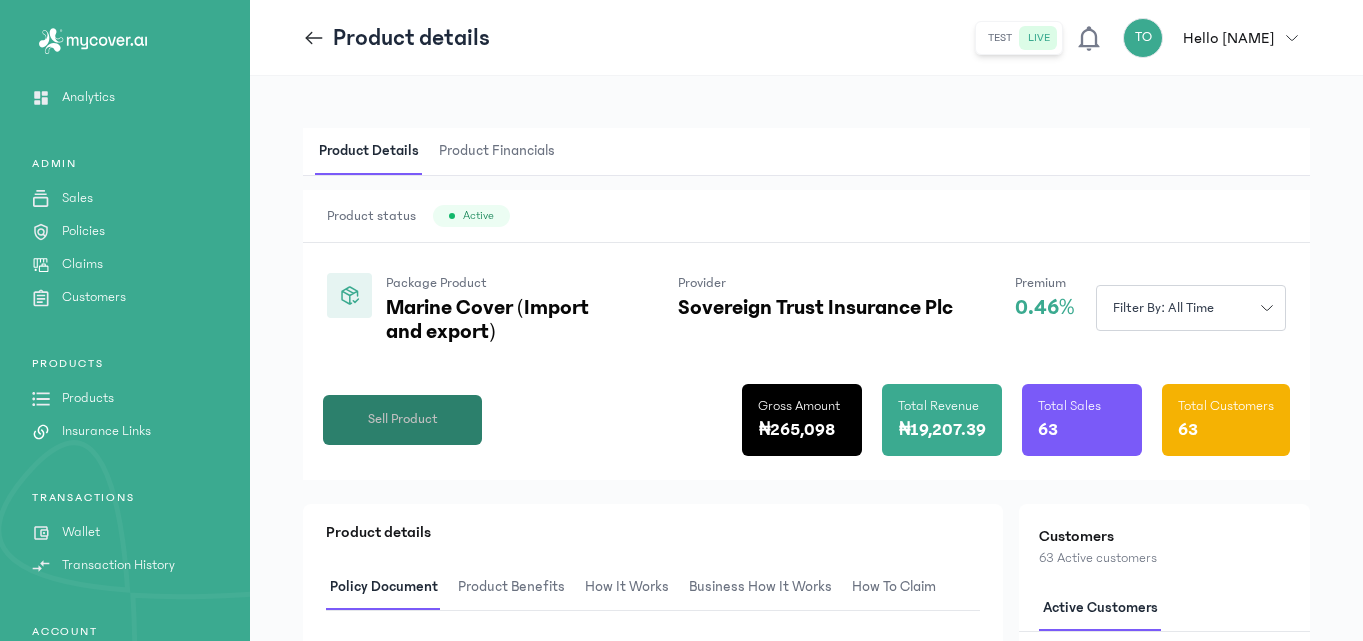 click on "Sell Product" 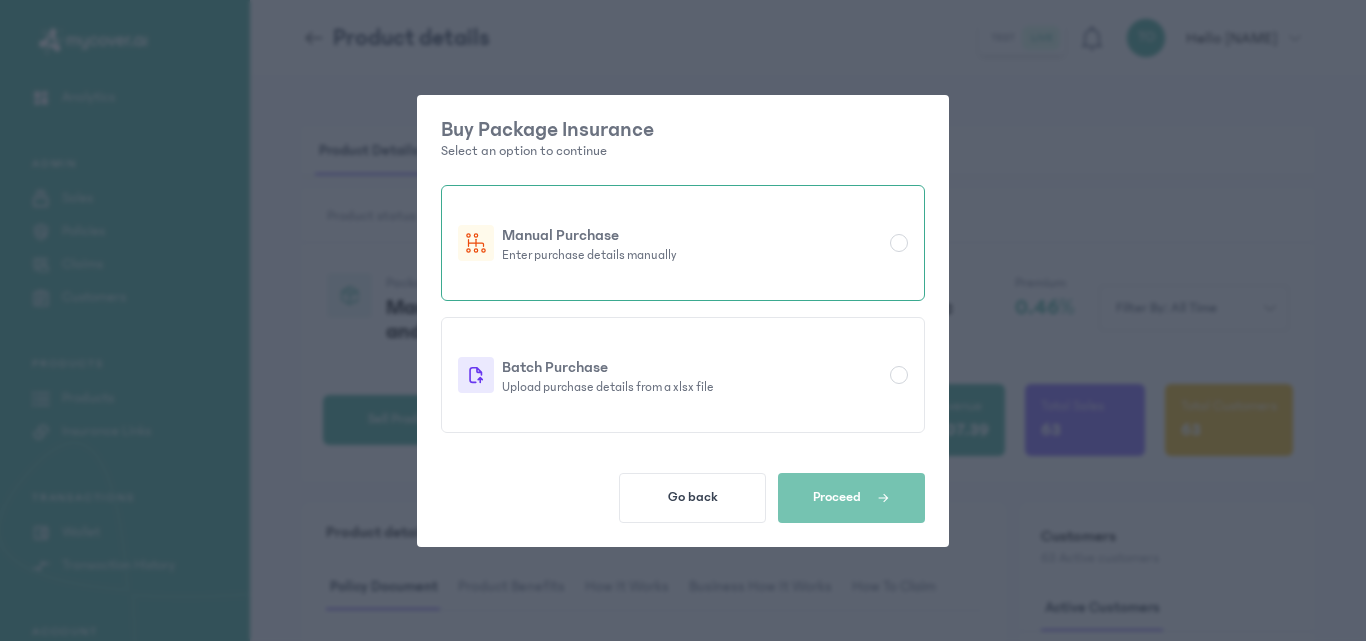 click at bounding box center [899, 243] 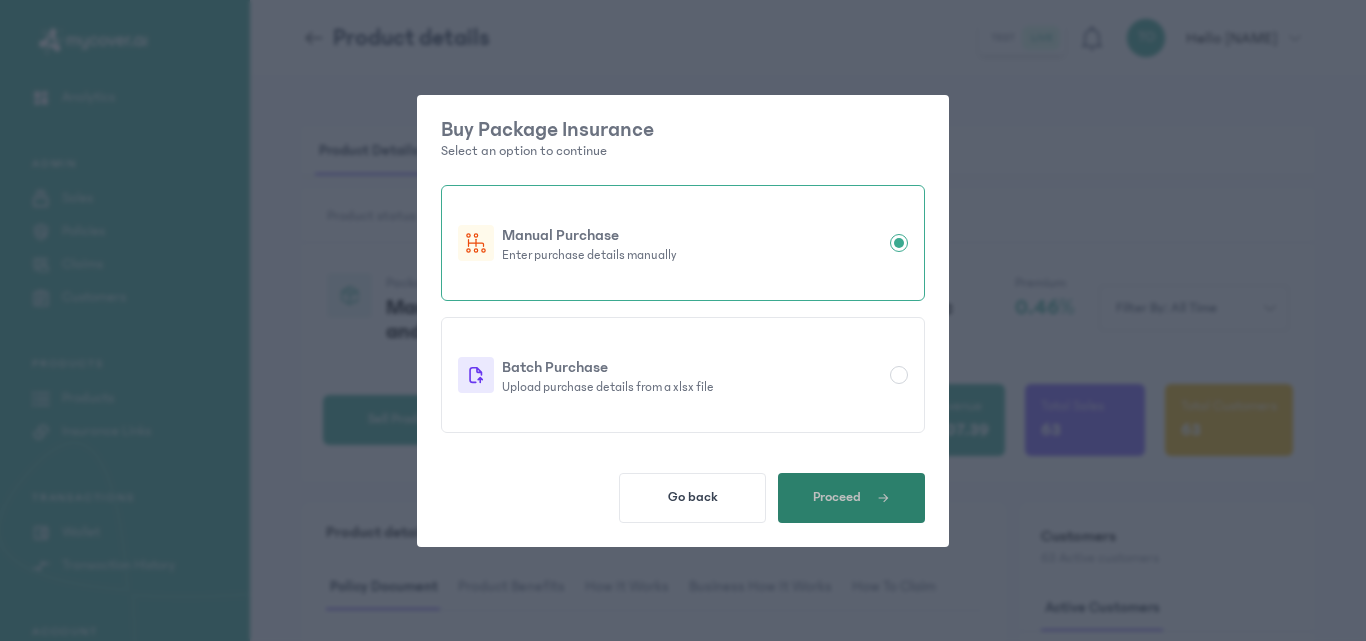 click on "Proceed" 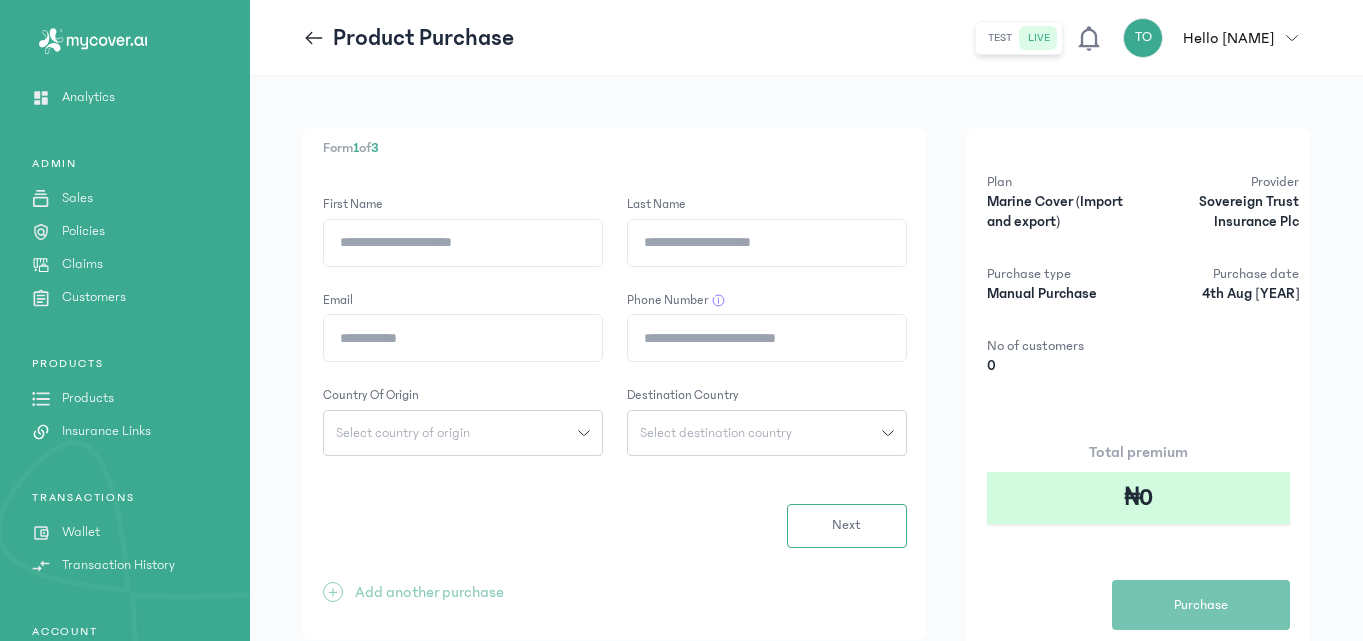 click on "First Name" 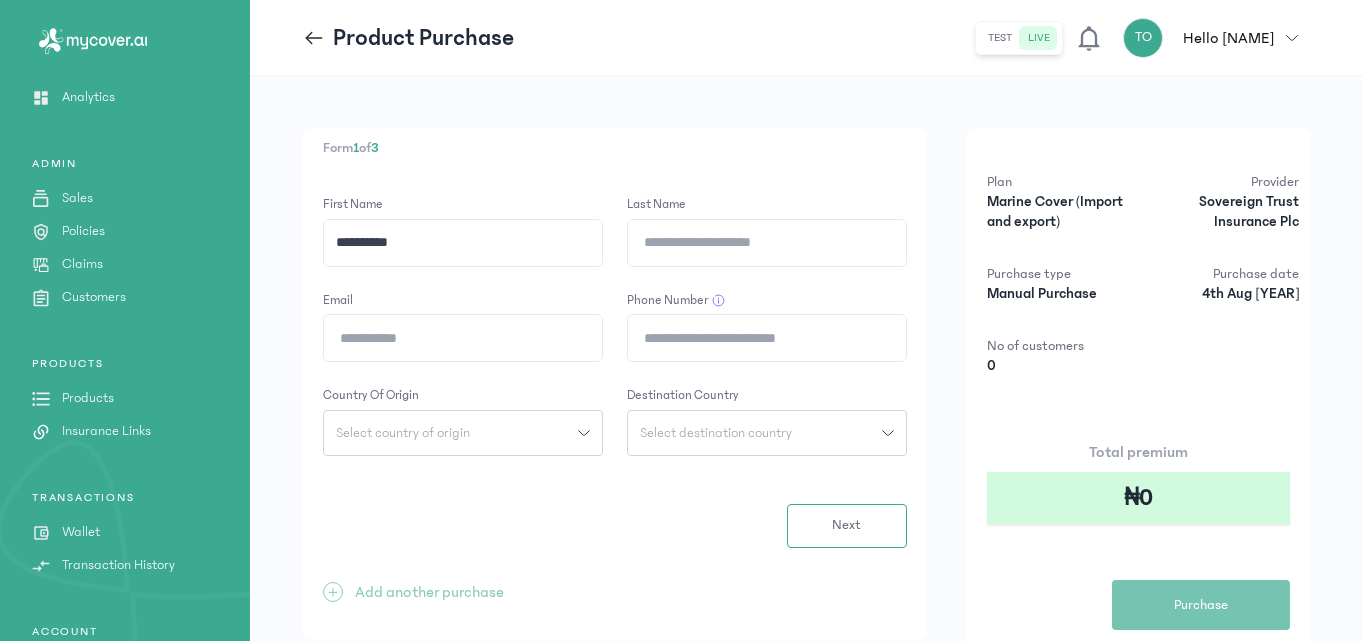 type on "*********" 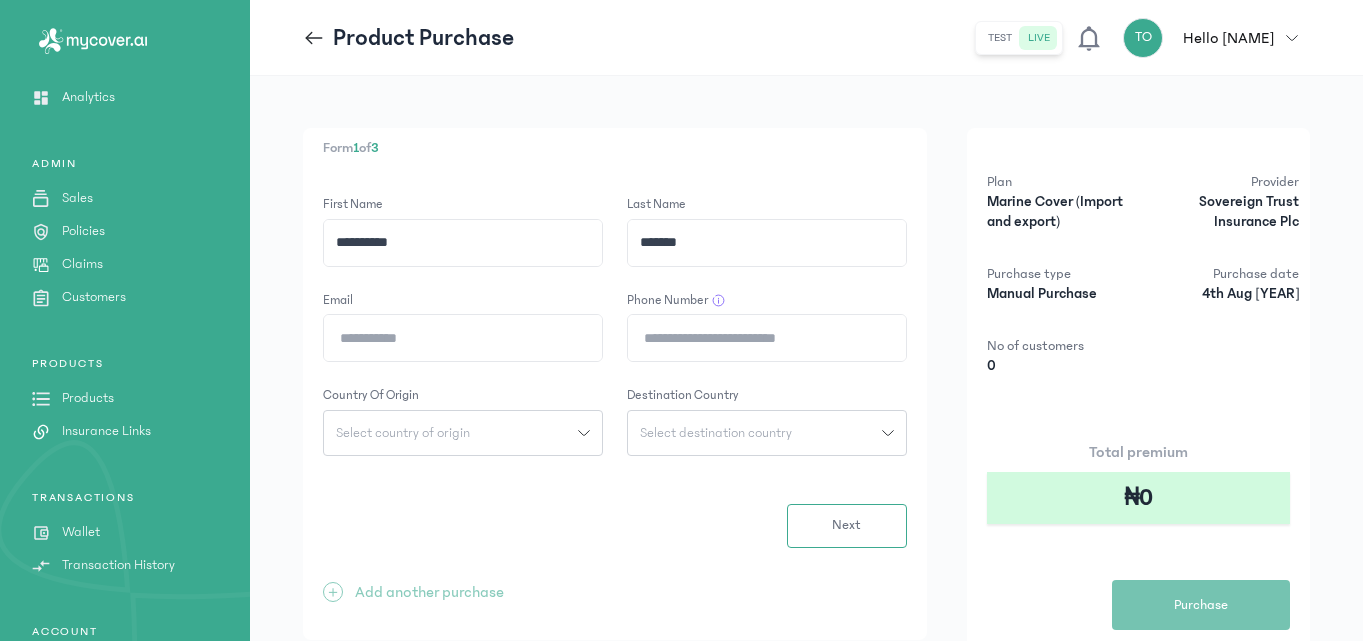 type on "*******" 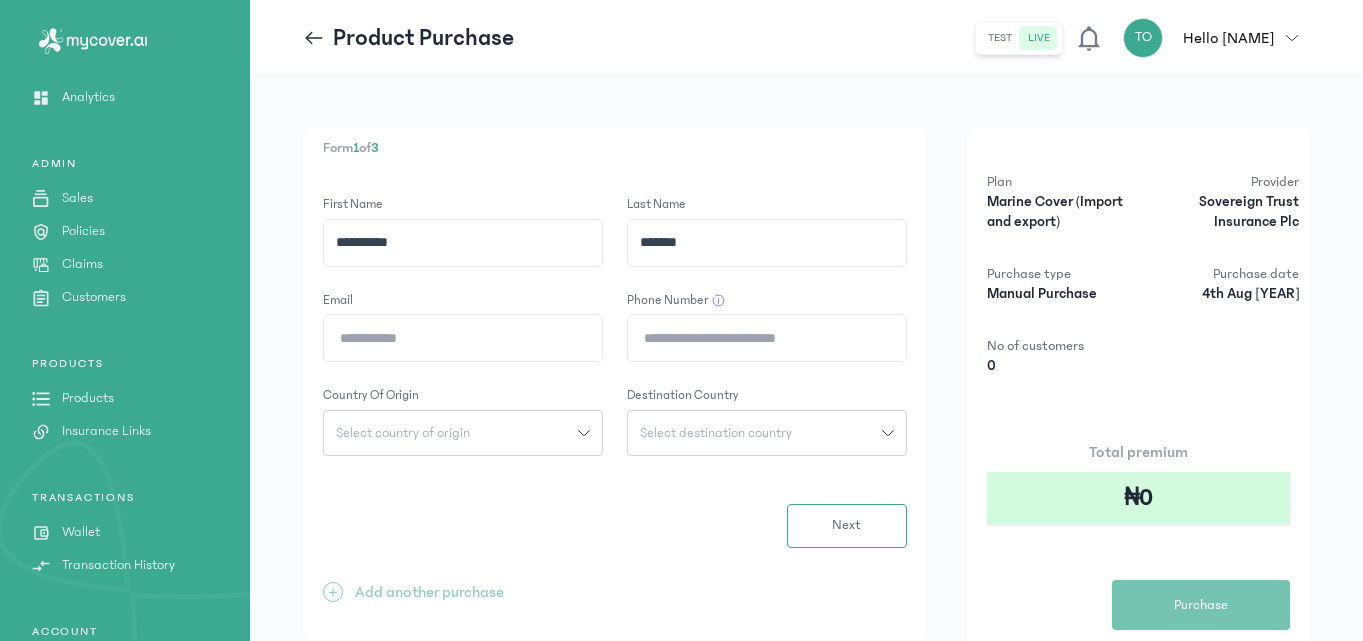 type on "**********" 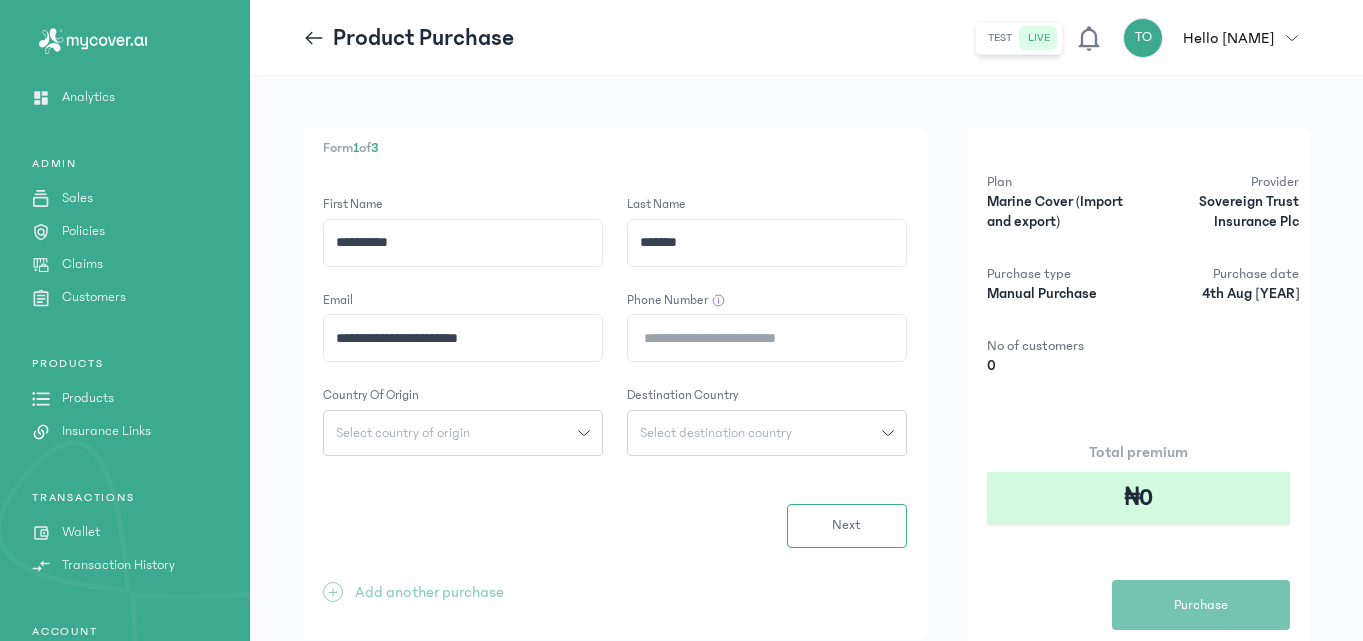 click on "Phone Number" 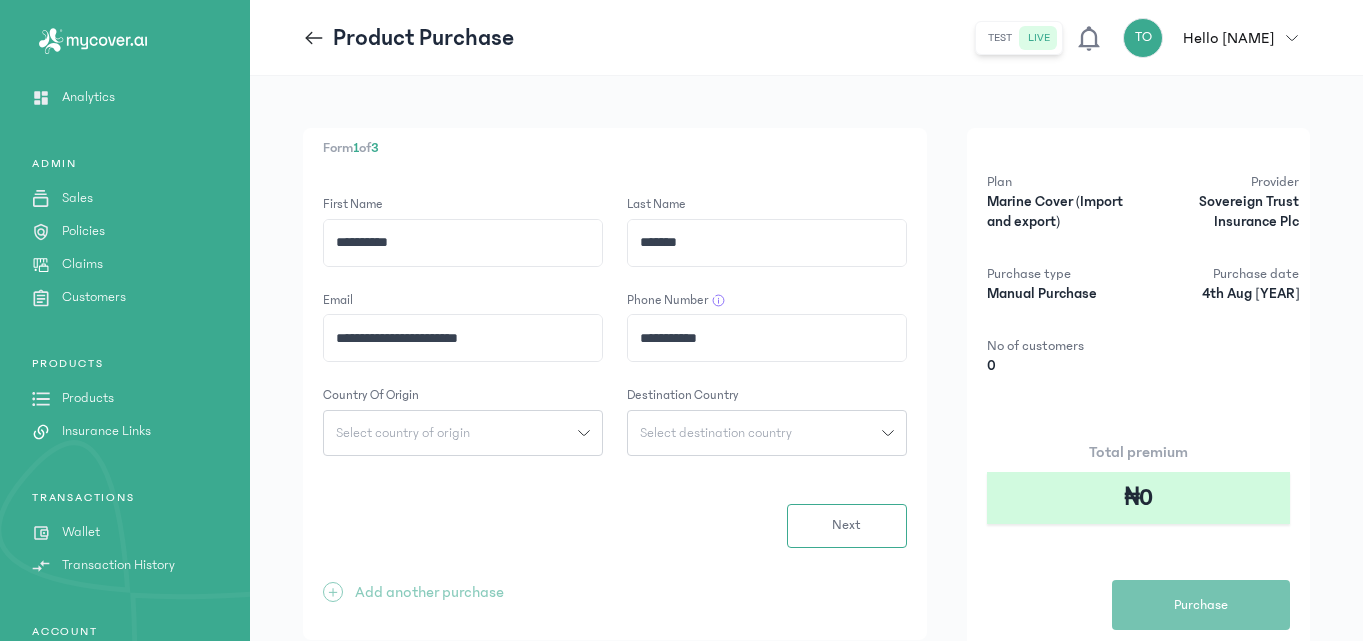 type on "**********" 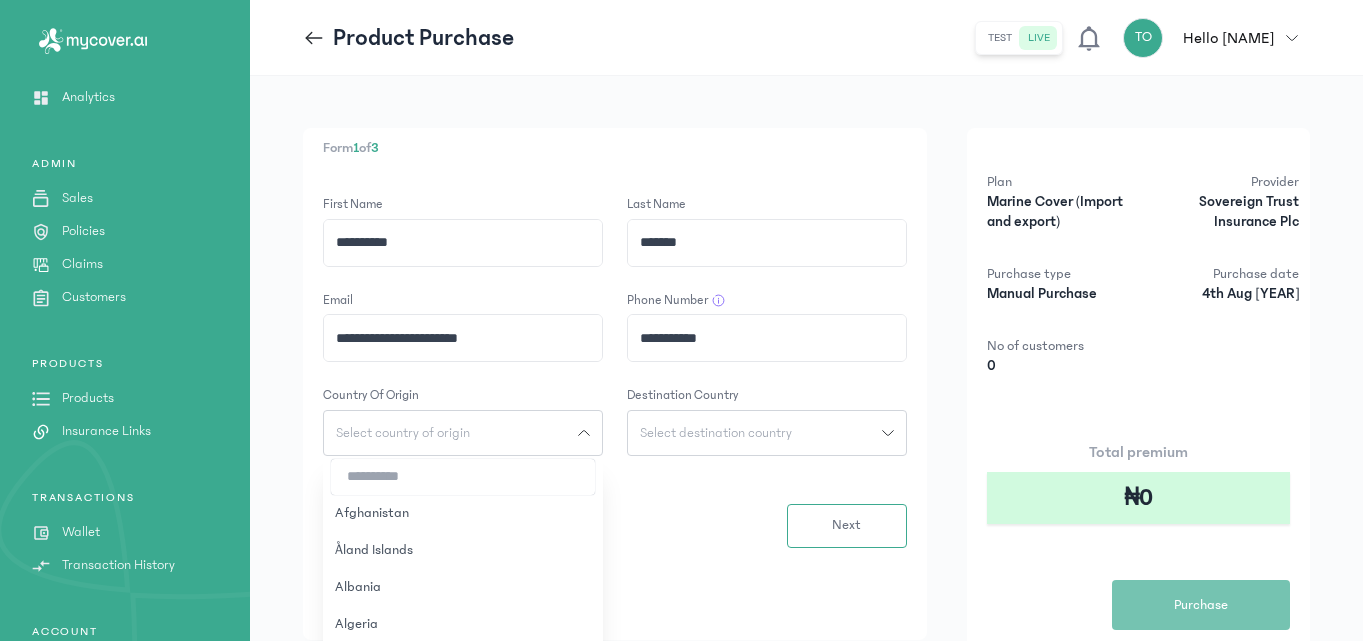 click at bounding box center (463, 477) 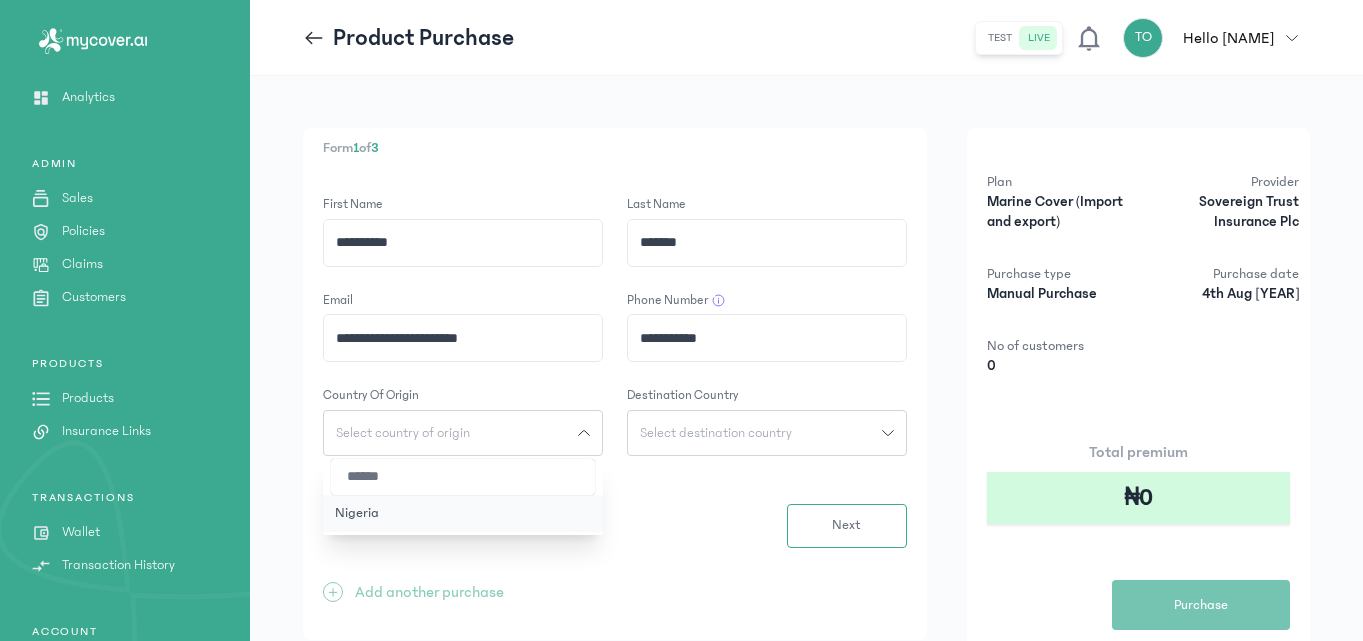 type on "******" 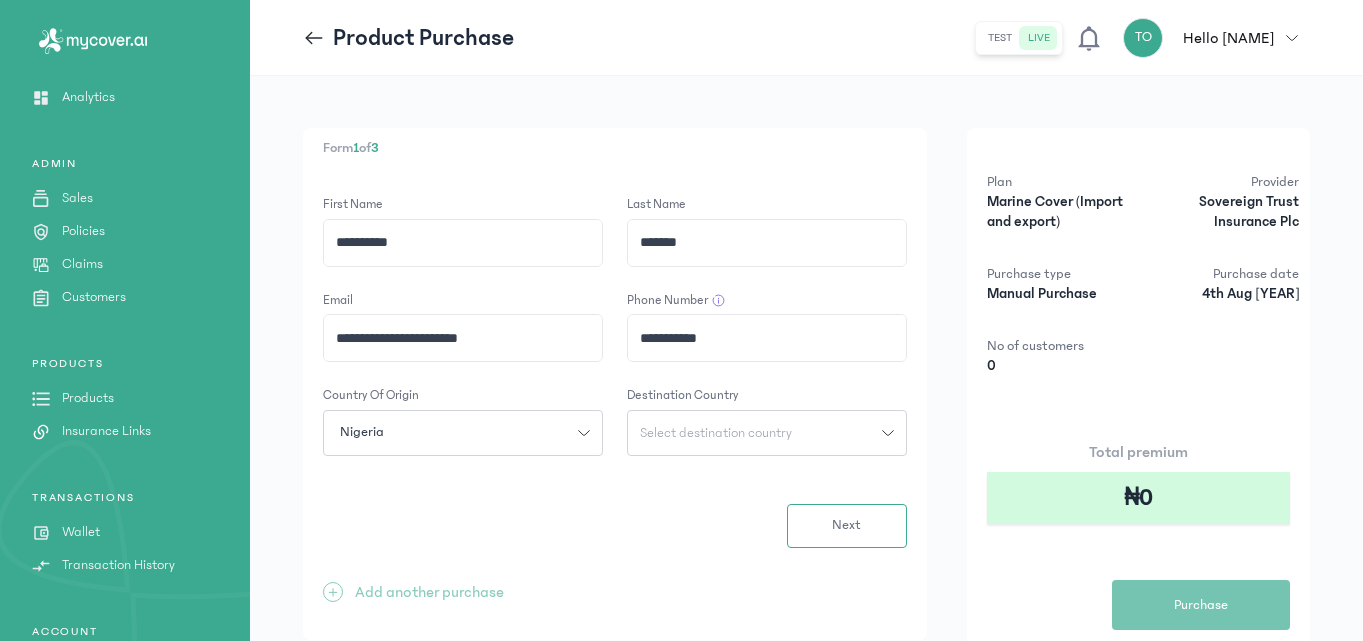 click on "Select destination country" at bounding box center (716, 433) 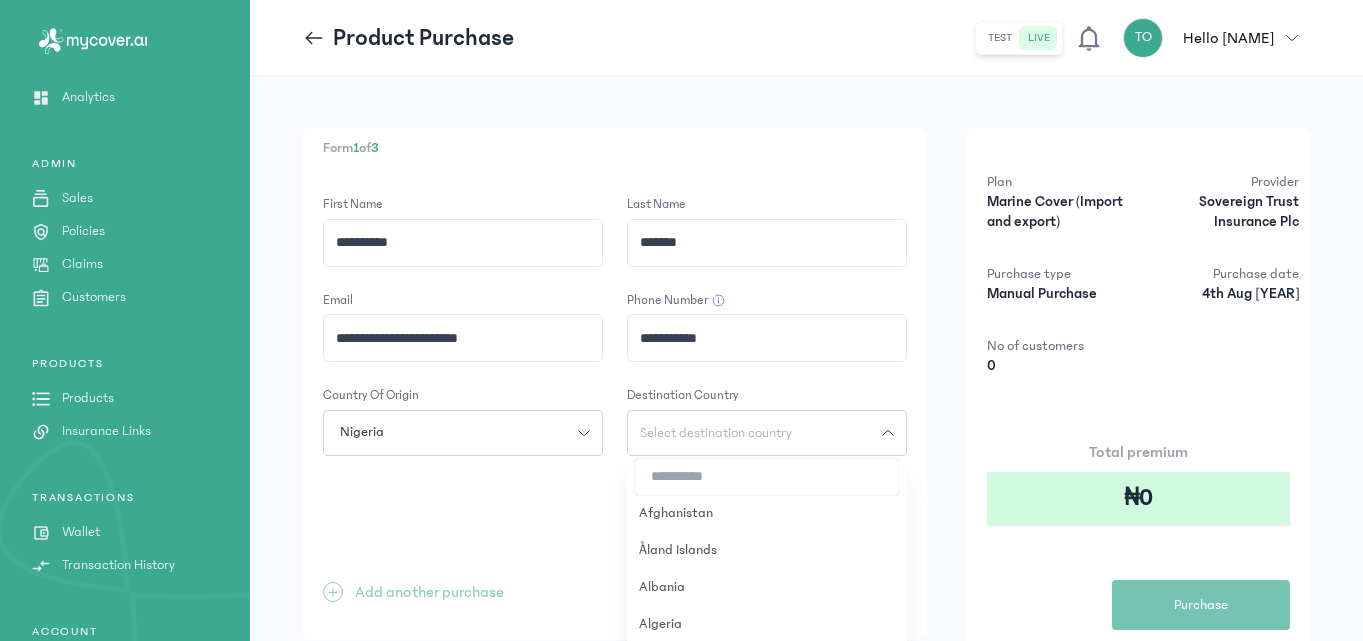 click at bounding box center [767, 477] 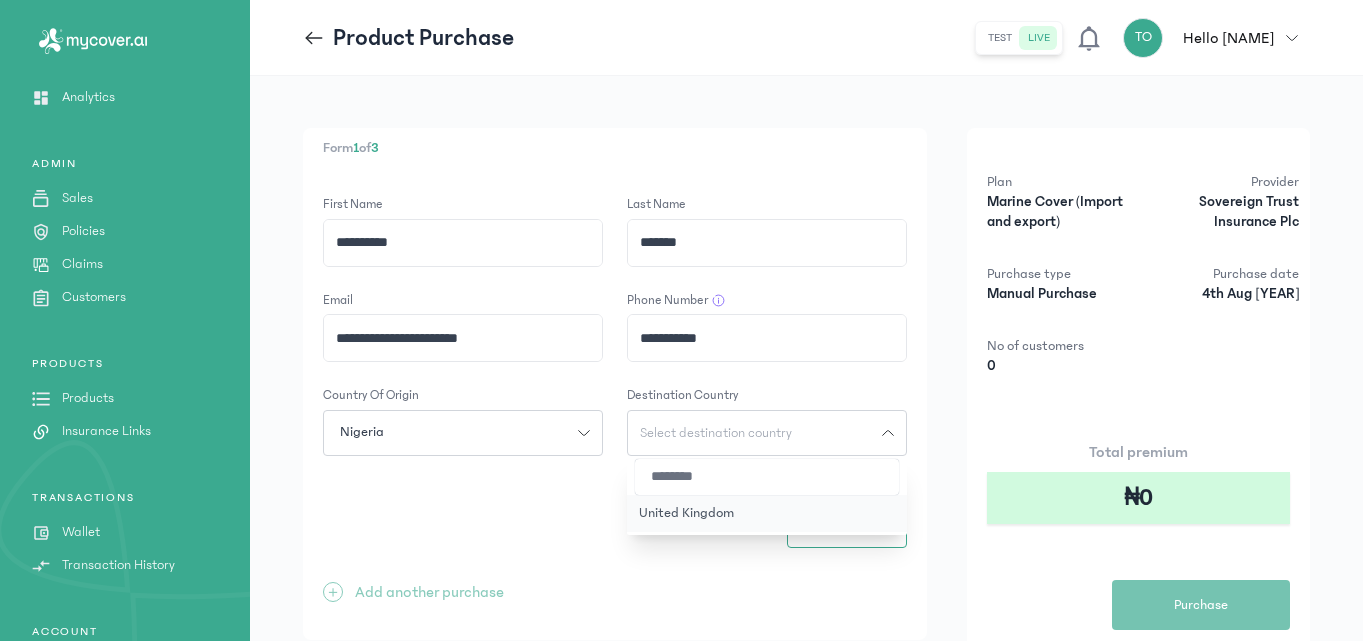 type on "********" 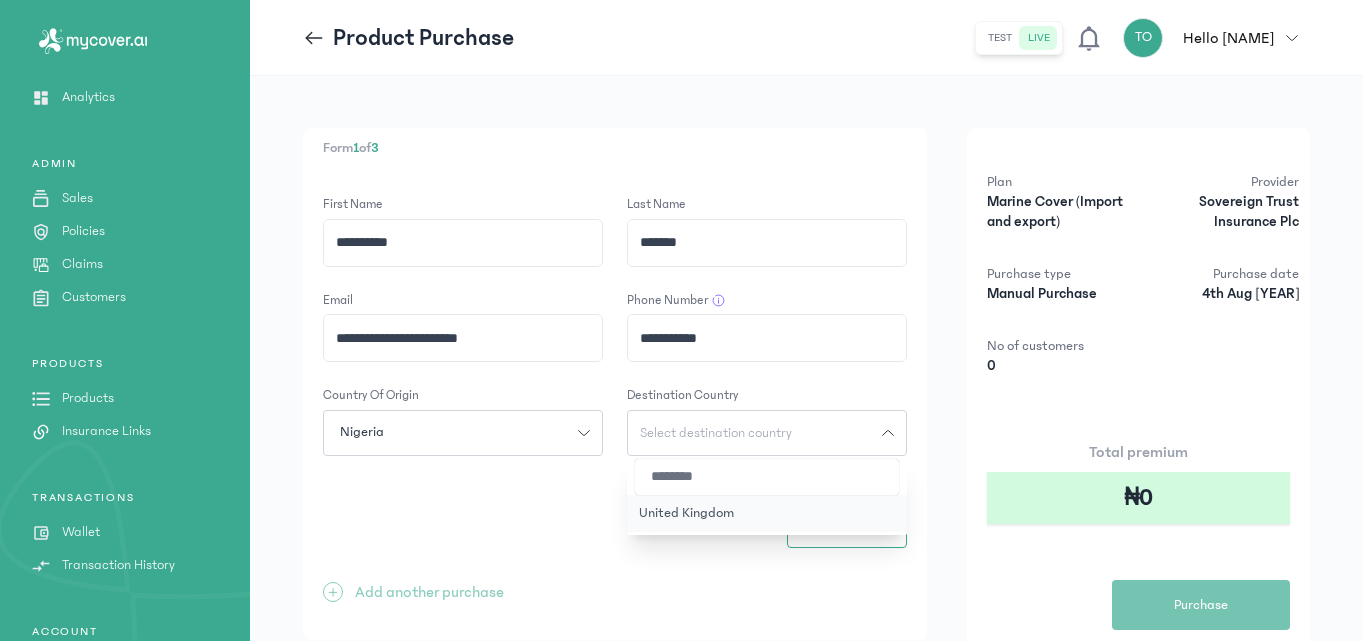 click on "United Kingdom" 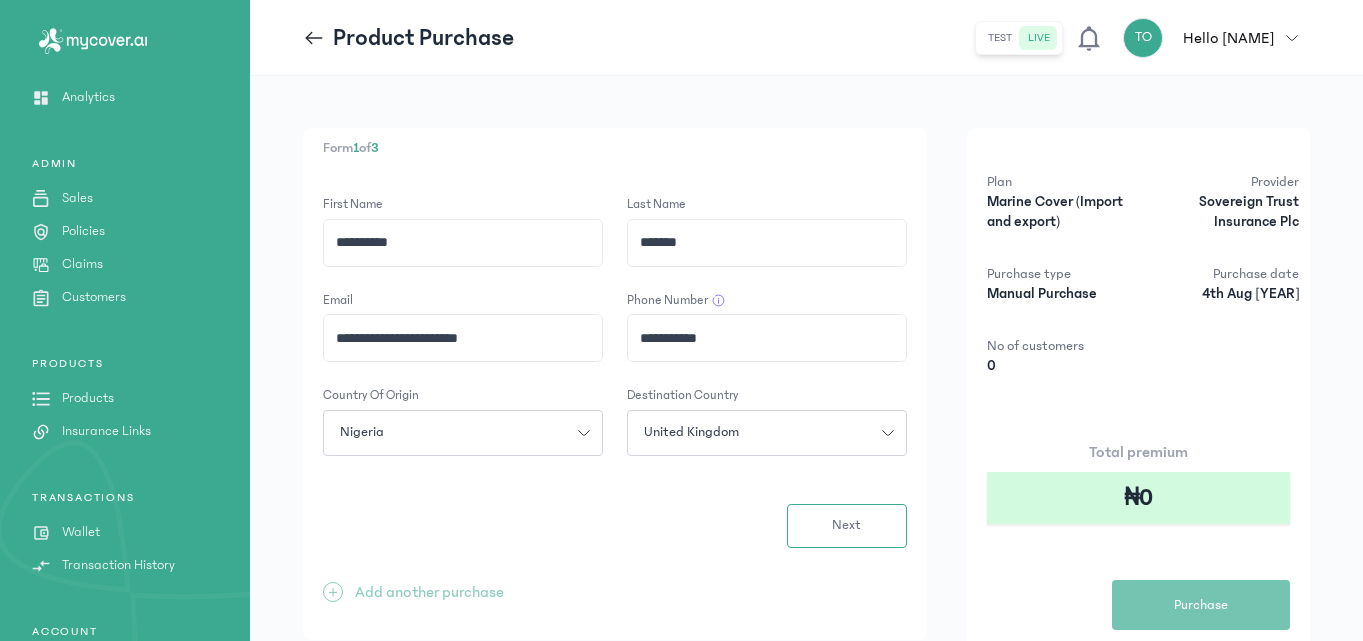 click on "Next" 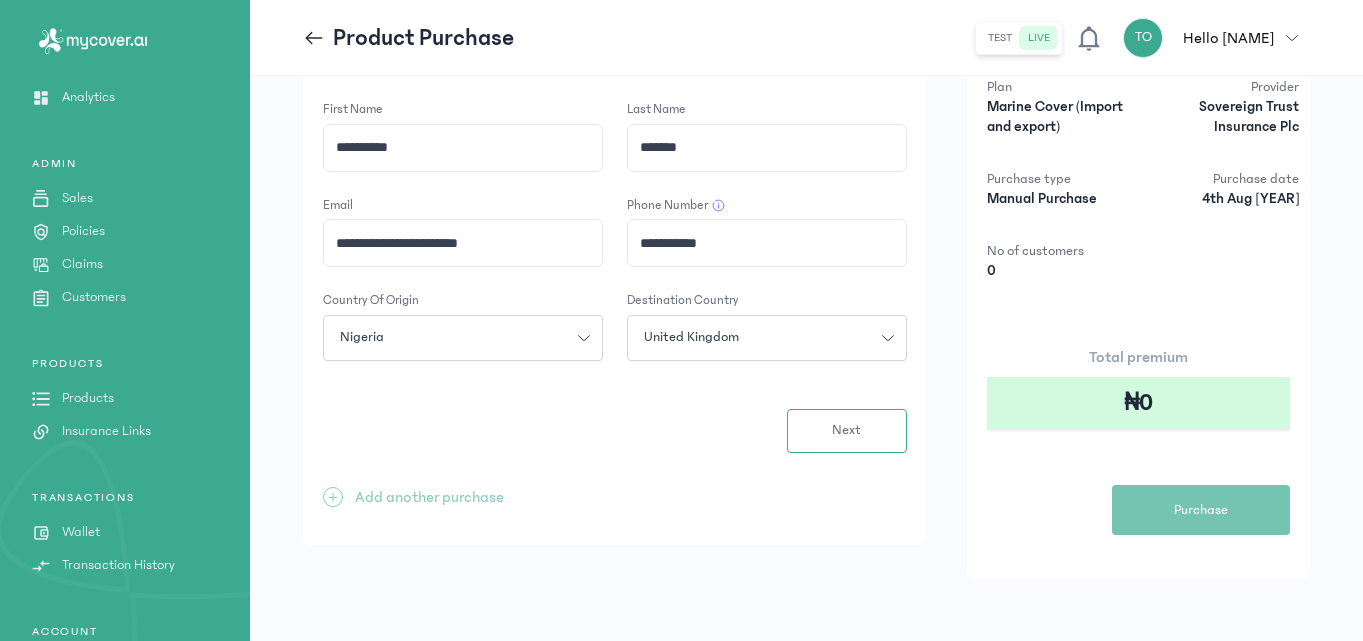 scroll, scrollTop: 97, scrollLeft: 0, axis: vertical 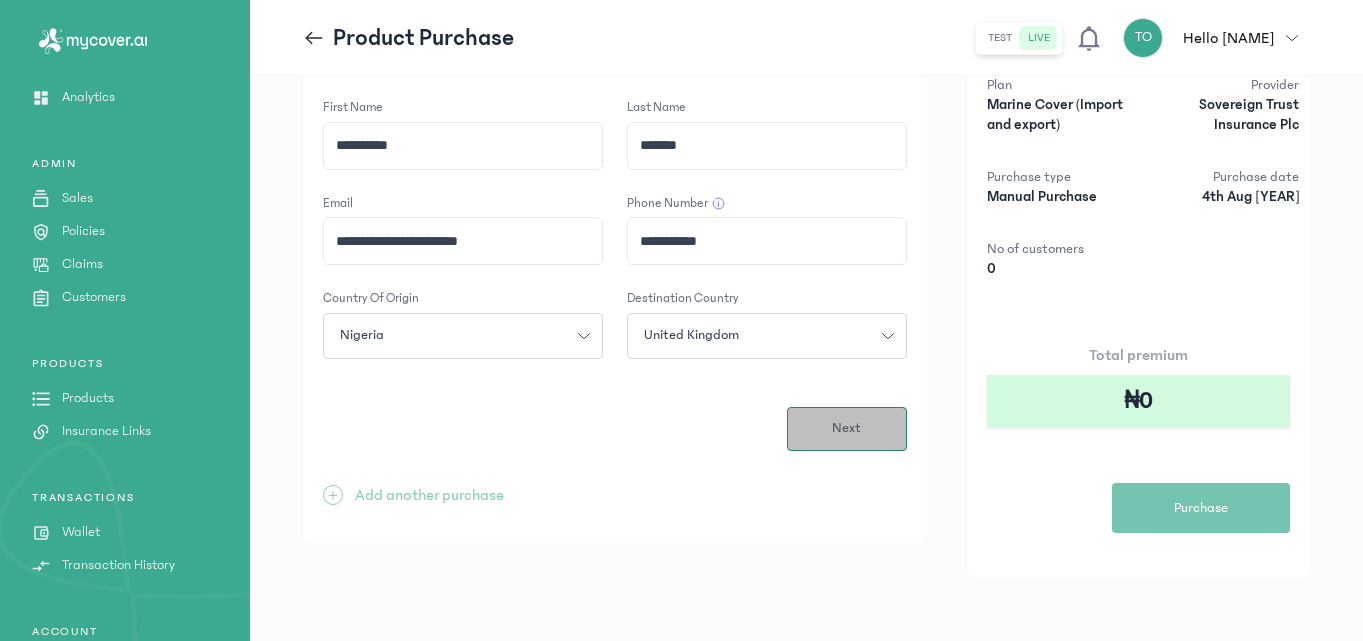 click on "Next" at bounding box center [847, 429] 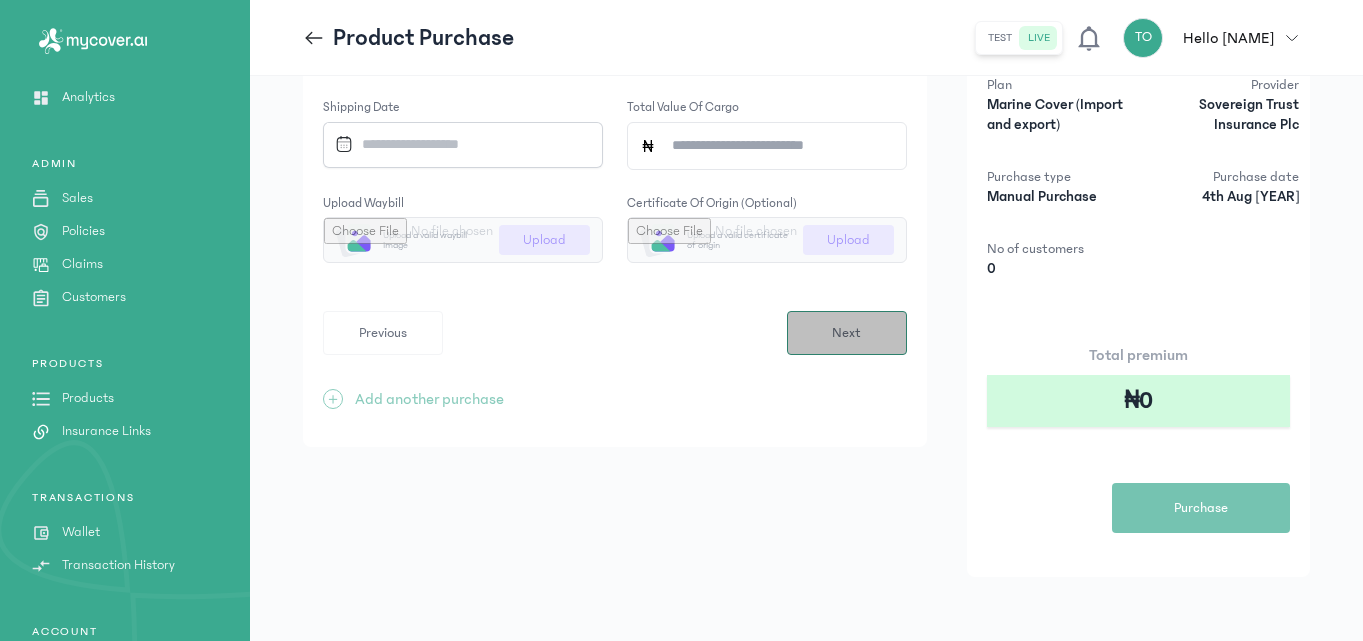 scroll, scrollTop: 0, scrollLeft: 0, axis: both 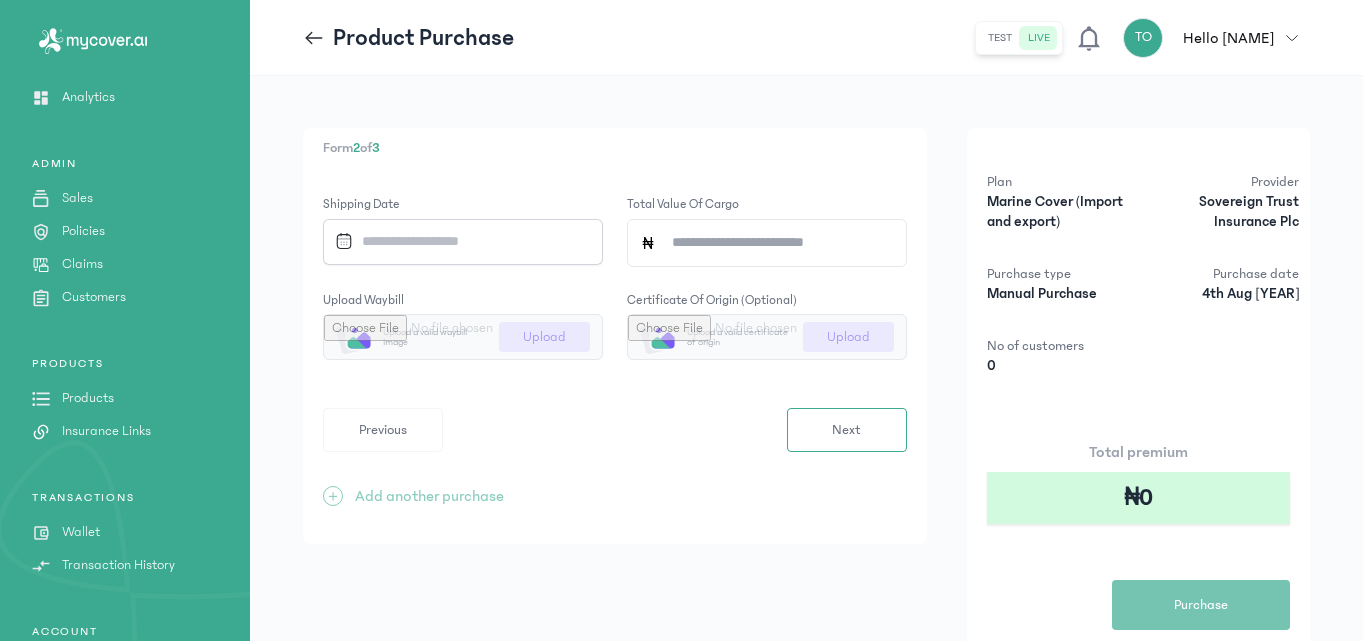 click at bounding box center (456, 241) 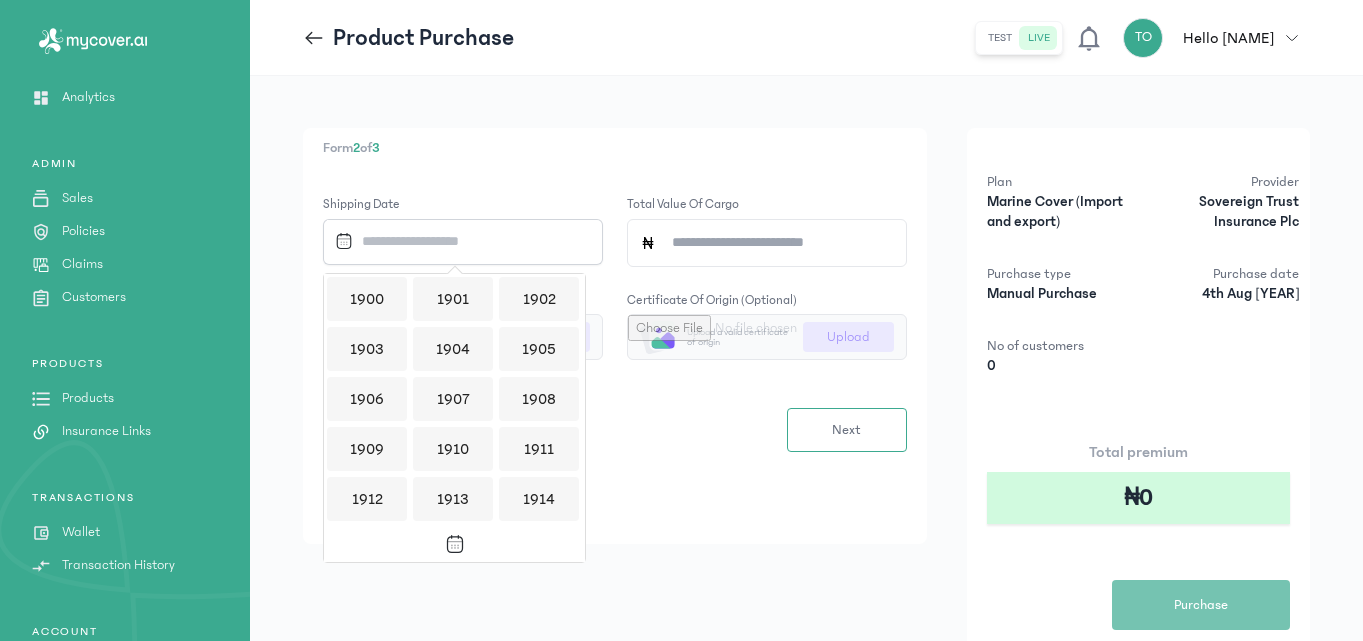 scroll, scrollTop: 1939, scrollLeft: 0, axis: vertical 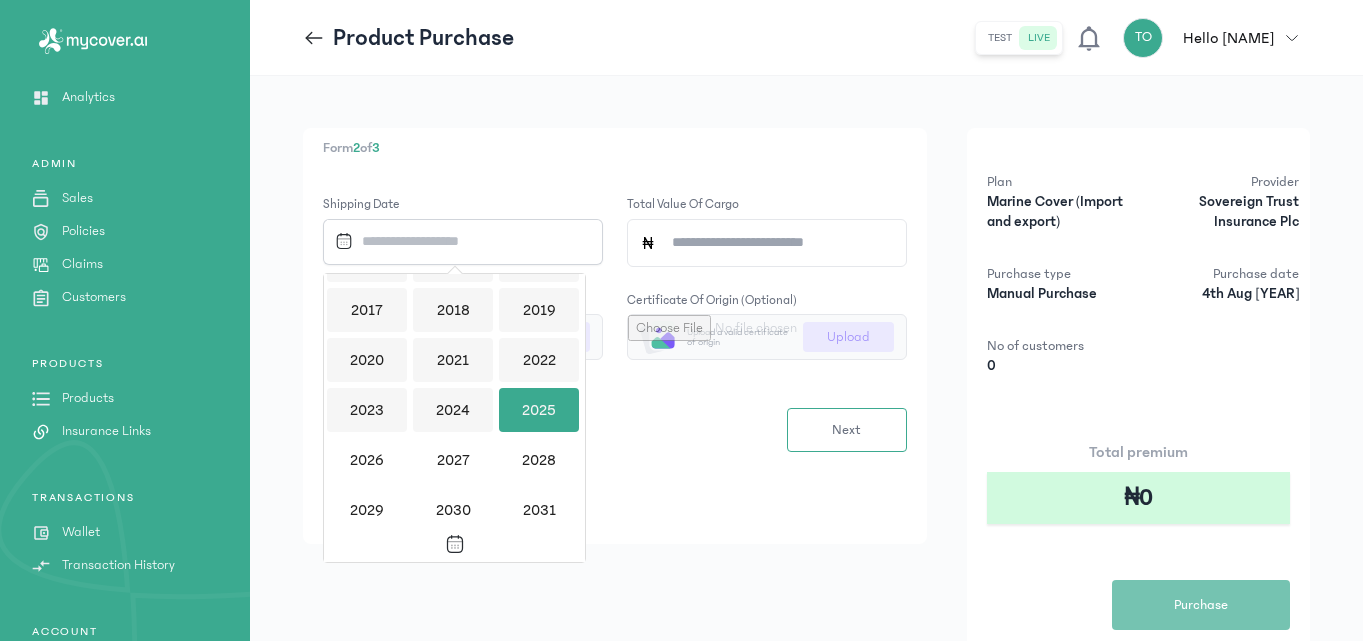 click on "2025" at bounding box center (539, 410) 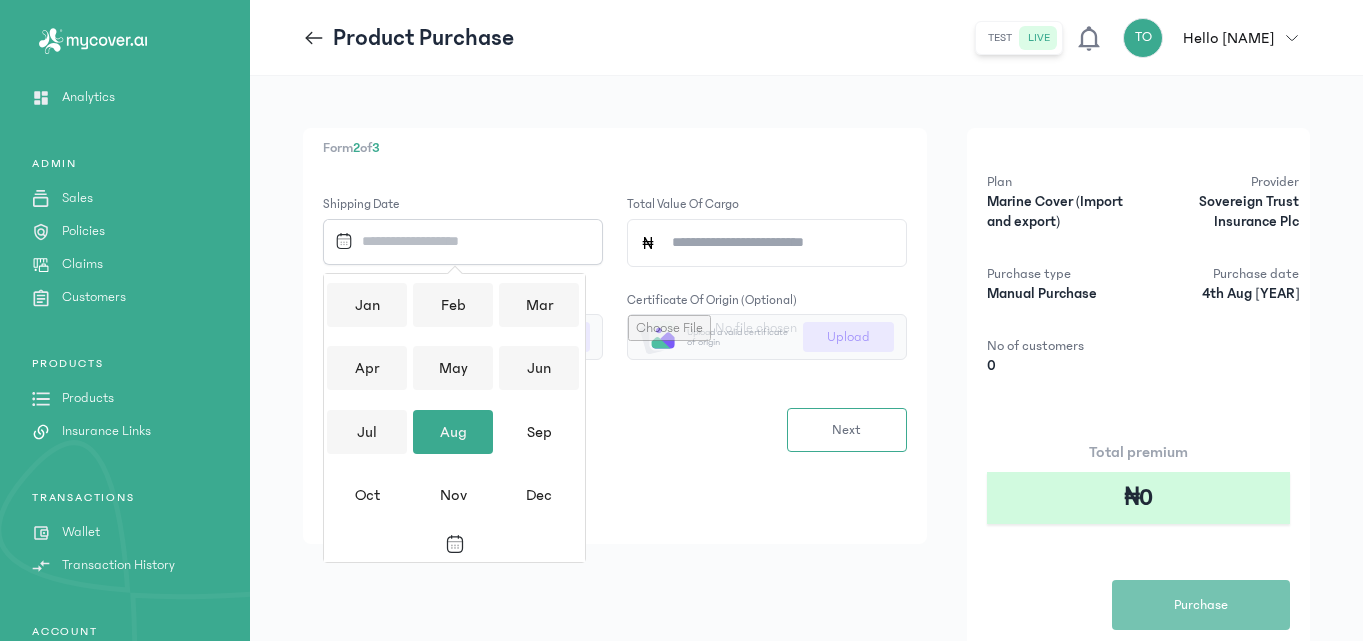 click on "Aug" at bounding box center [453, 432] 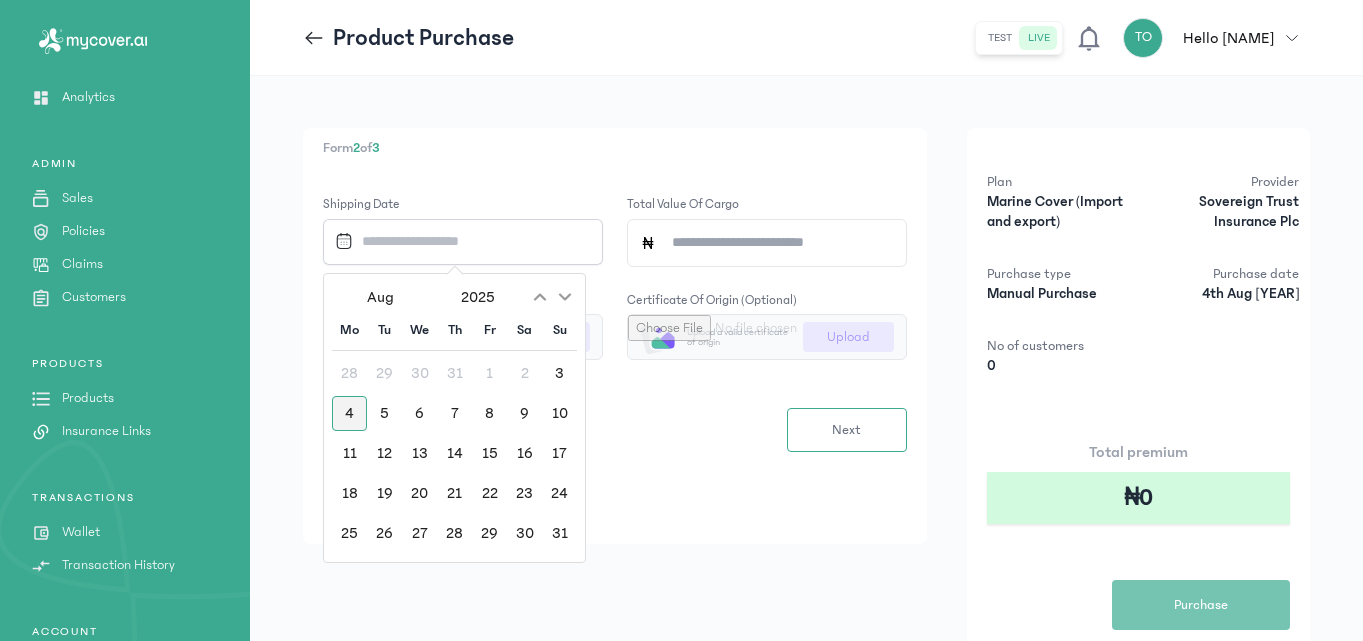 click on "4" at bounding box center (349, 413) 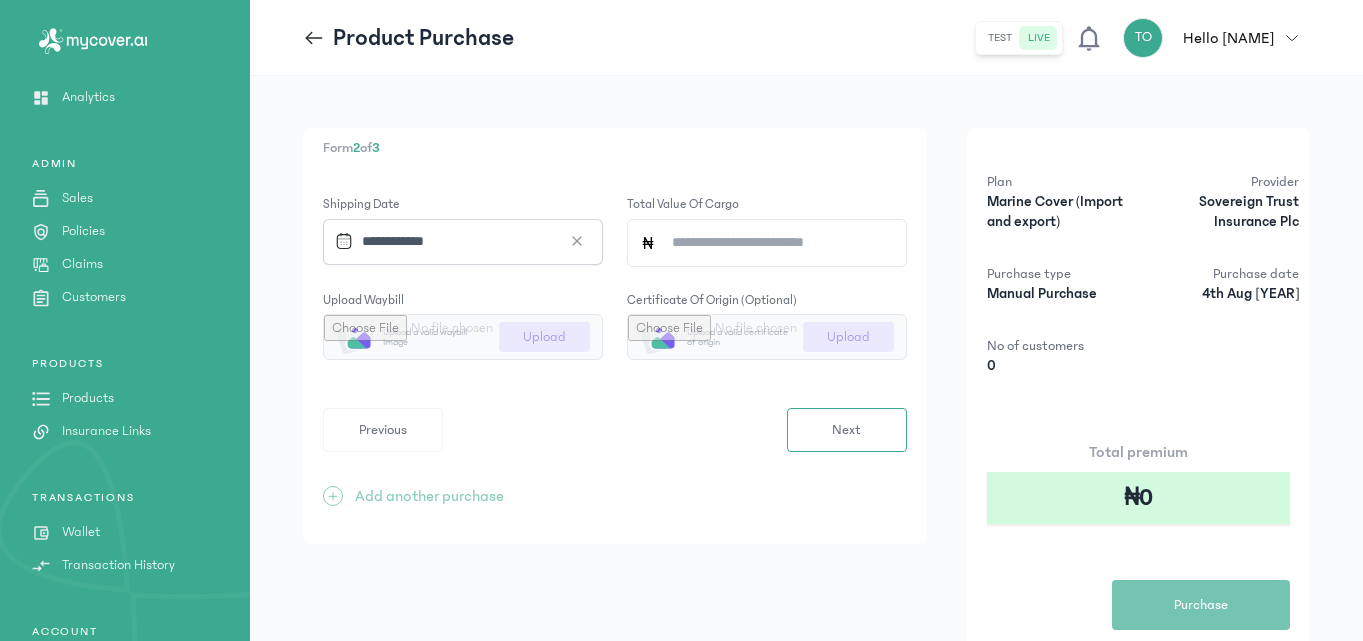 click on "Total value of cargo" 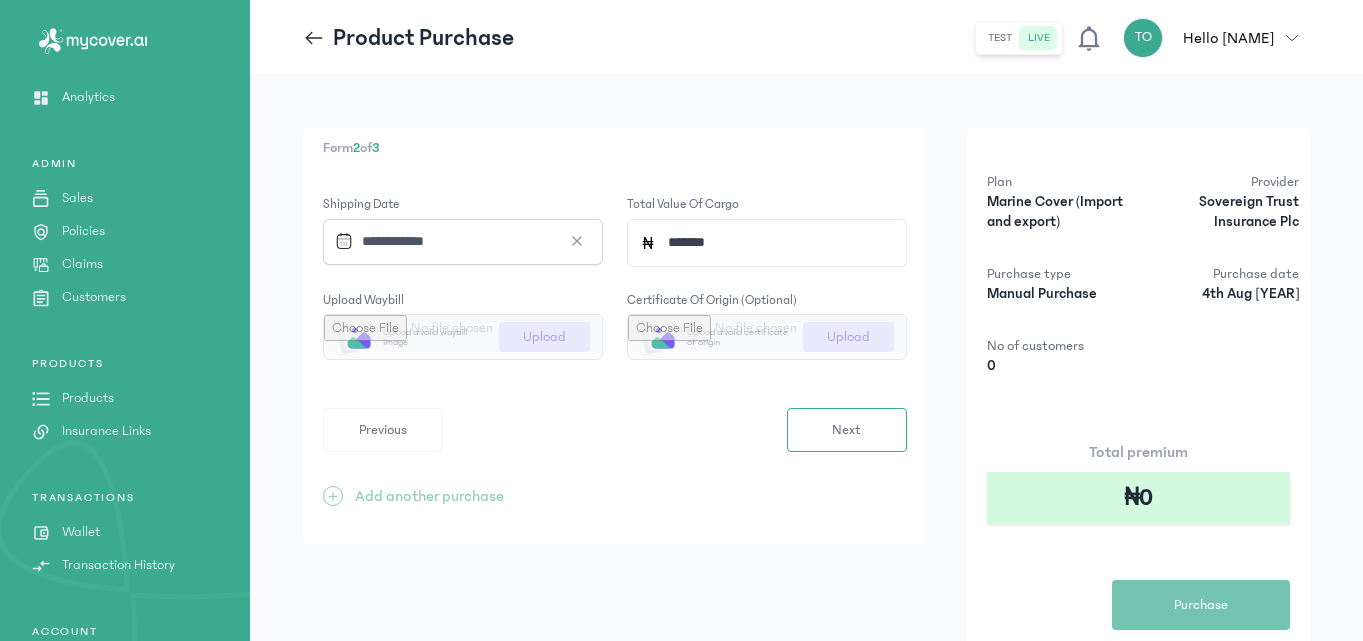 type on "*******" 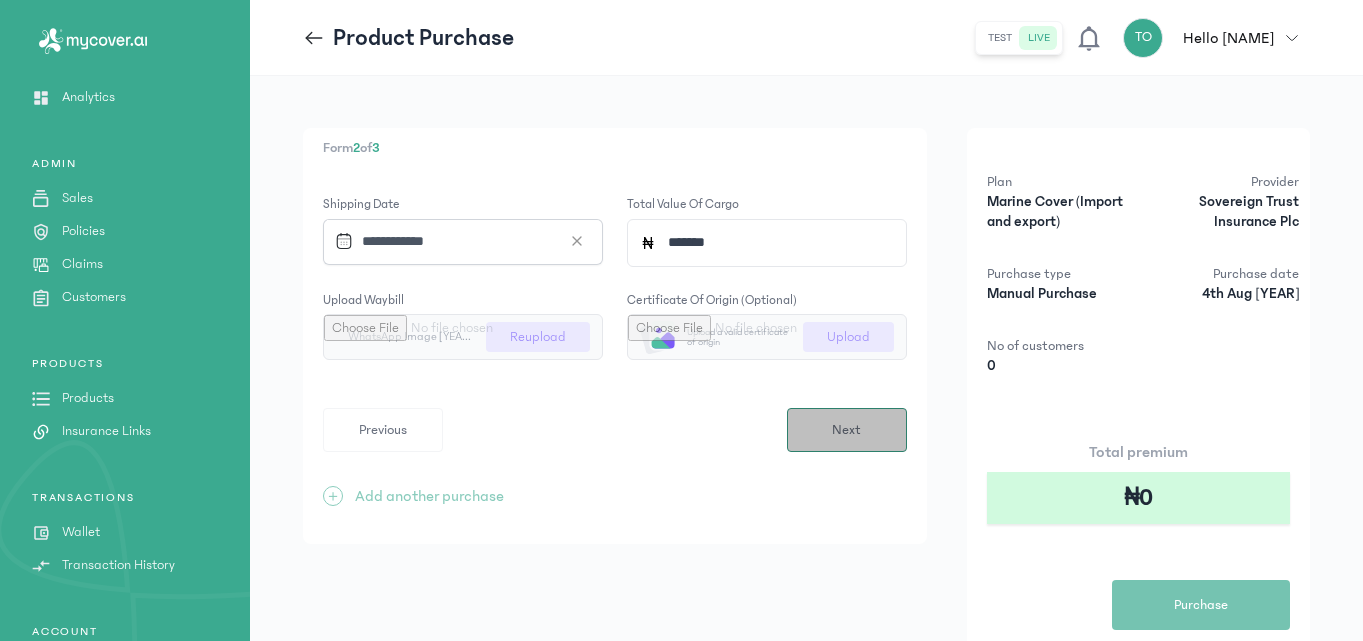 click on "Next" at bounding box center (846, 430) 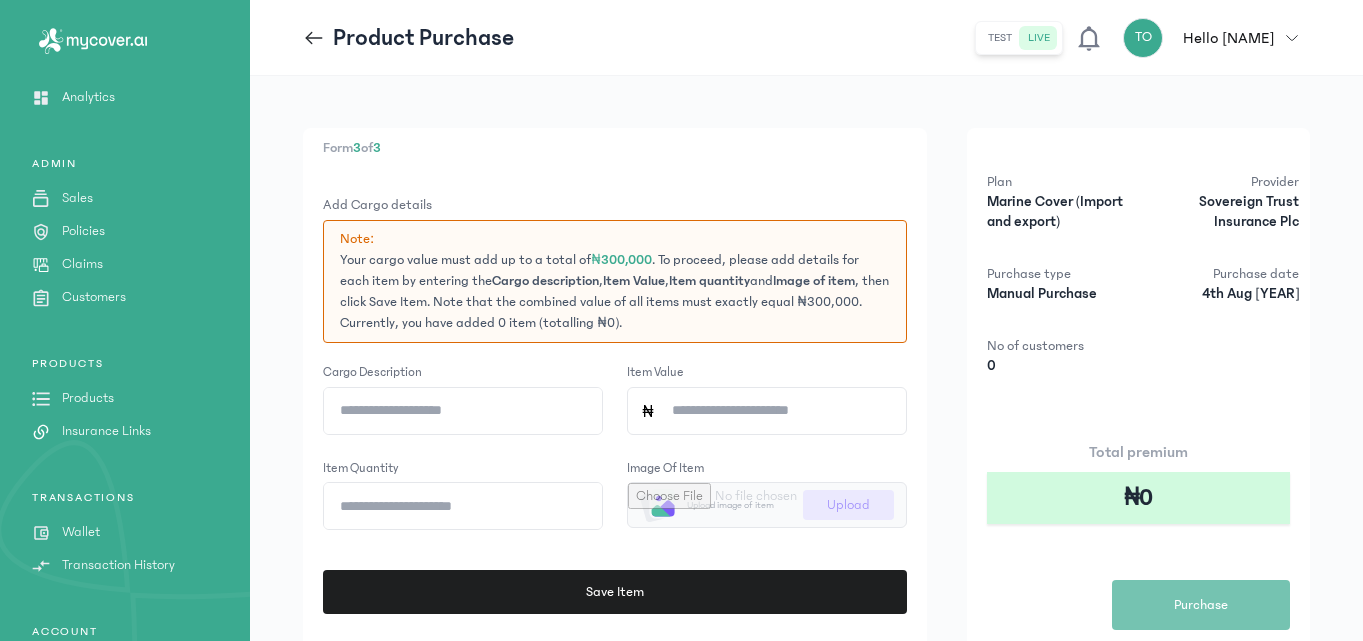 click on "Cargo description" 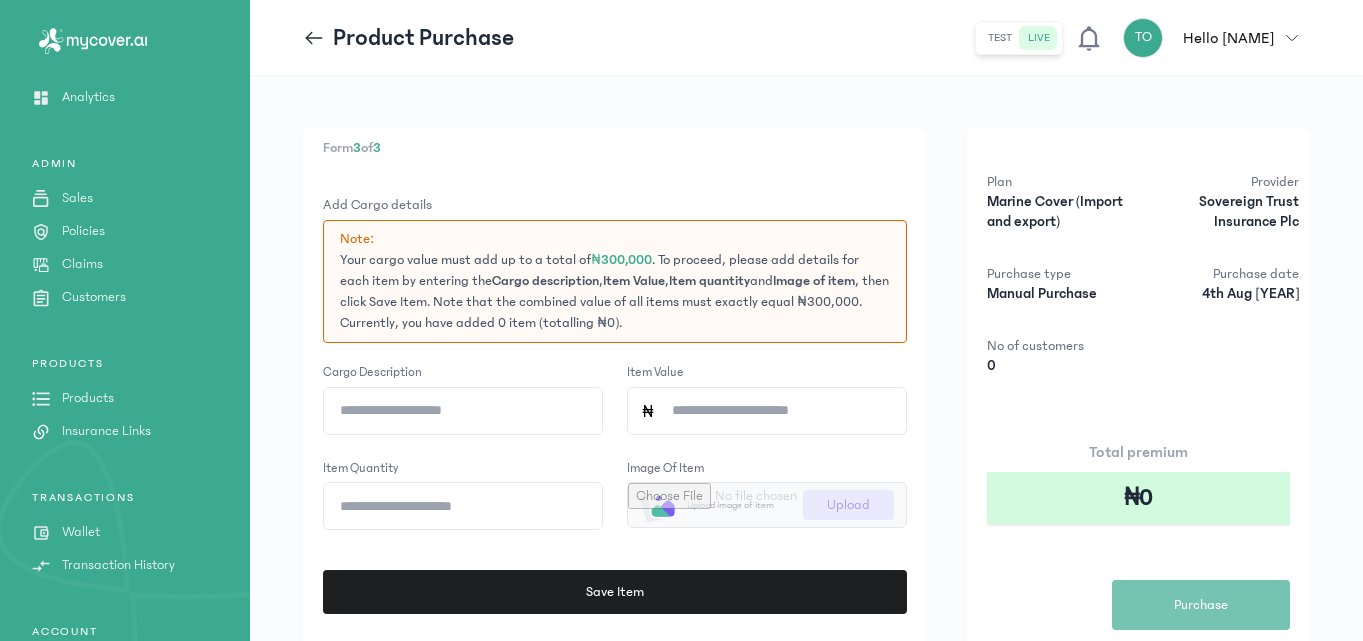 type on "*" 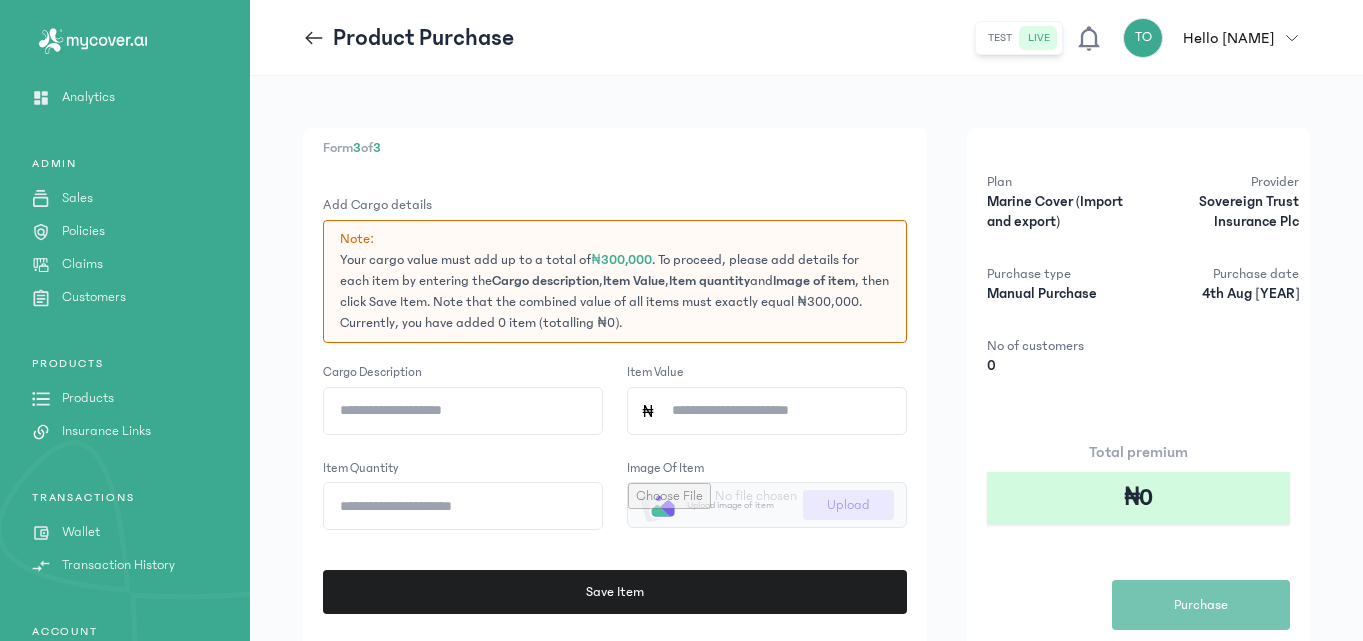 type on "*" 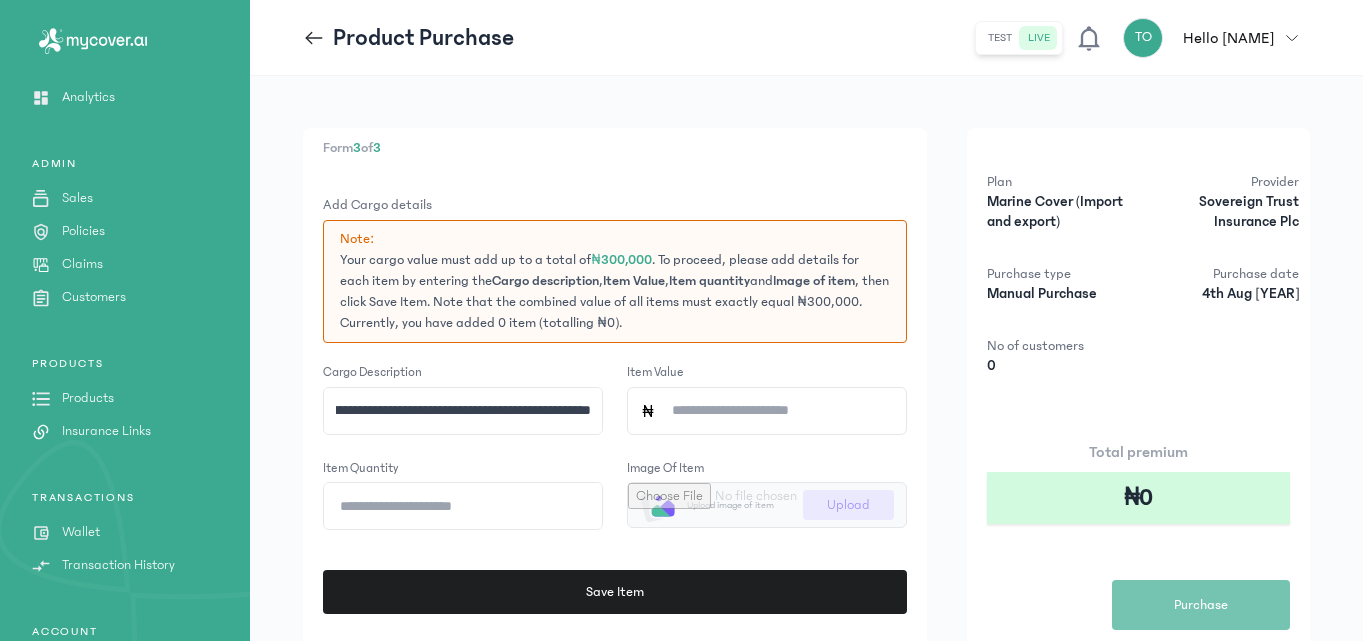 scroll, scrollTop: 0, scrollLeft: 102, axis: horizontal 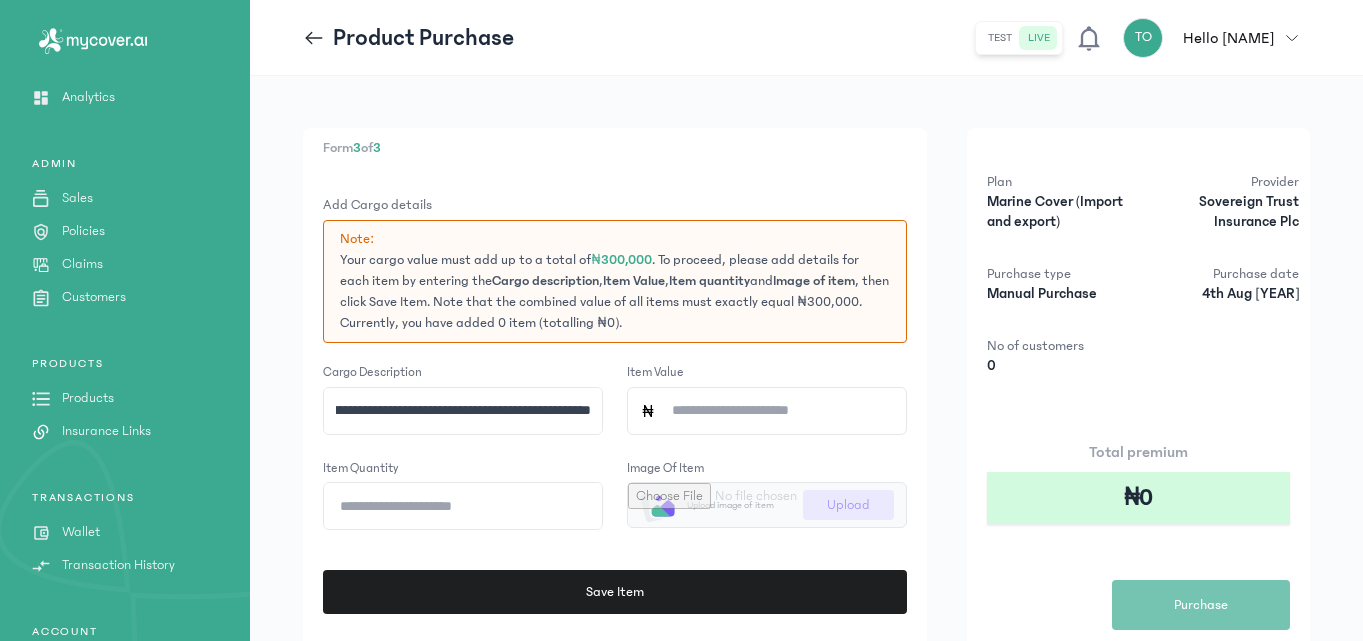 type on "**********" 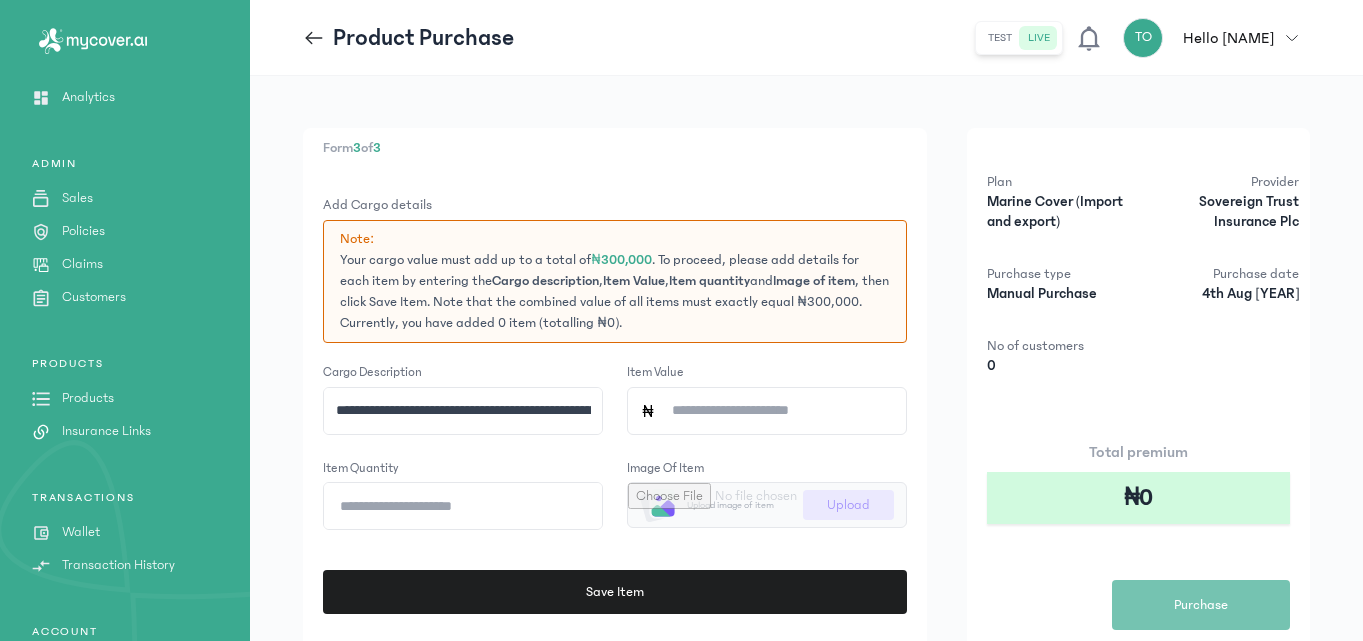 click on "Item Value" 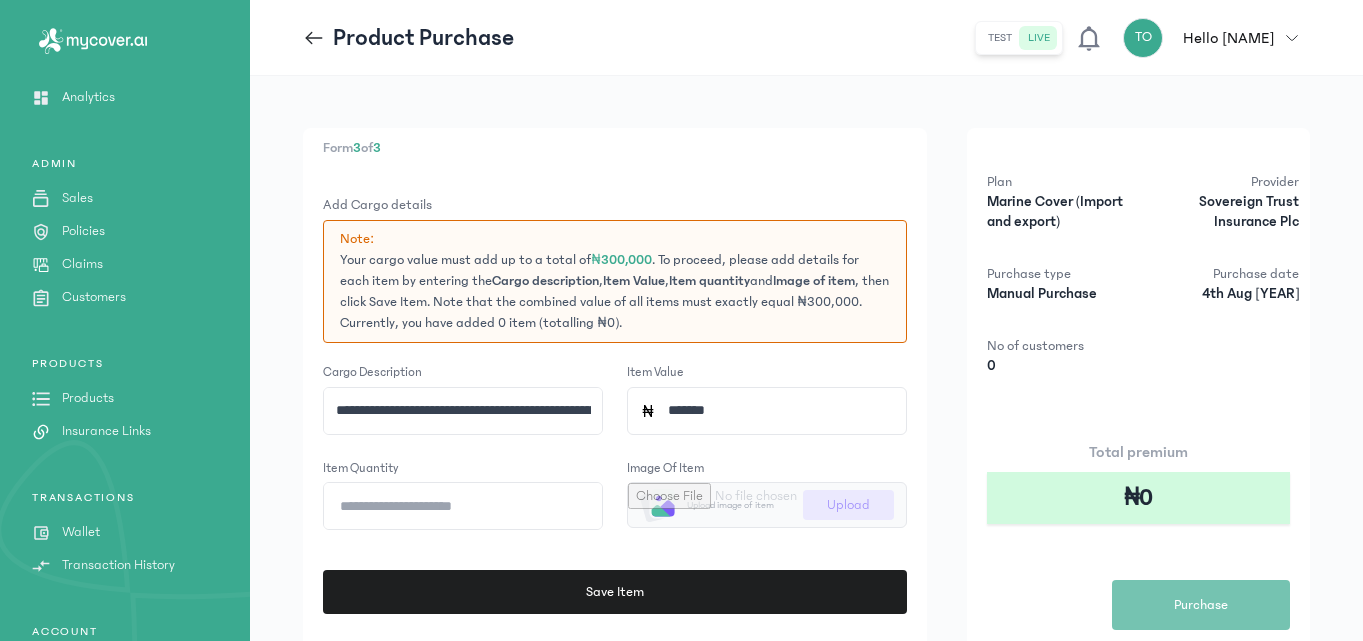 type on "*******" 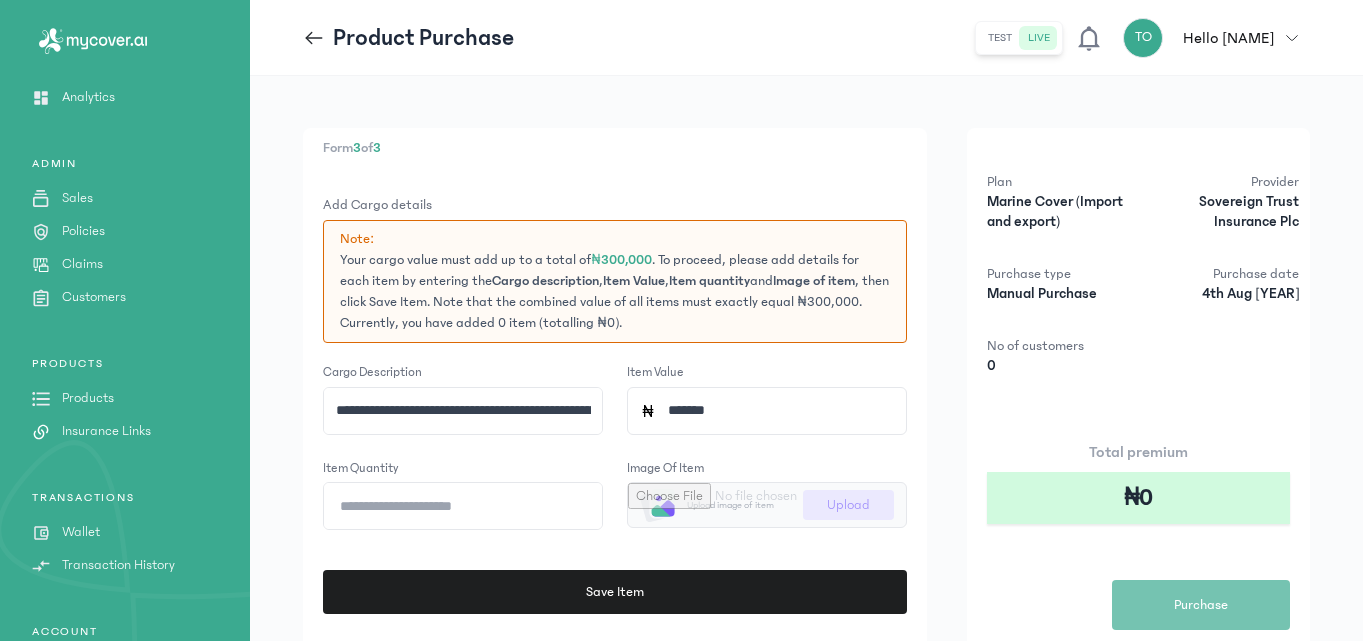 type on "*" 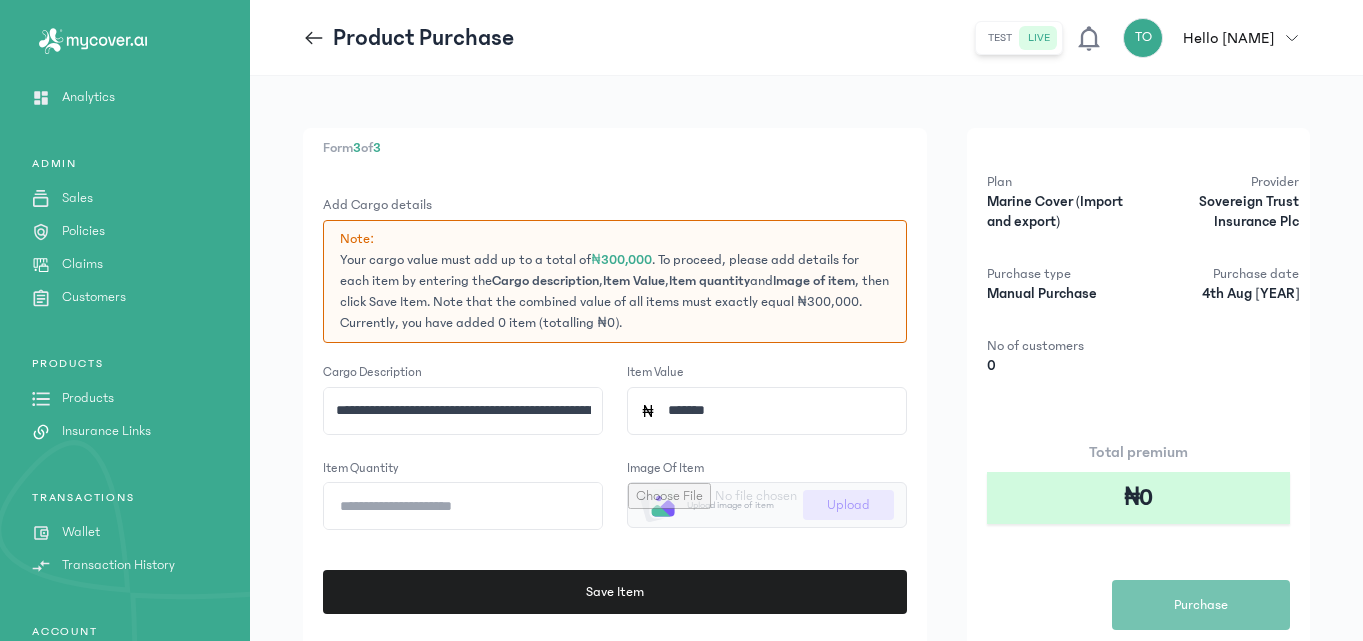click at bounding box center (767, 505) 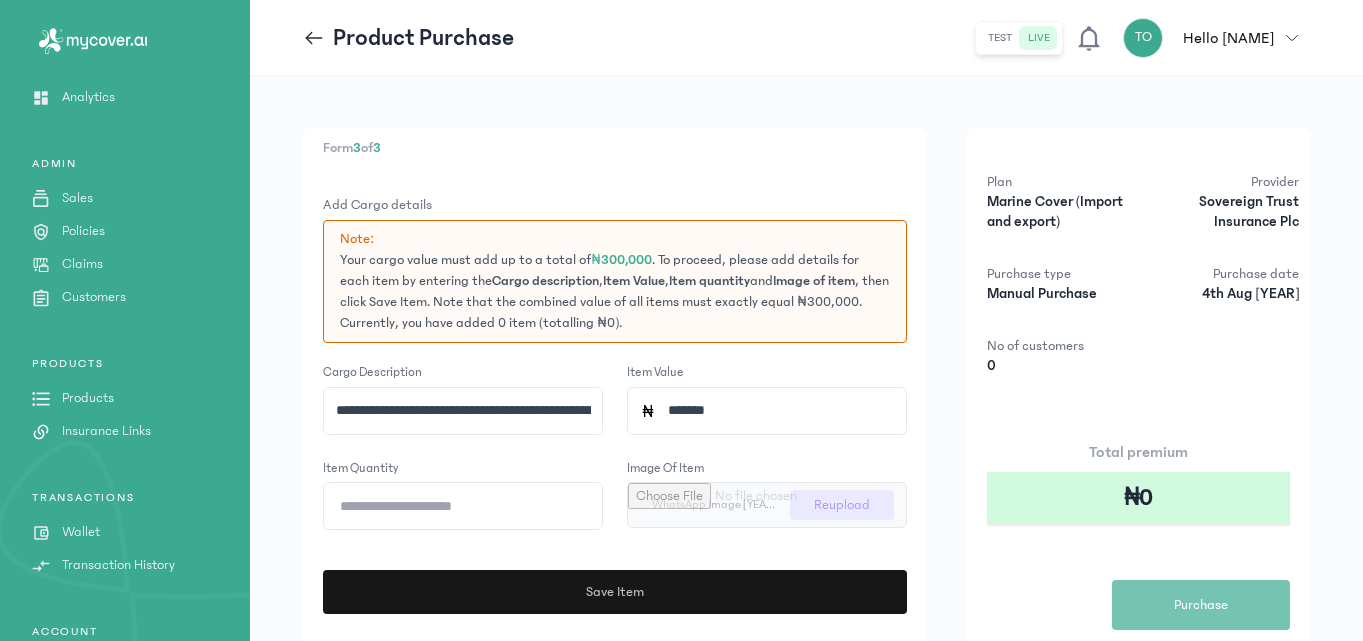 click on "Save Item" at bounding box center (615, 592) 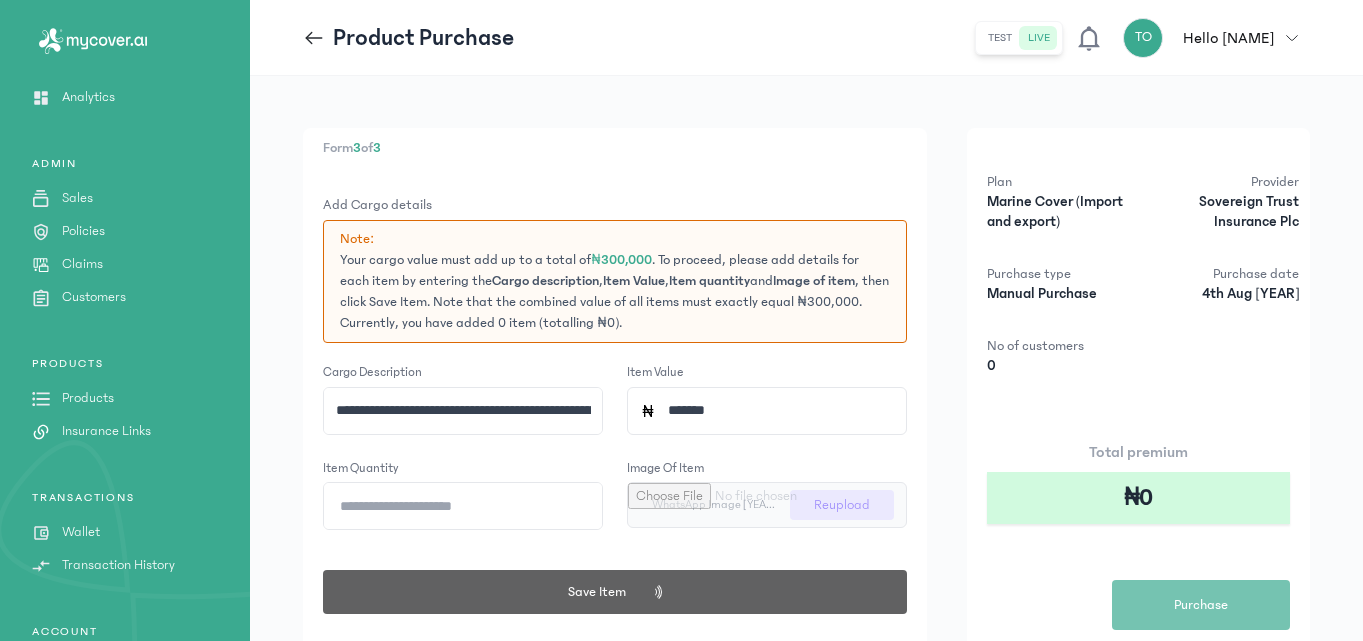 type 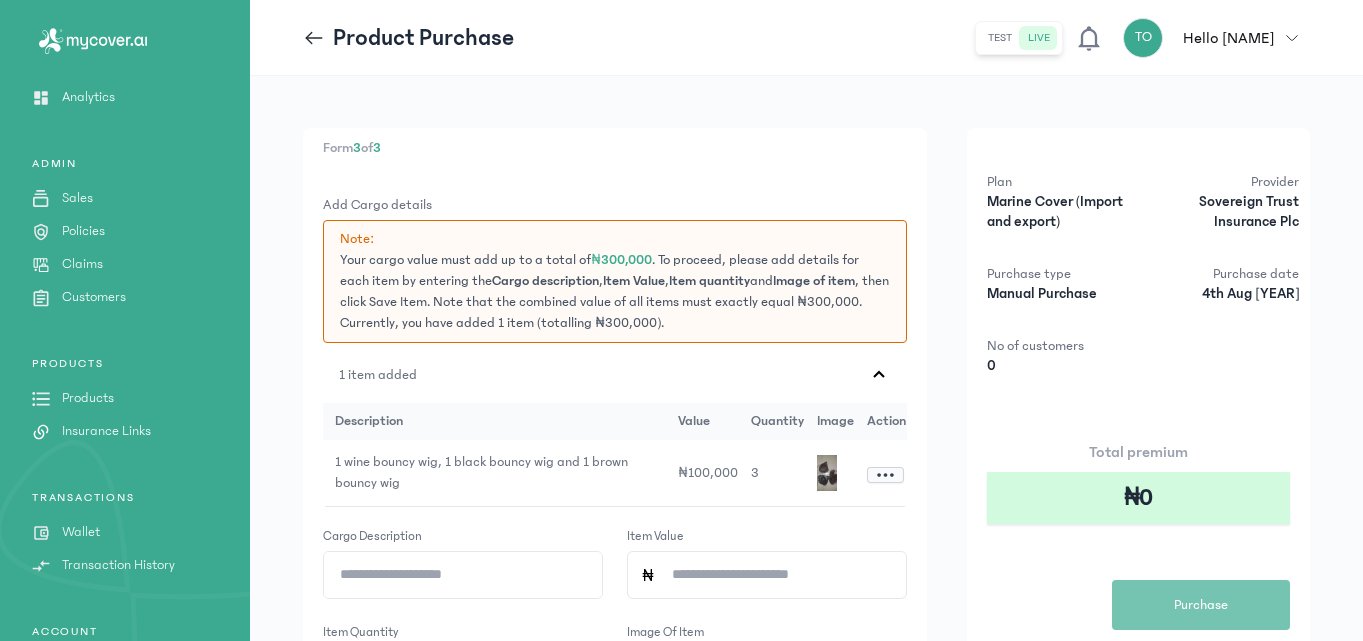 click on "Total premium ₦0  Purchase" at bounding box center (1138, 535) 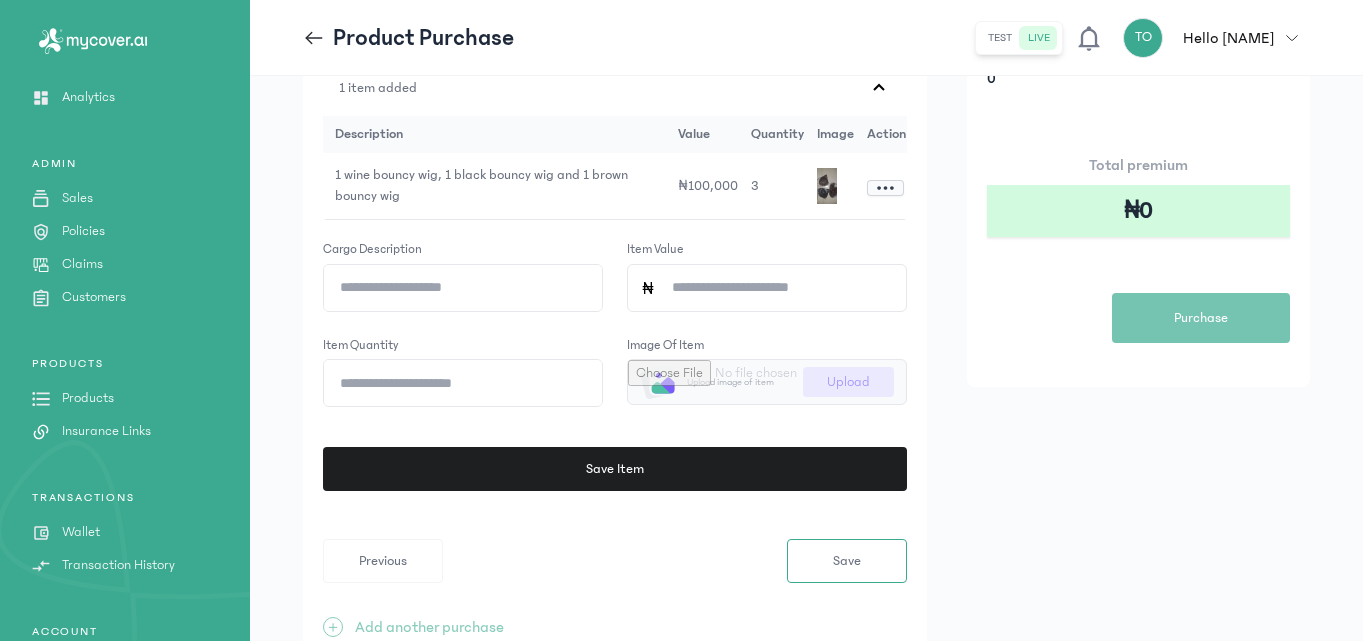 scroll, scrollTop: 360, scrollLeft: 0, axis: vertical 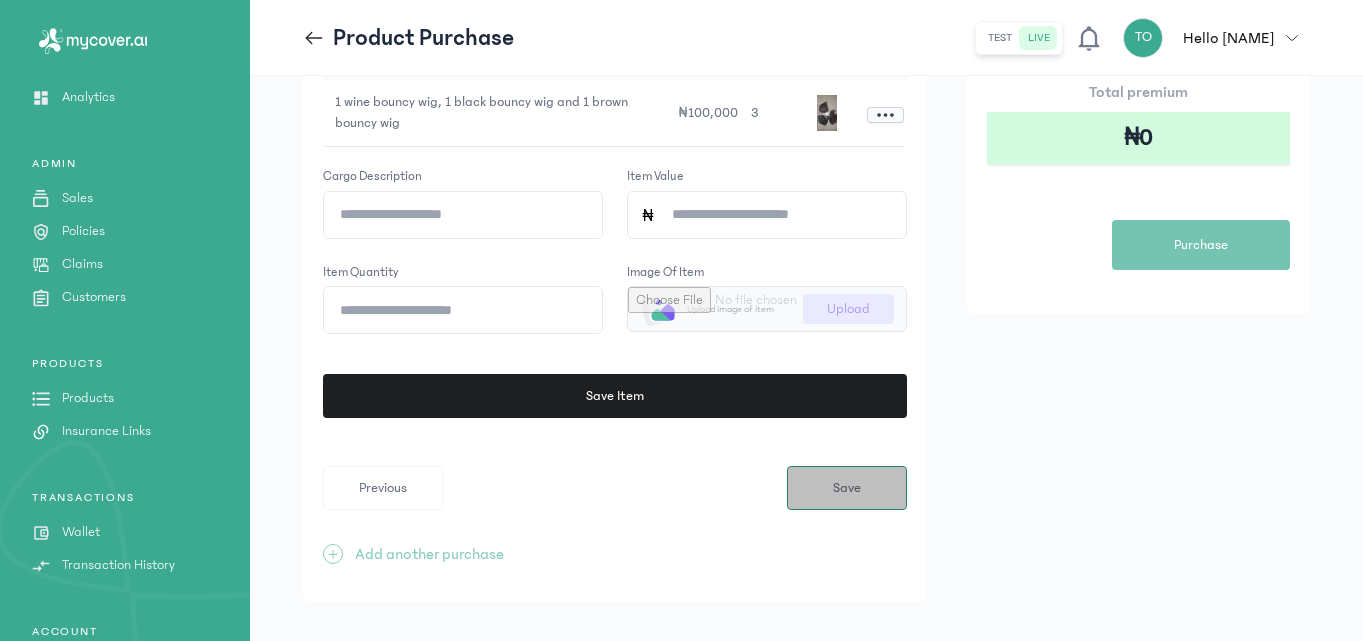 click on "Save" at bounding box center (847, 488) 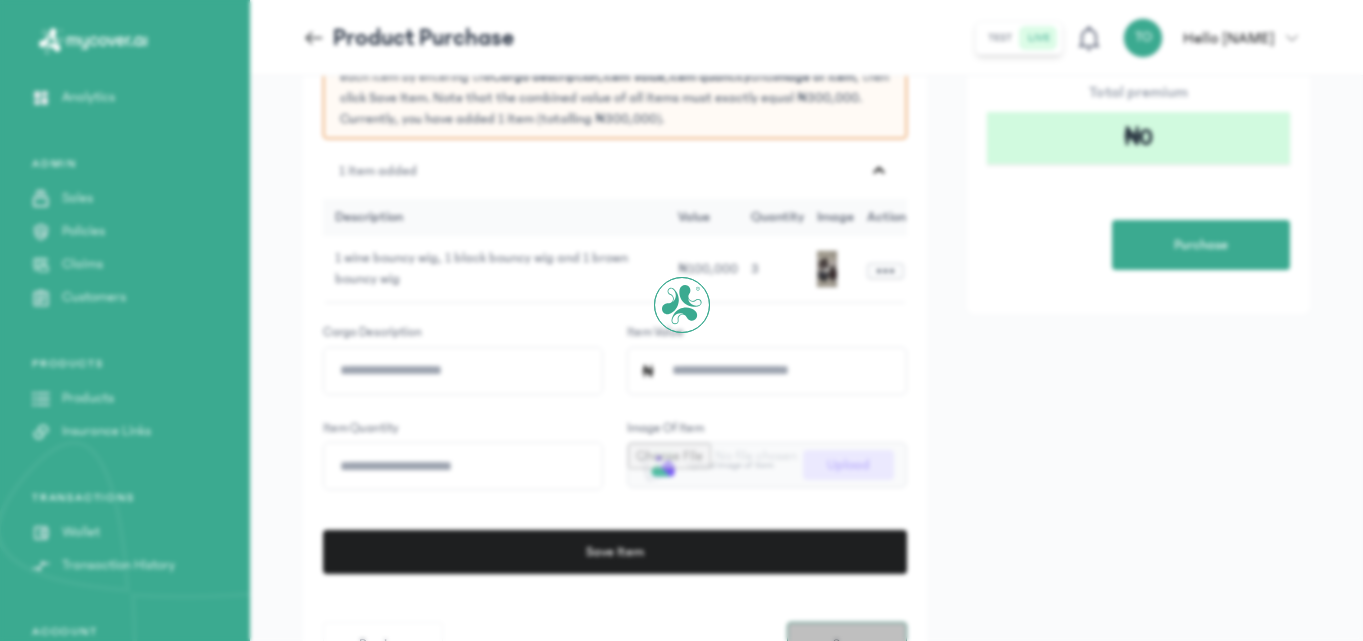 scroll, scrollTop: 0, scrollLeft: 0, axis: both 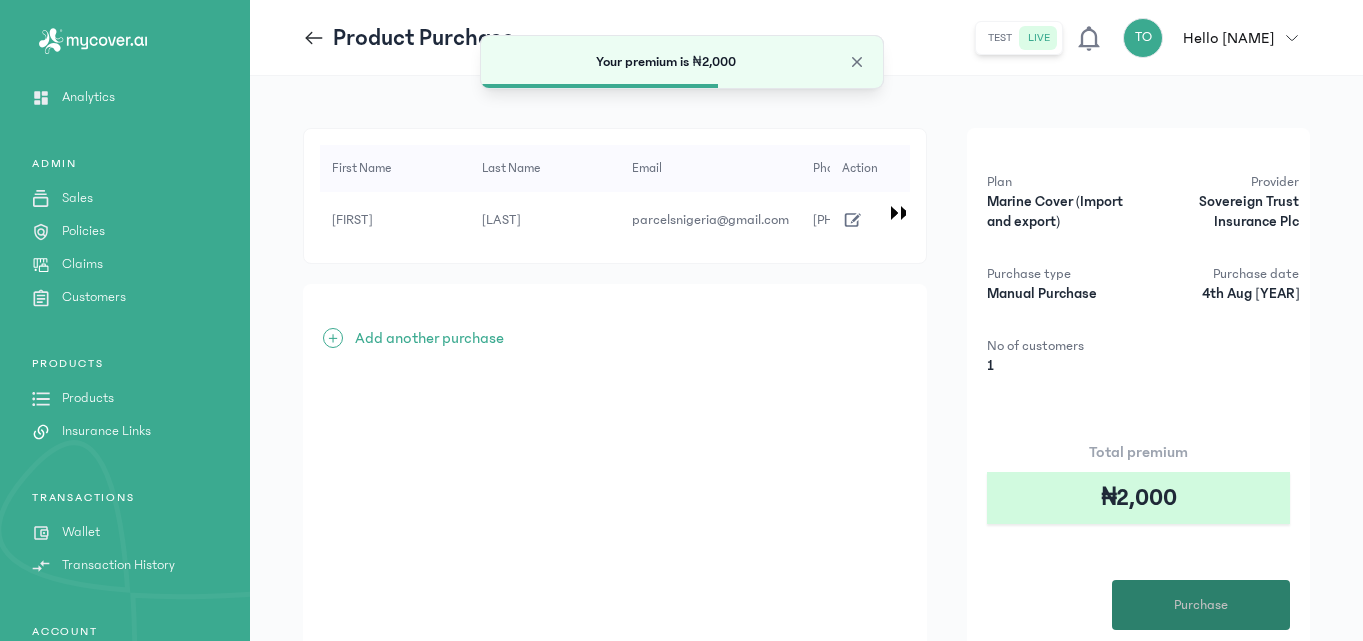 click on "Purchase" at bounding box center (1201, 605) 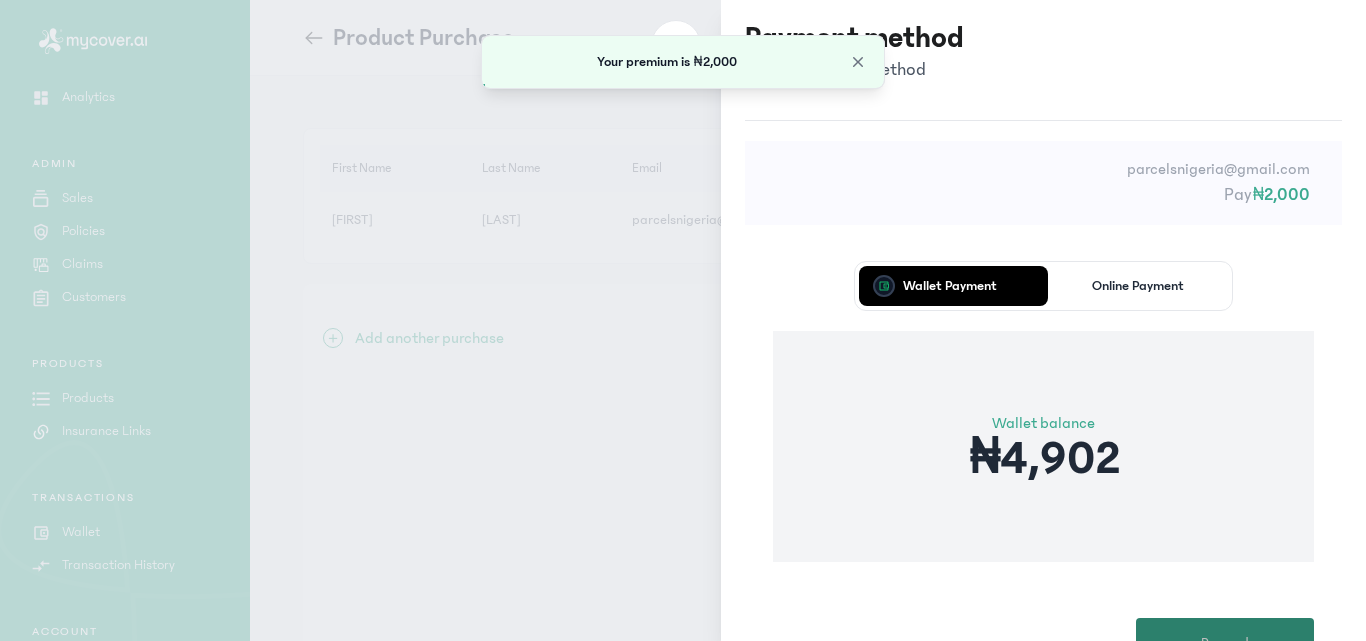 click on "Proceed" at bounding box center [1225, 643] 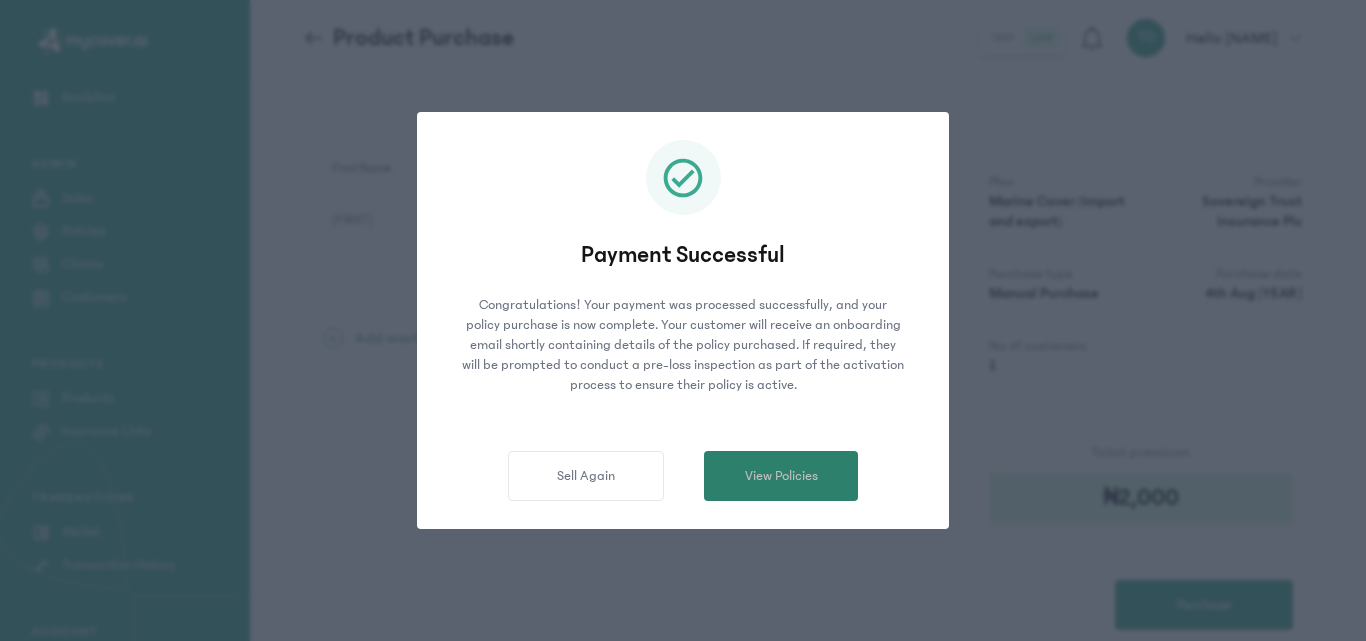 click on "View Policies" at bounding box center [781, 476] 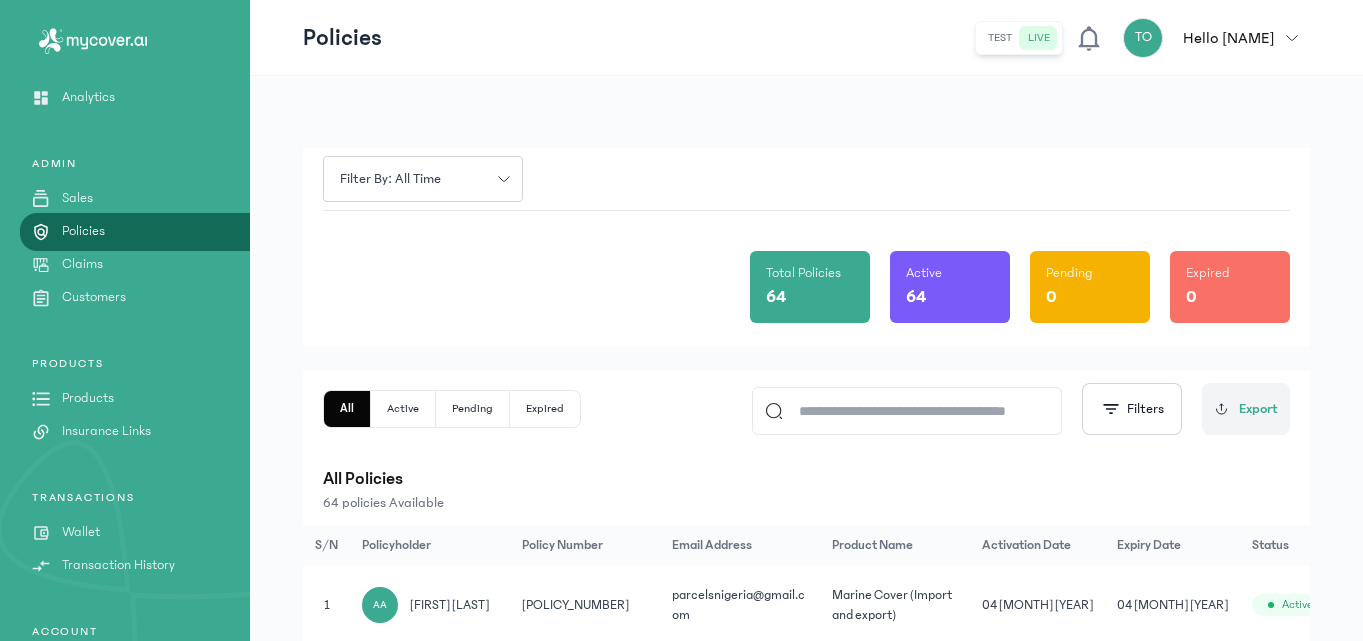 click on "Products" 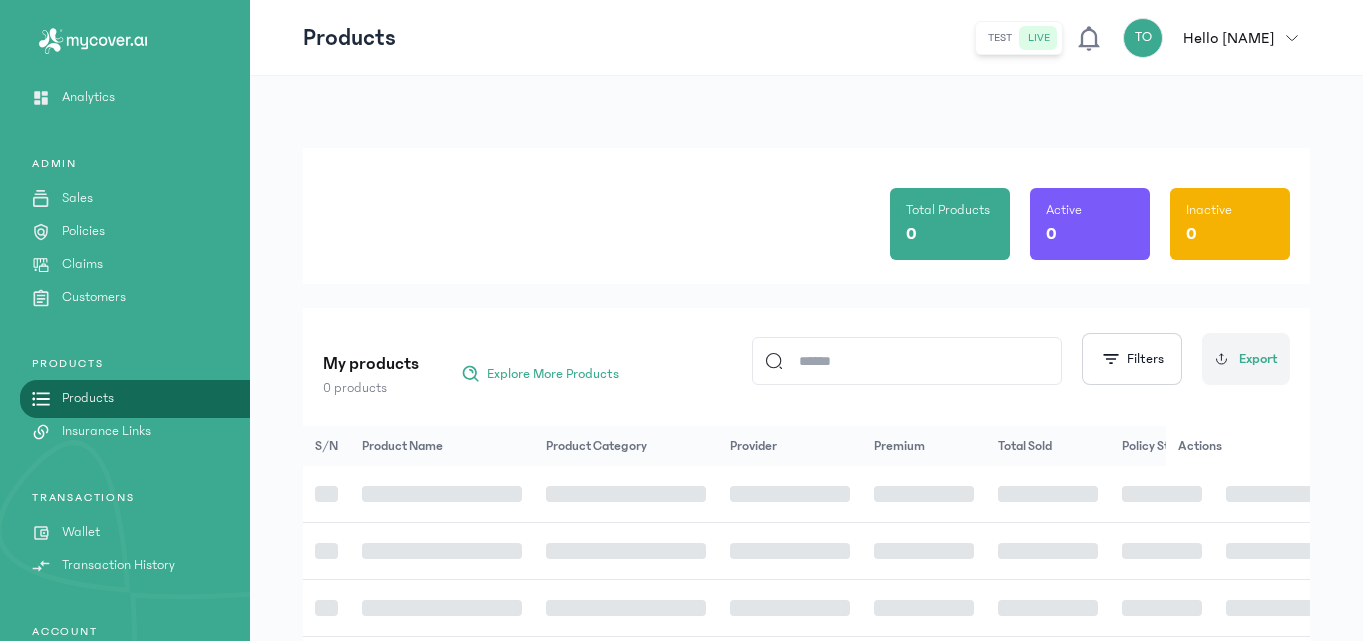 click on "Total Products 0 Active 0 Inactive 0" 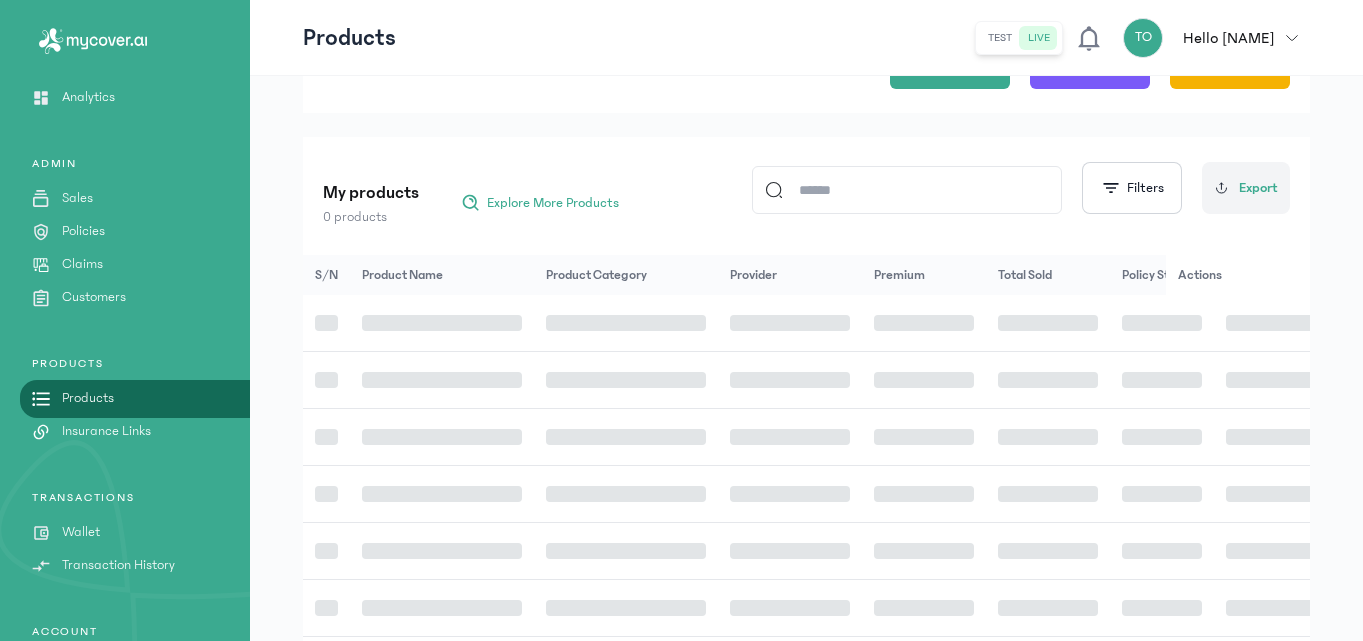 scroll, scrollTop: 200, scrollLeft: 0, axis: vertical 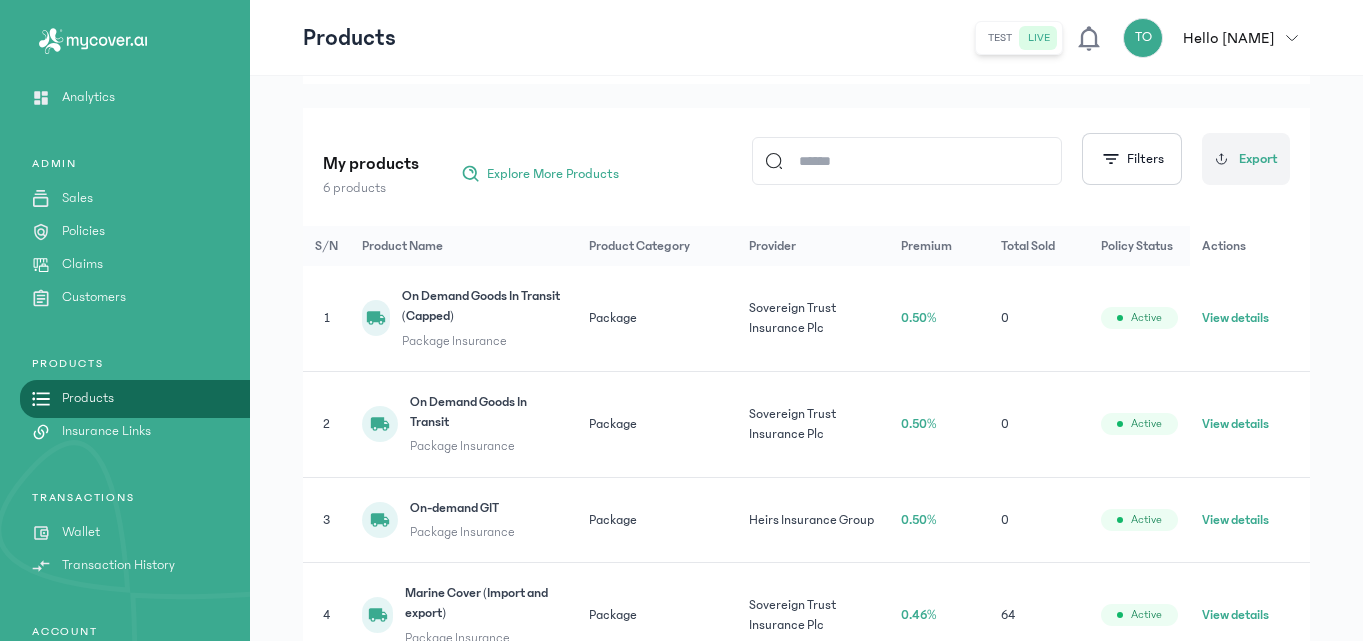 click on "View details" 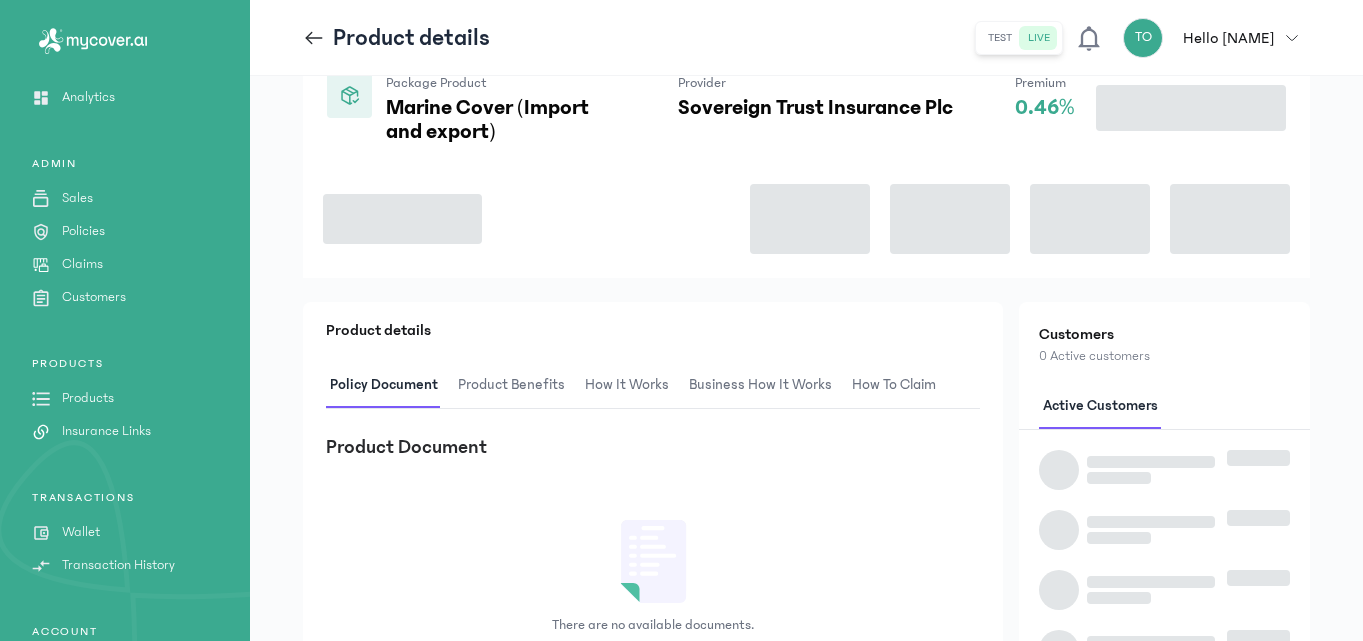 scroll, scrollTop: 0, scrollLeft: 0, axis: both 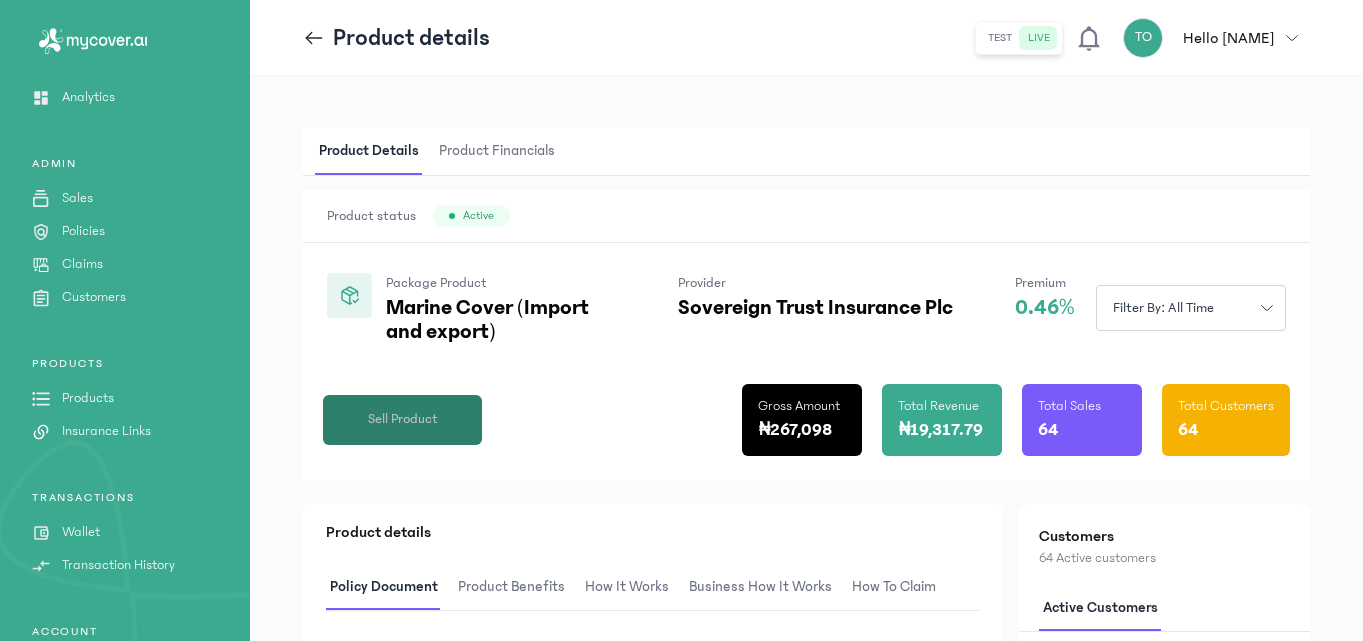 click on "Sell Product" at bounding box center (403, 419) 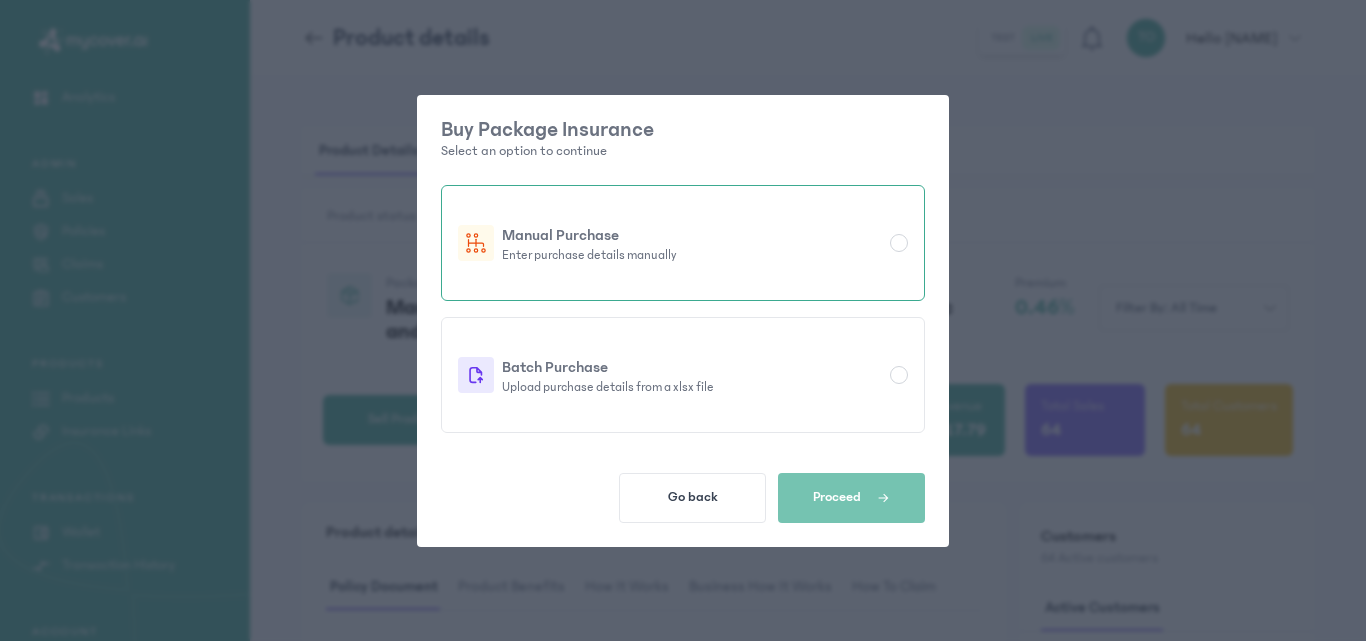 click on "Manual Purchase Enter purchase details manually" at bounding box center (683, 243) 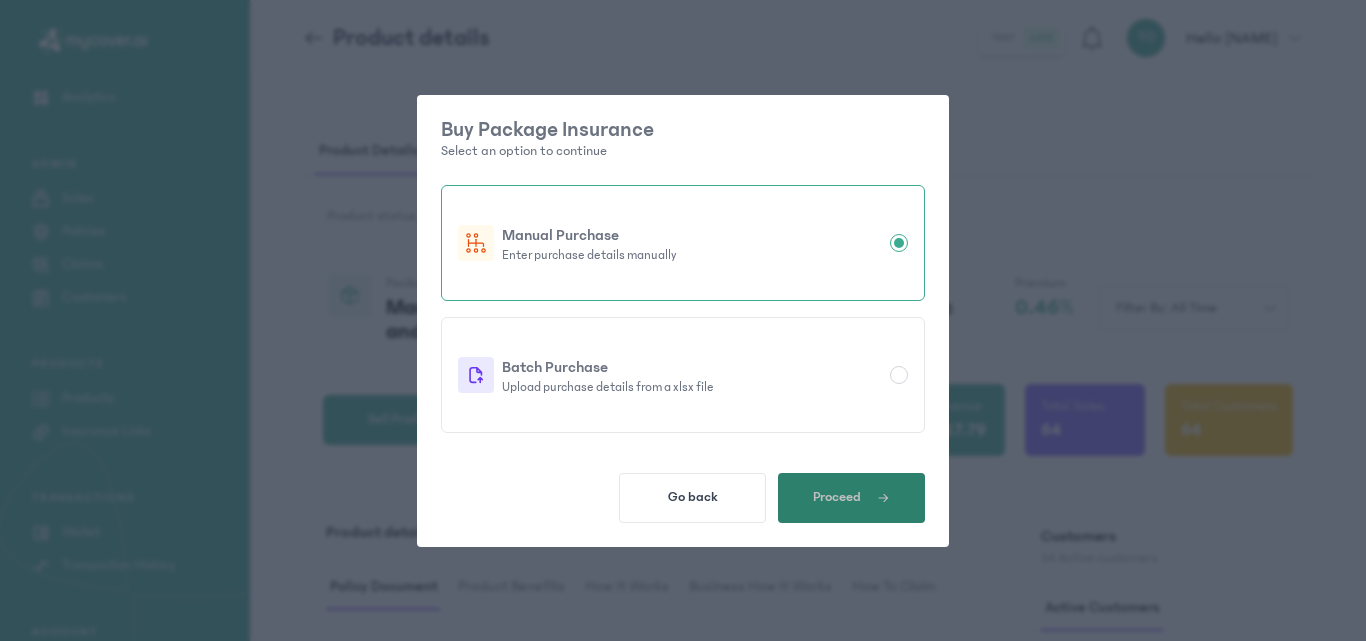 click on "Proceed" at bounding box center [851, 498] 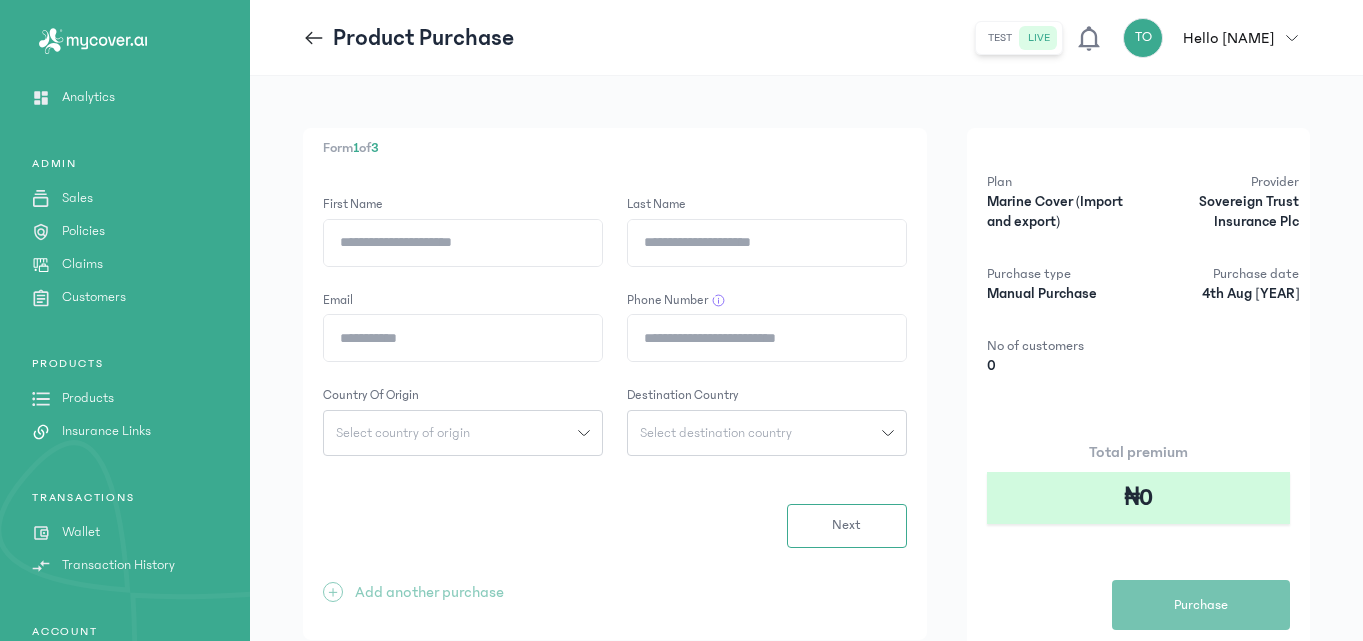 click on "First Name" 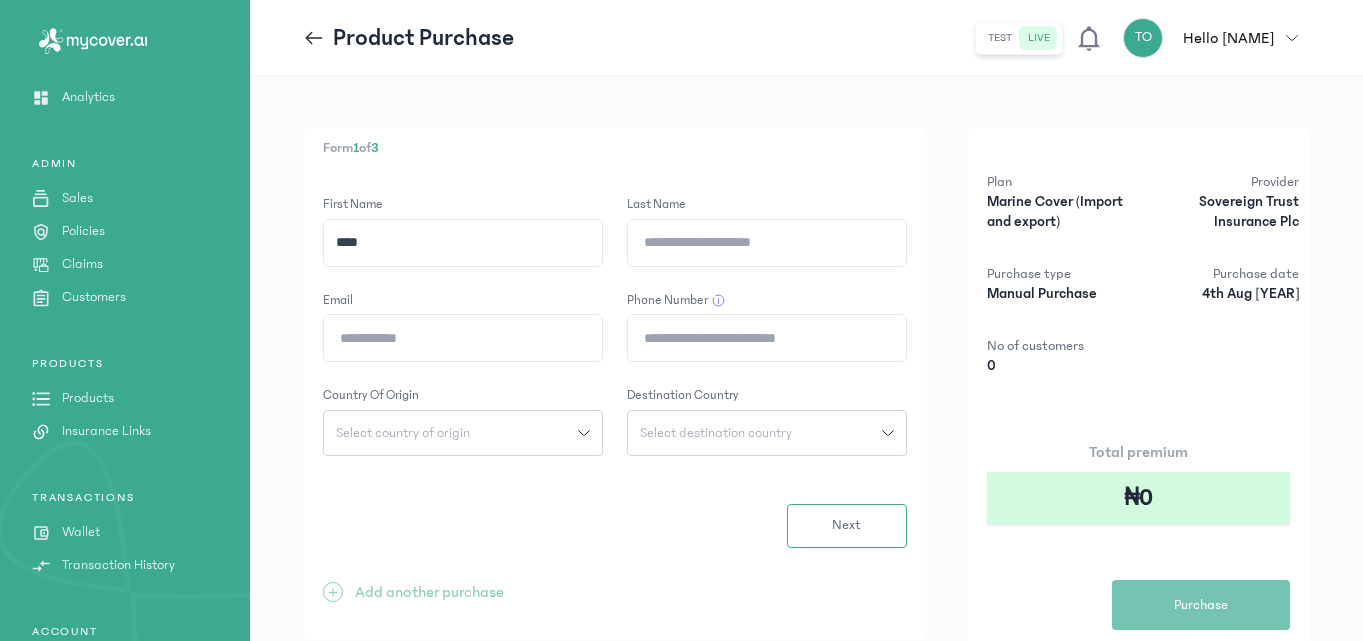 type on "***" 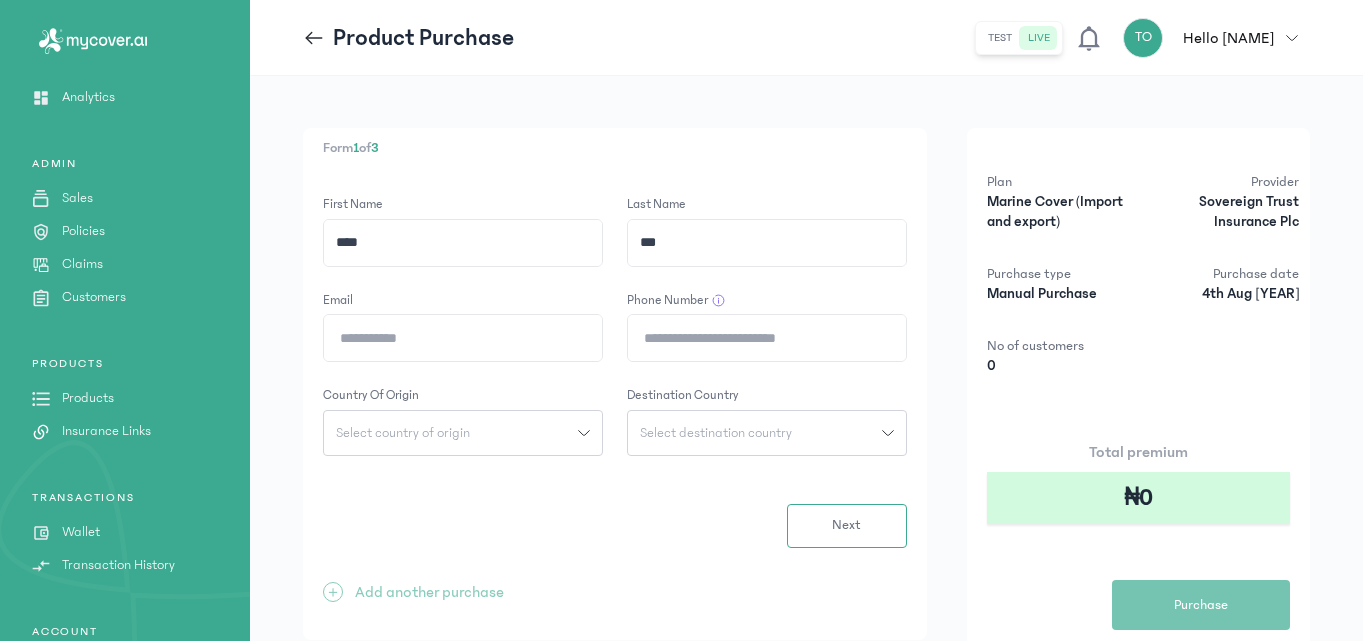 type on "***" 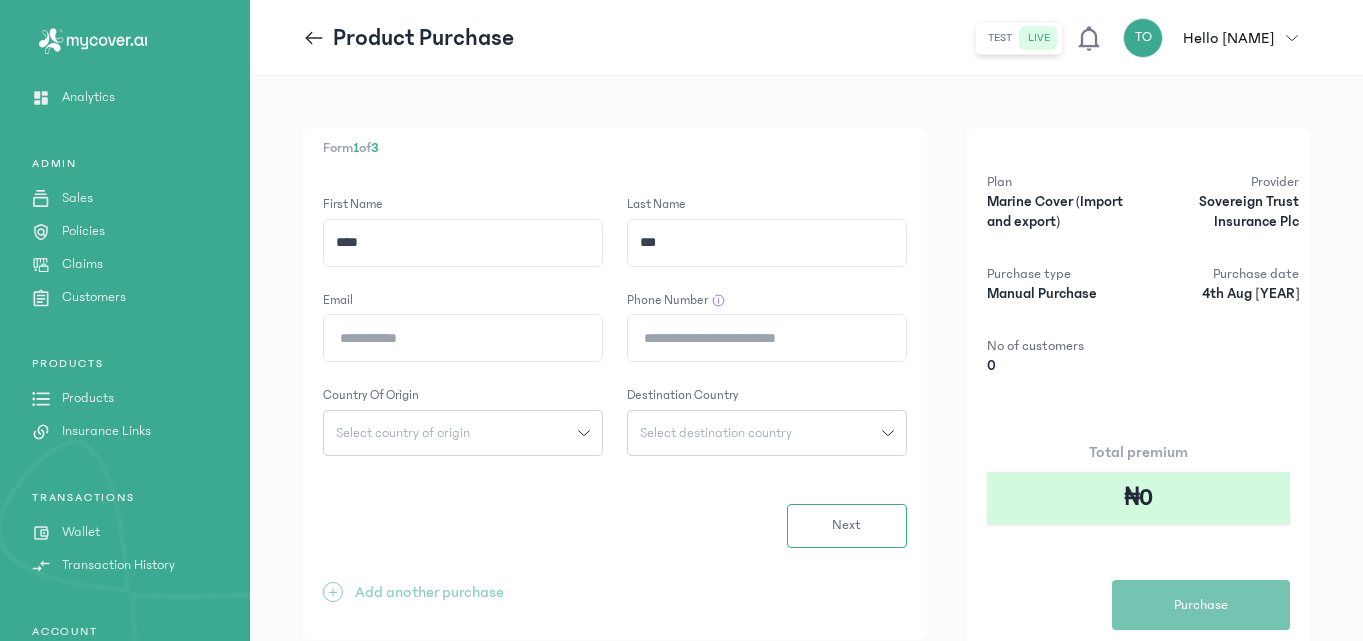 click on "Email" 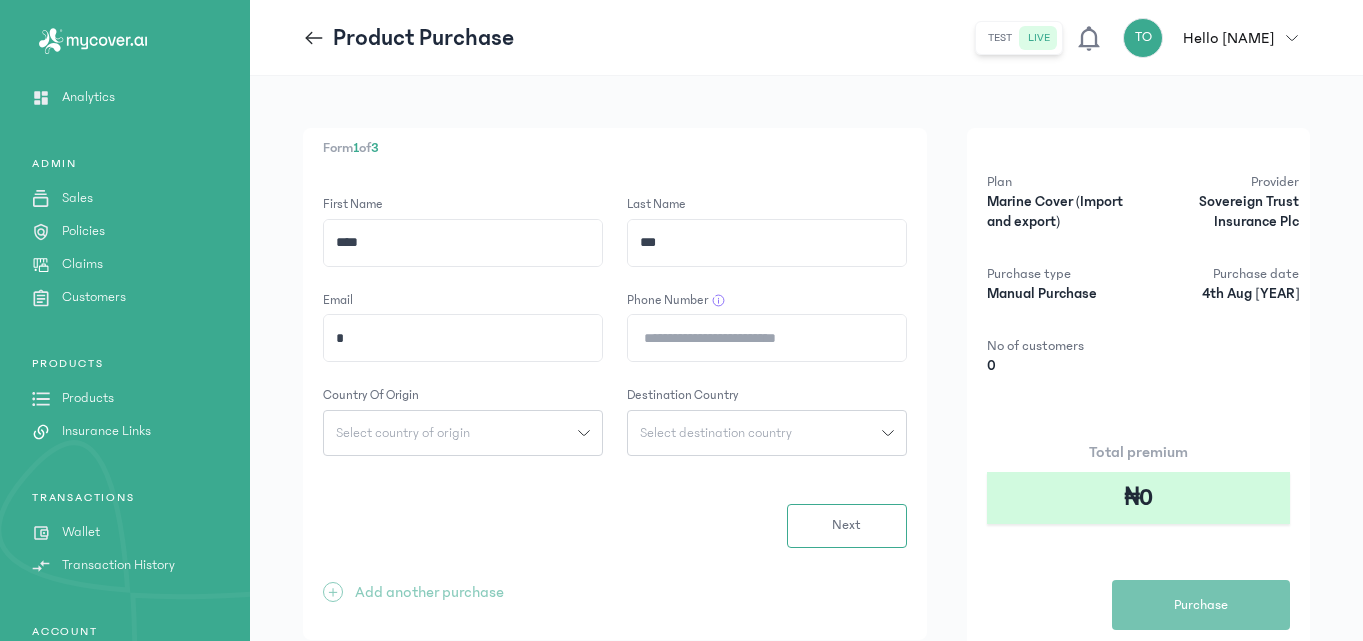 type on "**********" 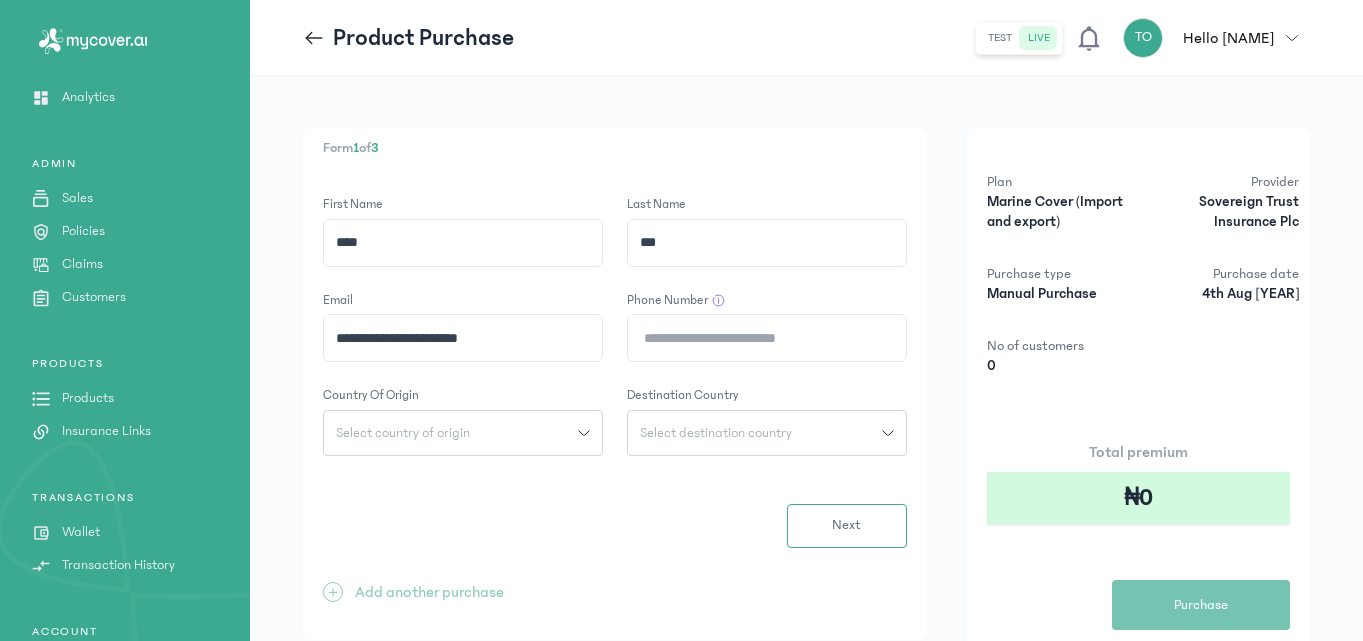 click on "Phone Number" 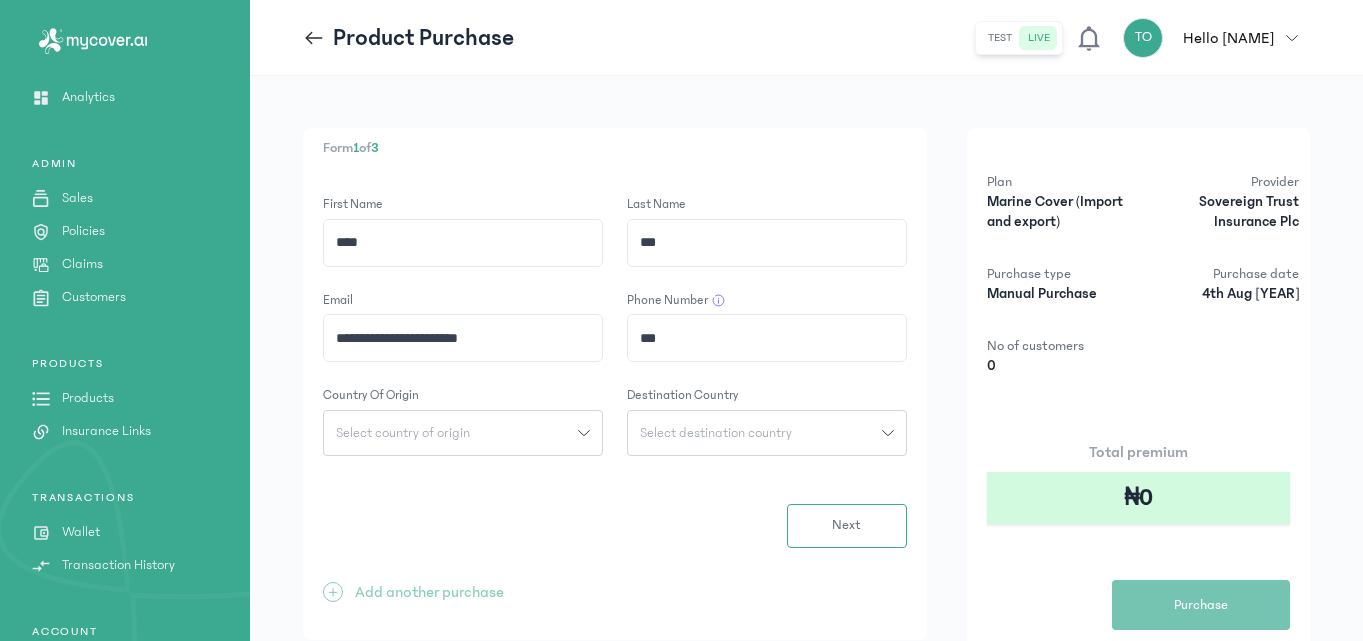 type on "**********" 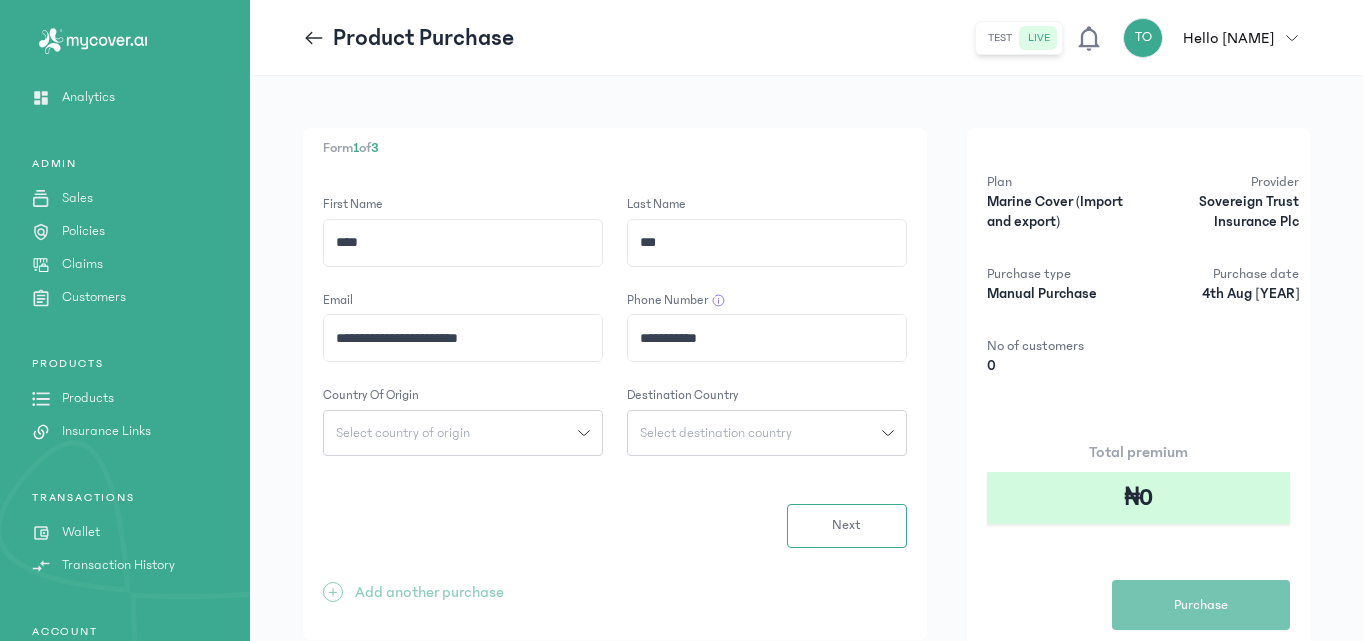 click on "Select country of origin" 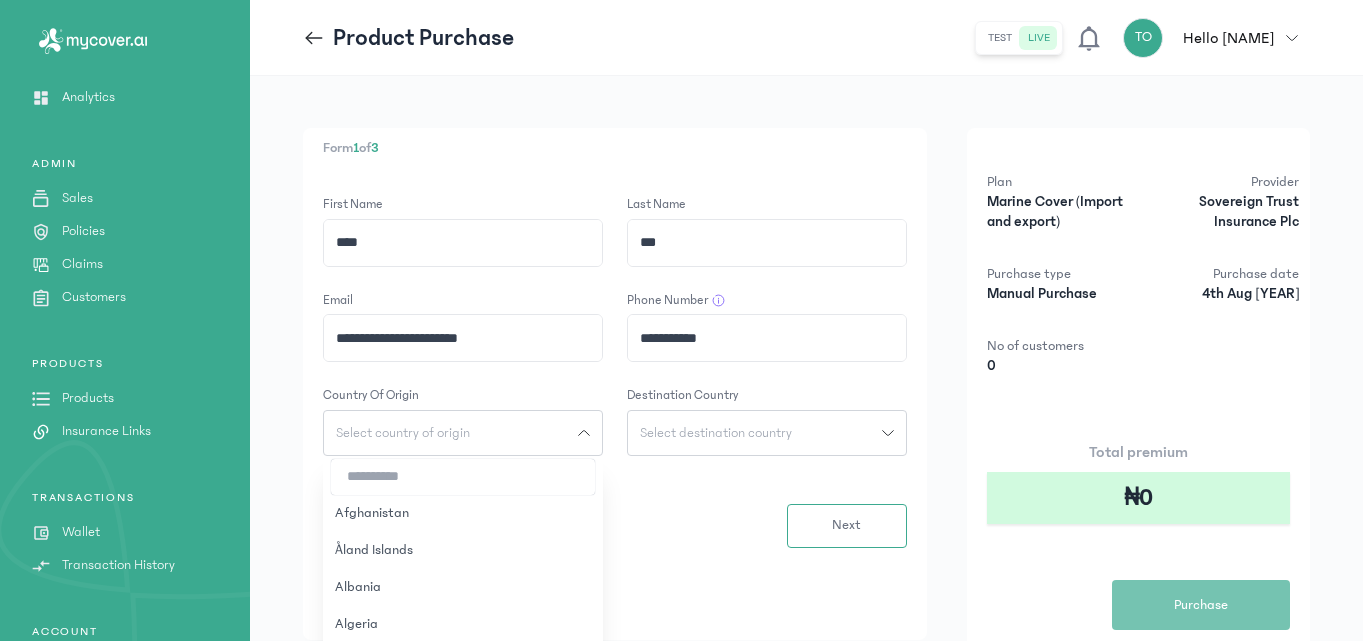 click at bounding box center [463, 477] 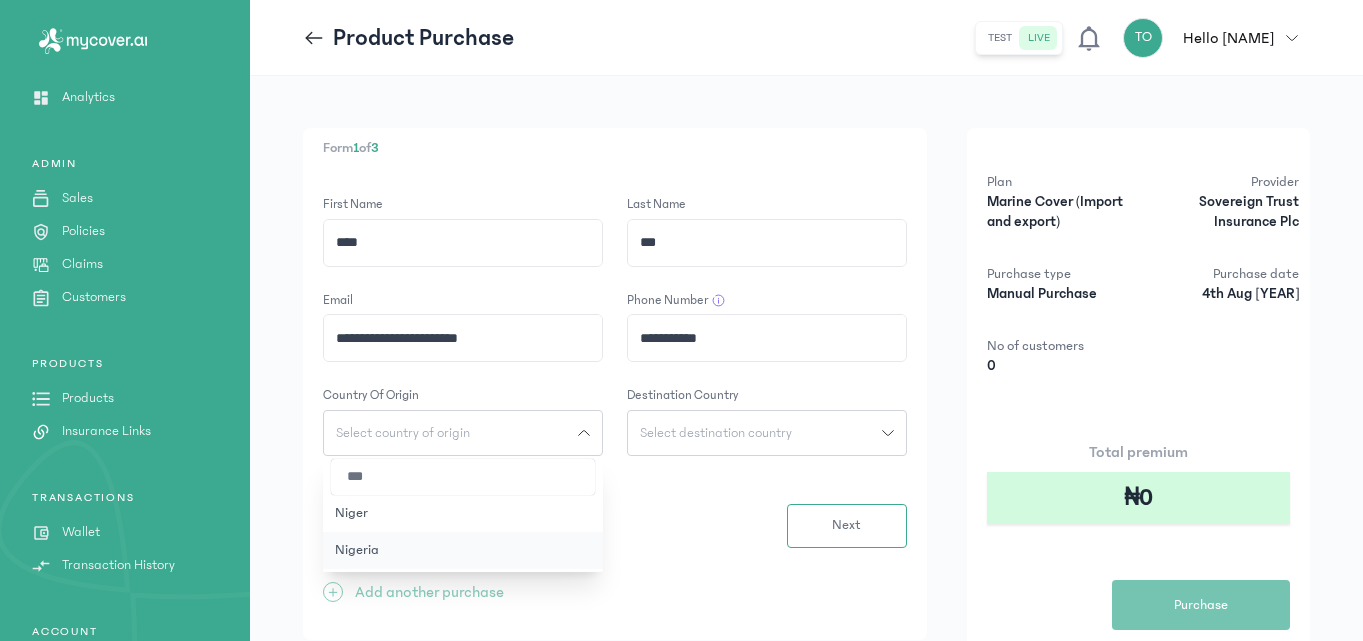 type on "***" 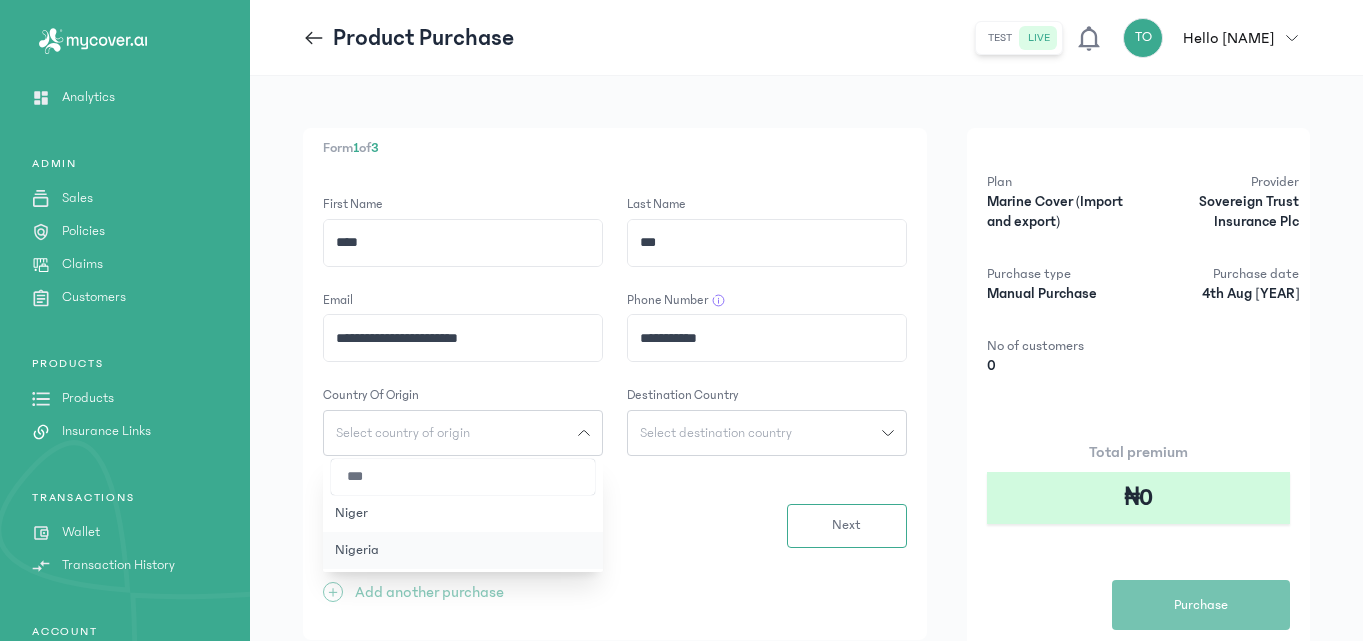 click on "Nigeria" 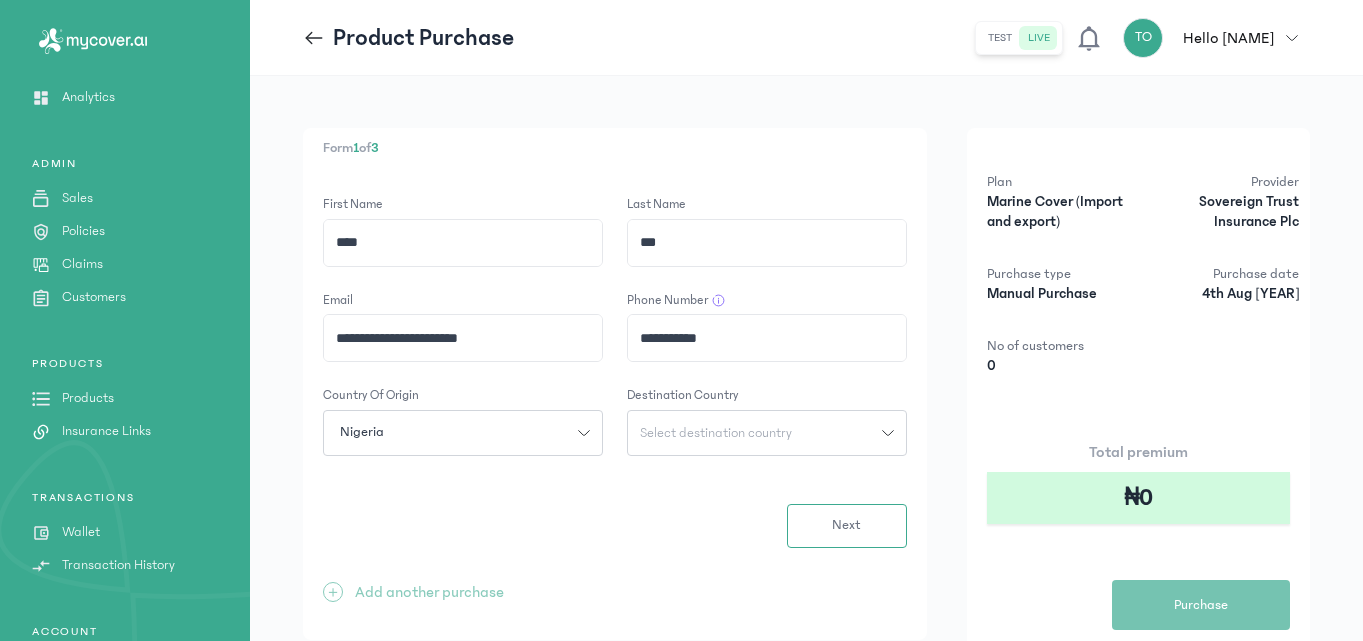 click on "Select destination country" 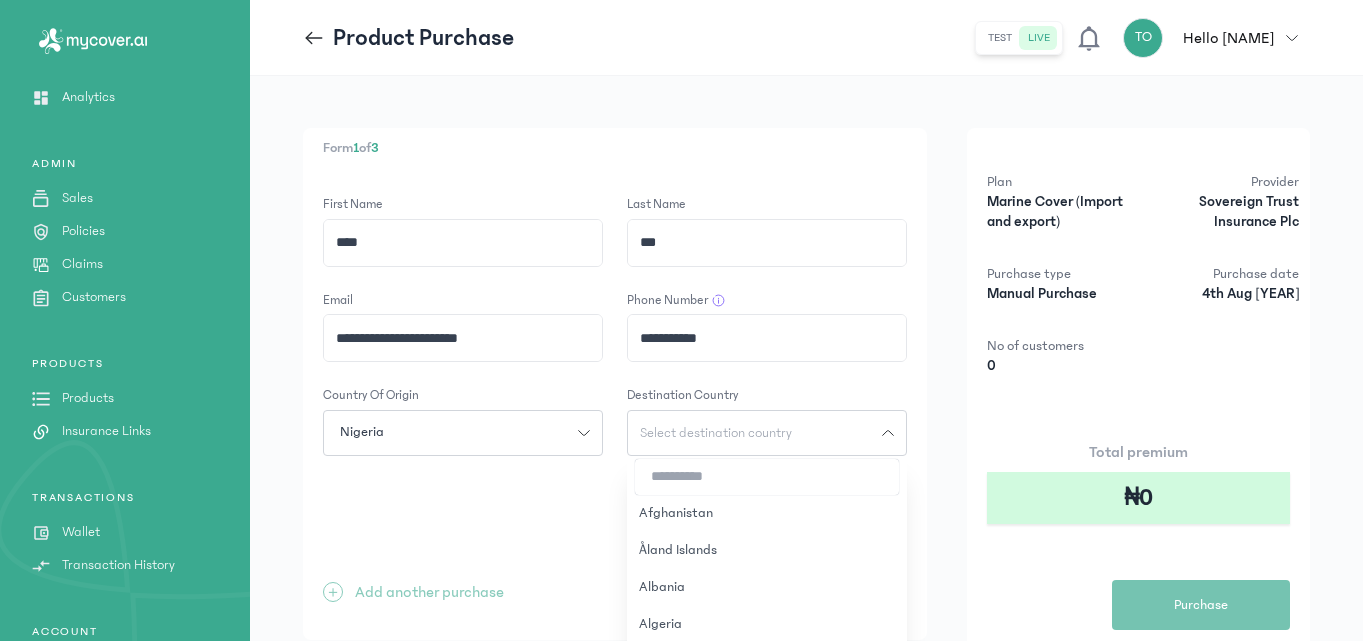 click at bounding box center [767, 477] 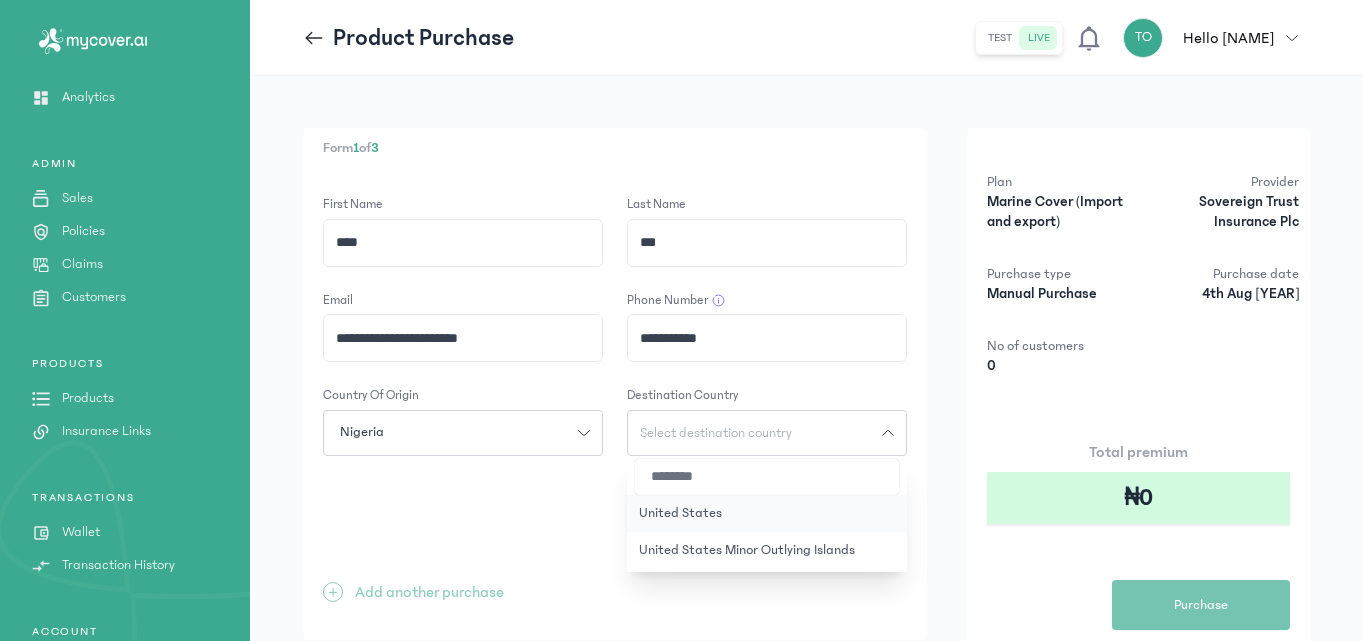 type on "********" 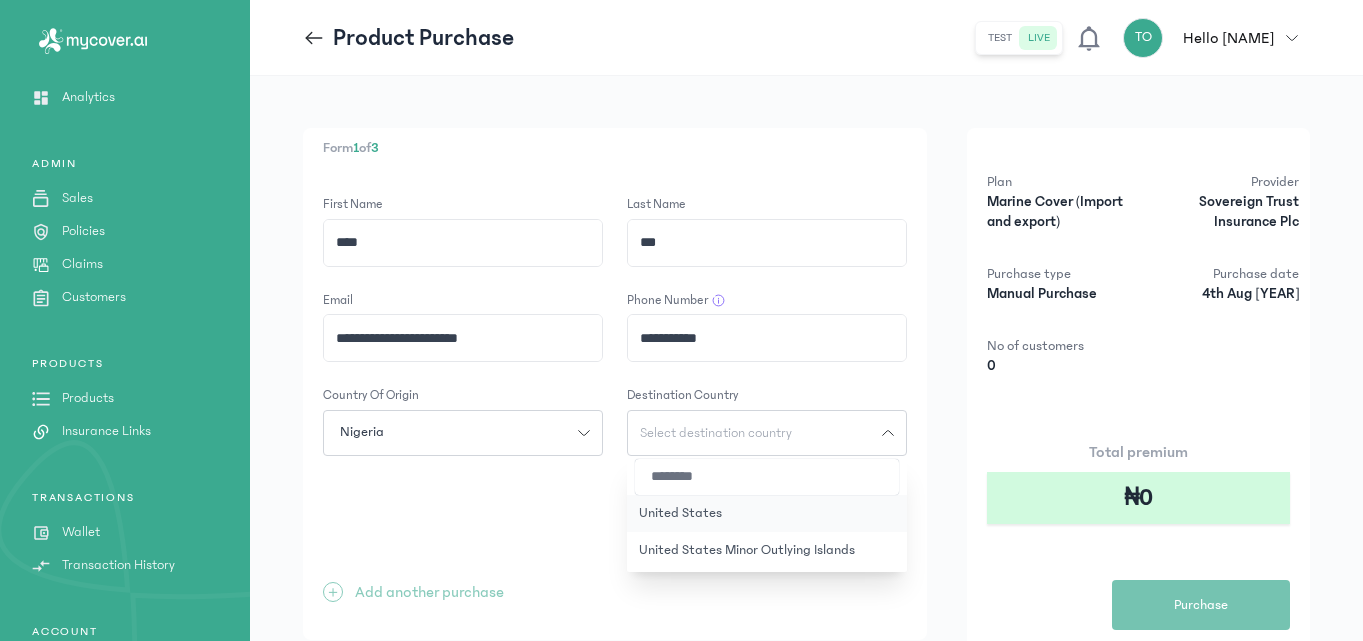 click on "United States" 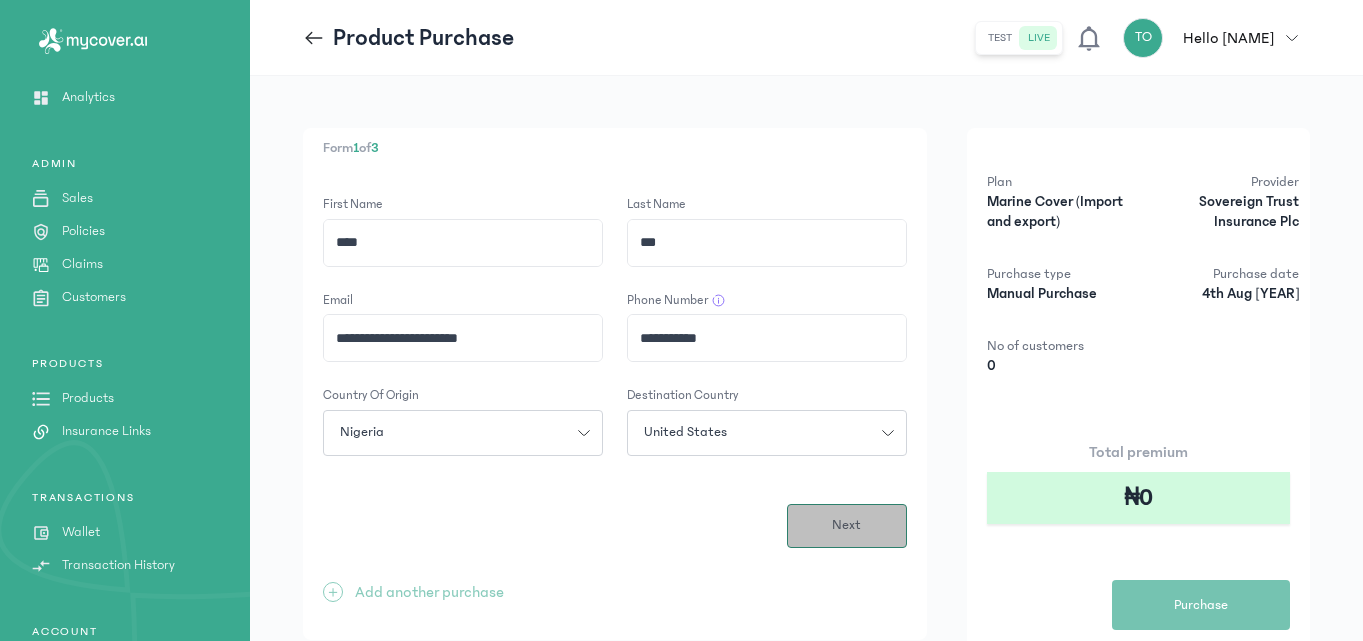 click on "Next" at bounding box center [847, 526] 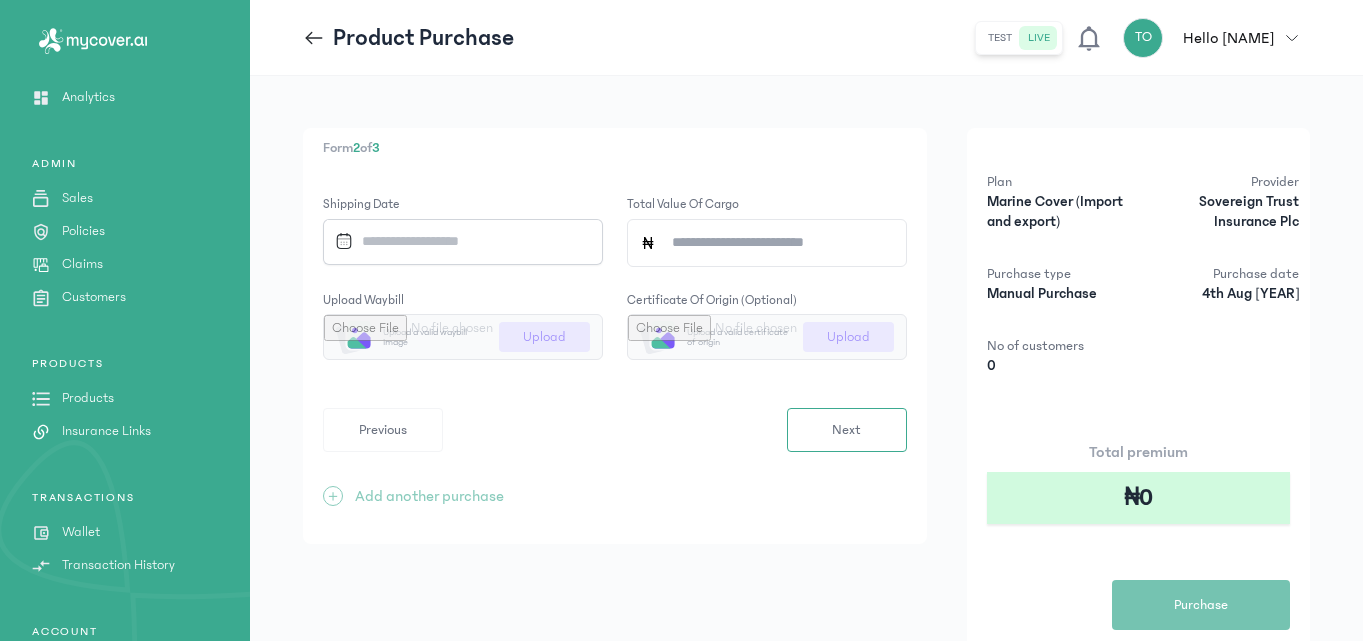 click at bounding box center (456, 241) 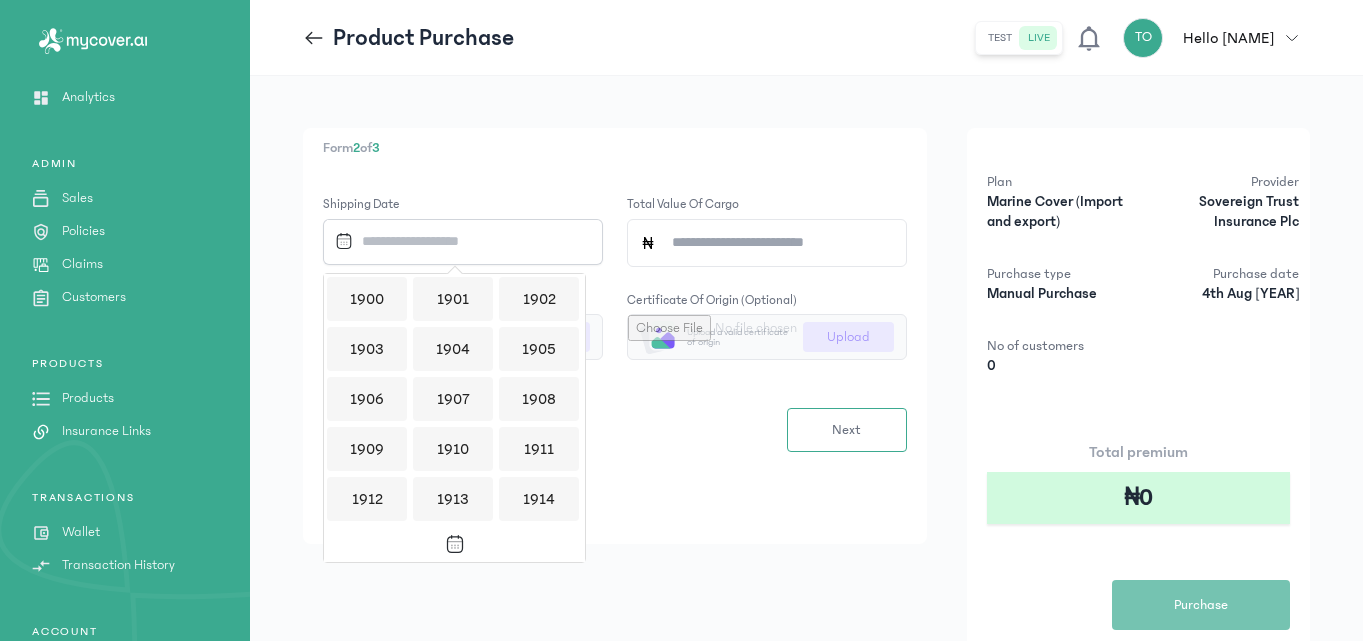 scroll, scrollTop: 1939, scrollLeft: 0, axis: vertical 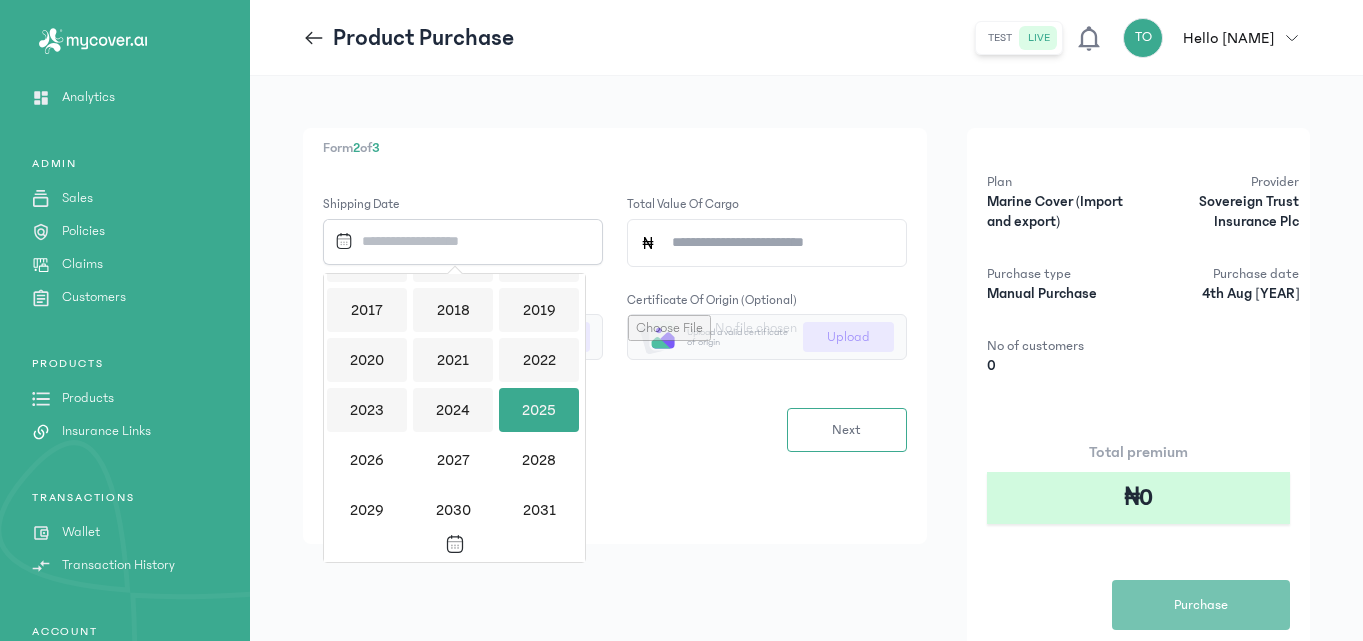click on "2025" at bounding box center [539, 410] 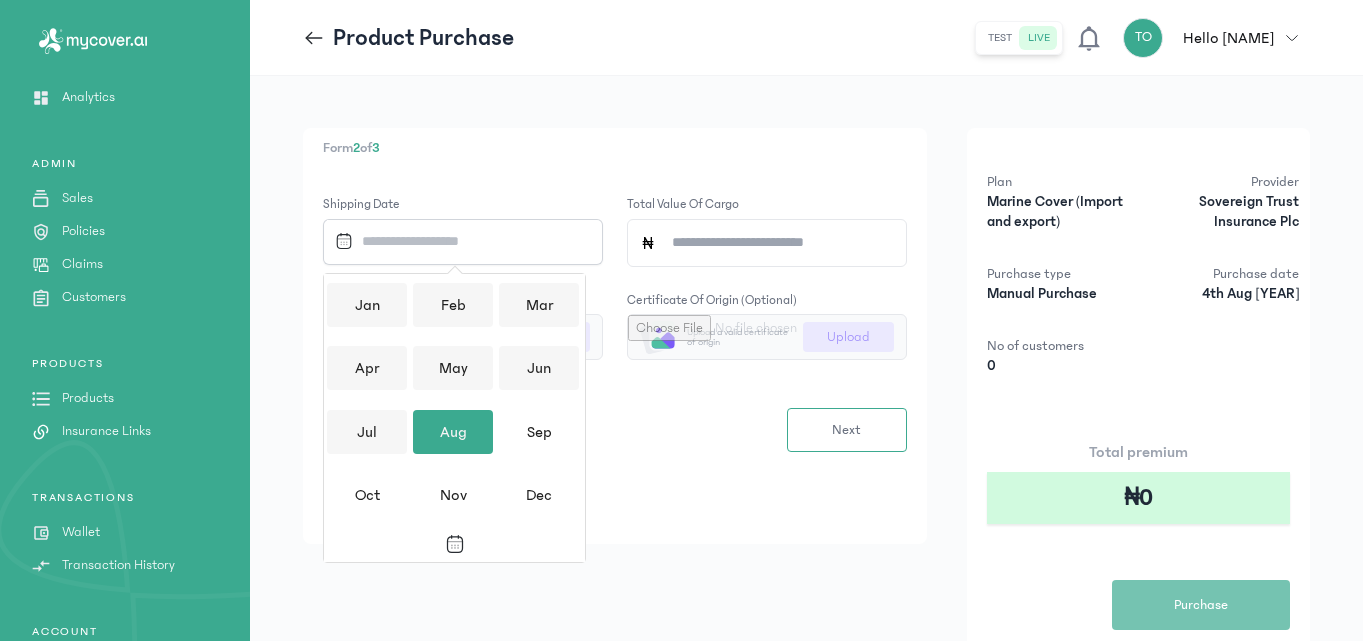 click on "Aug" at bounding box center [453, 432] 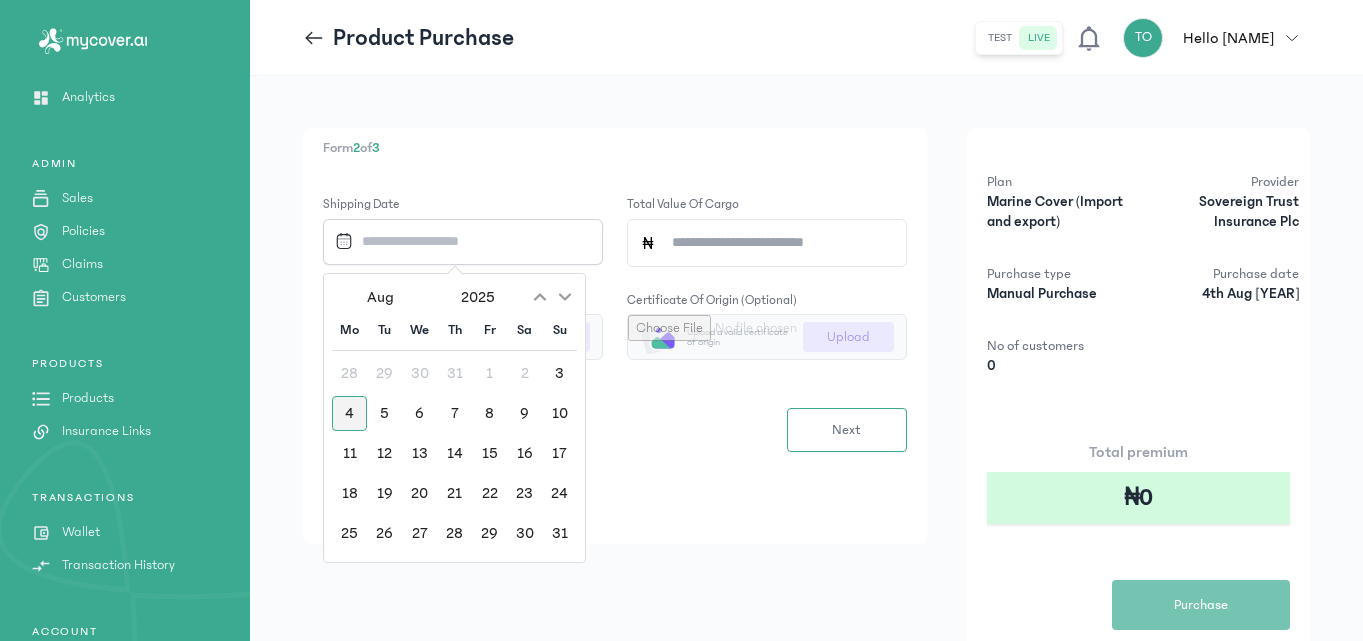 click on "4" at bounding box center [349, 413] 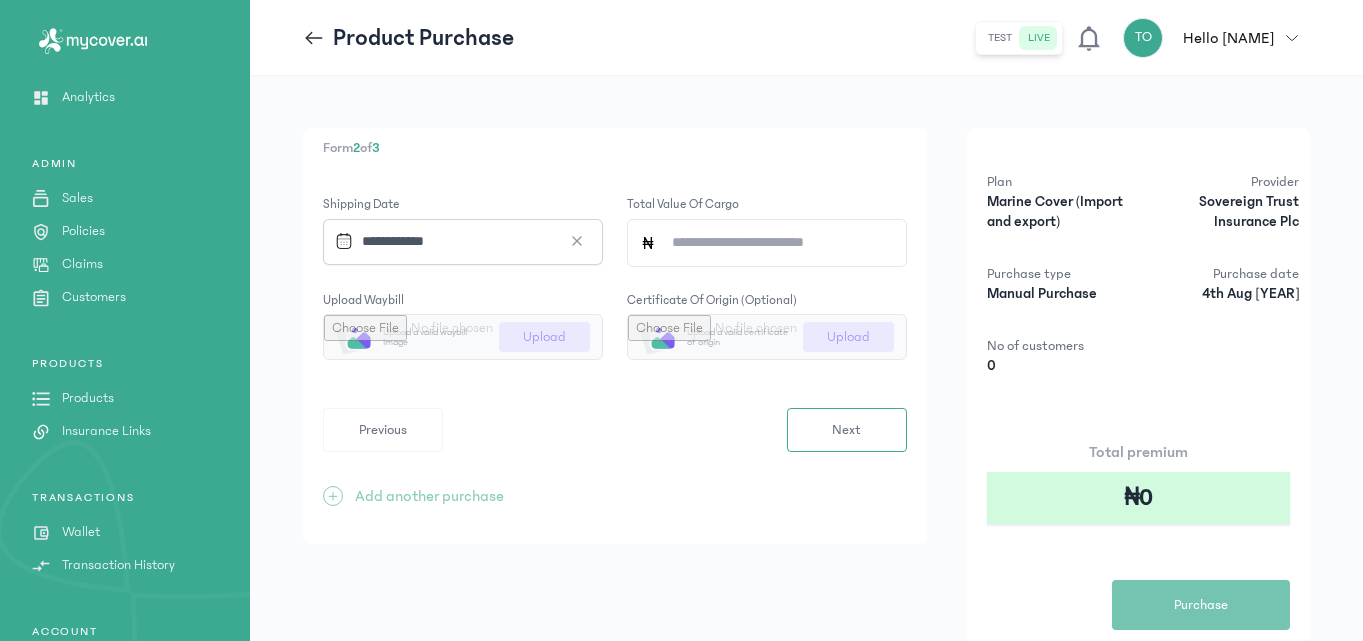 click on "Total value of cargo" 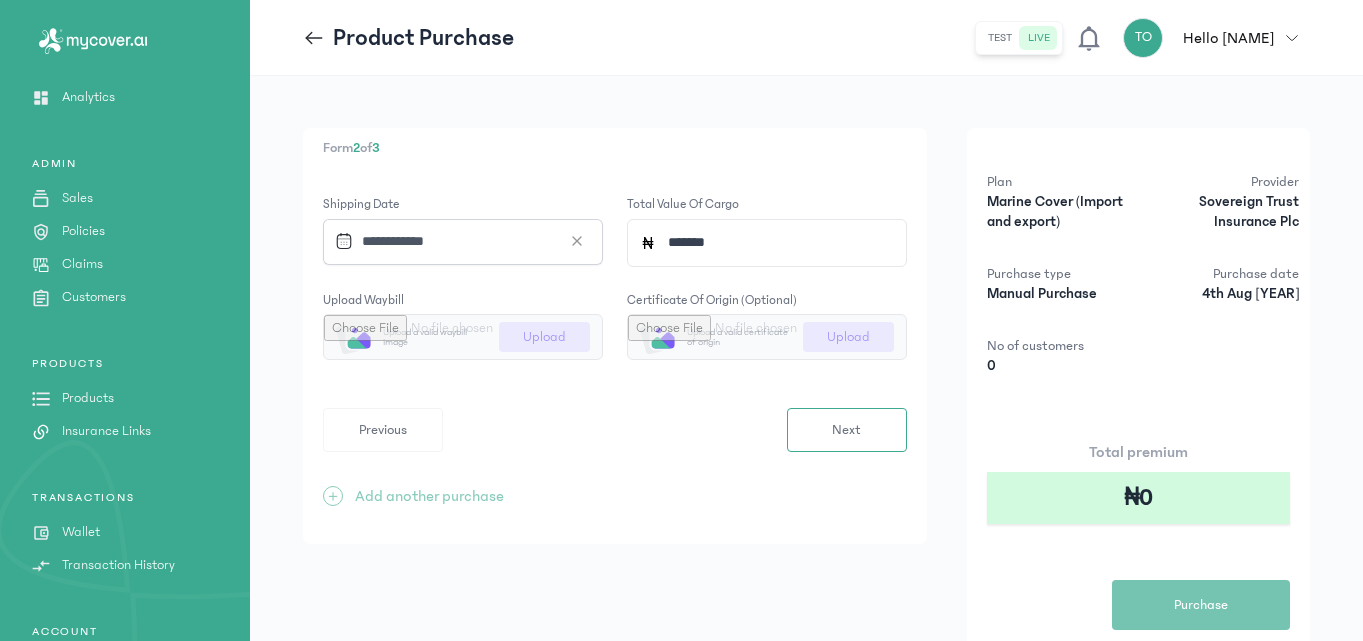 type on "*******" 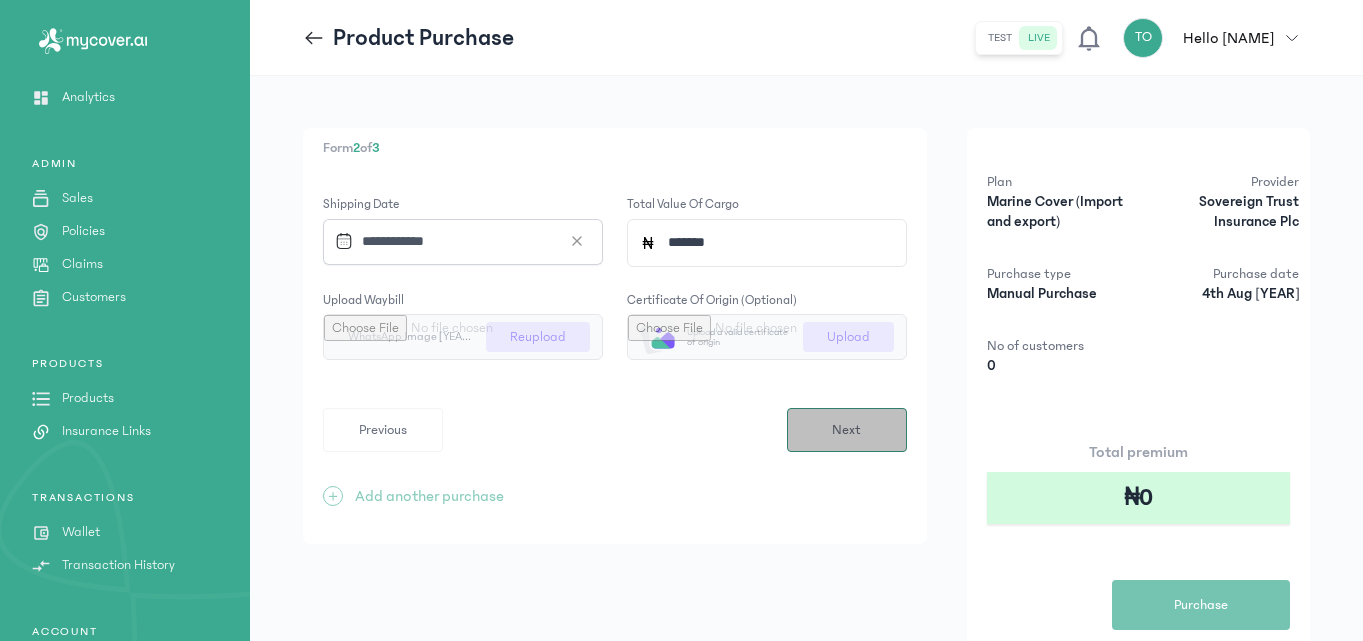 click on "Next" at bounding box center (846, 430) 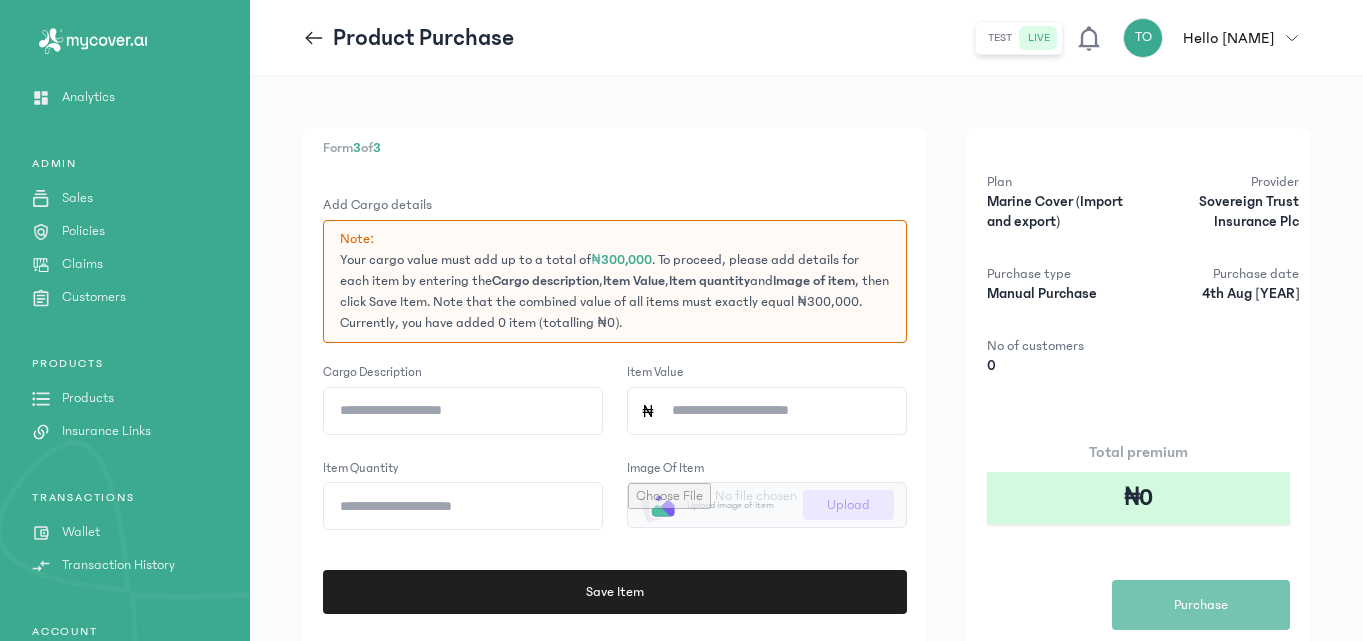 click on "Cargo description" 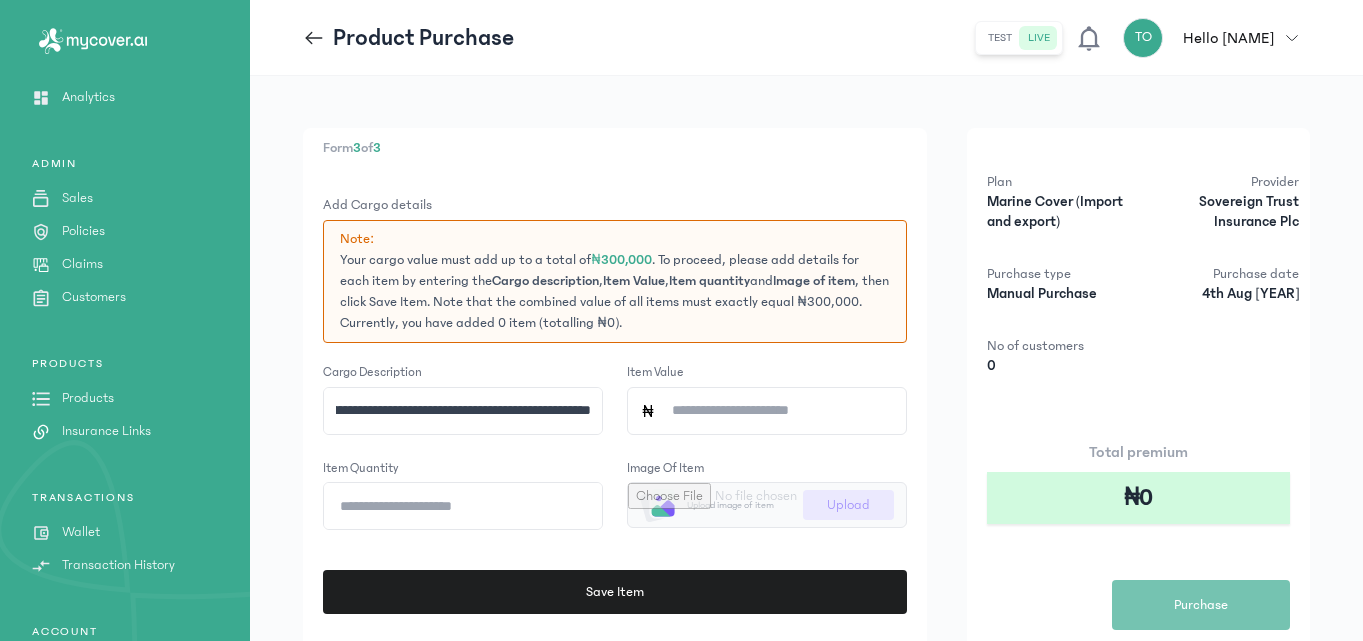 scroll, scrollTop: 0, scrollLeft: 516, axis: horizontal 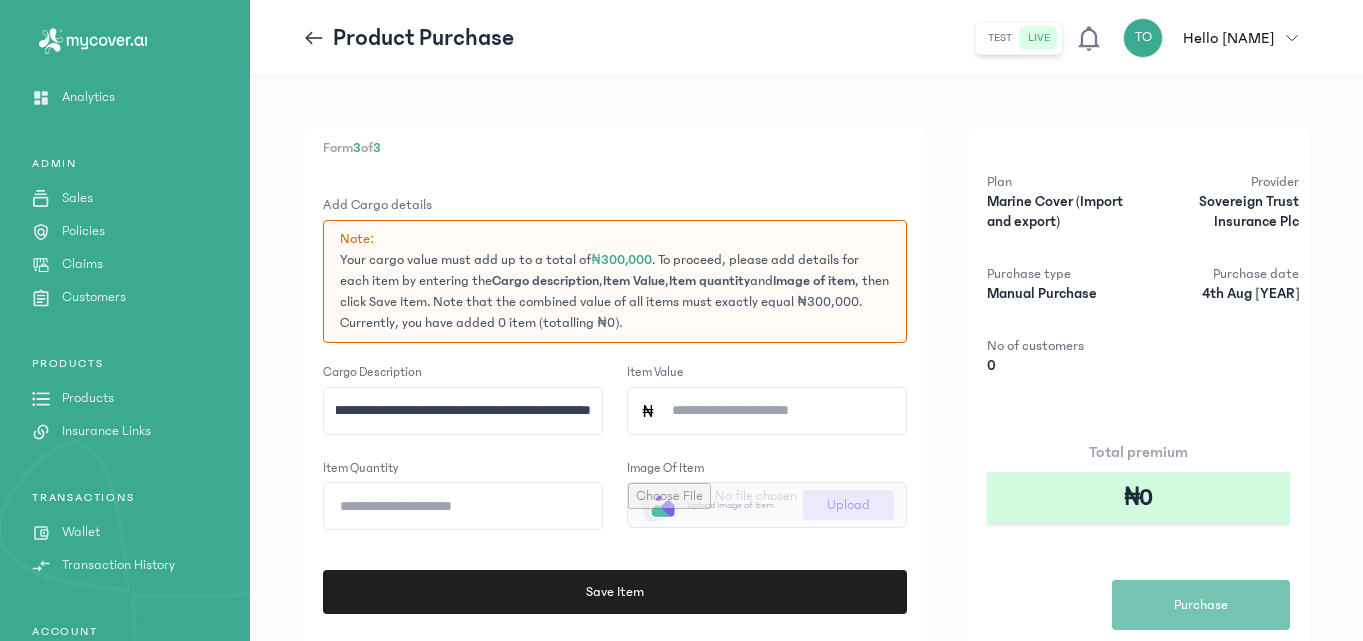 type on "**********" 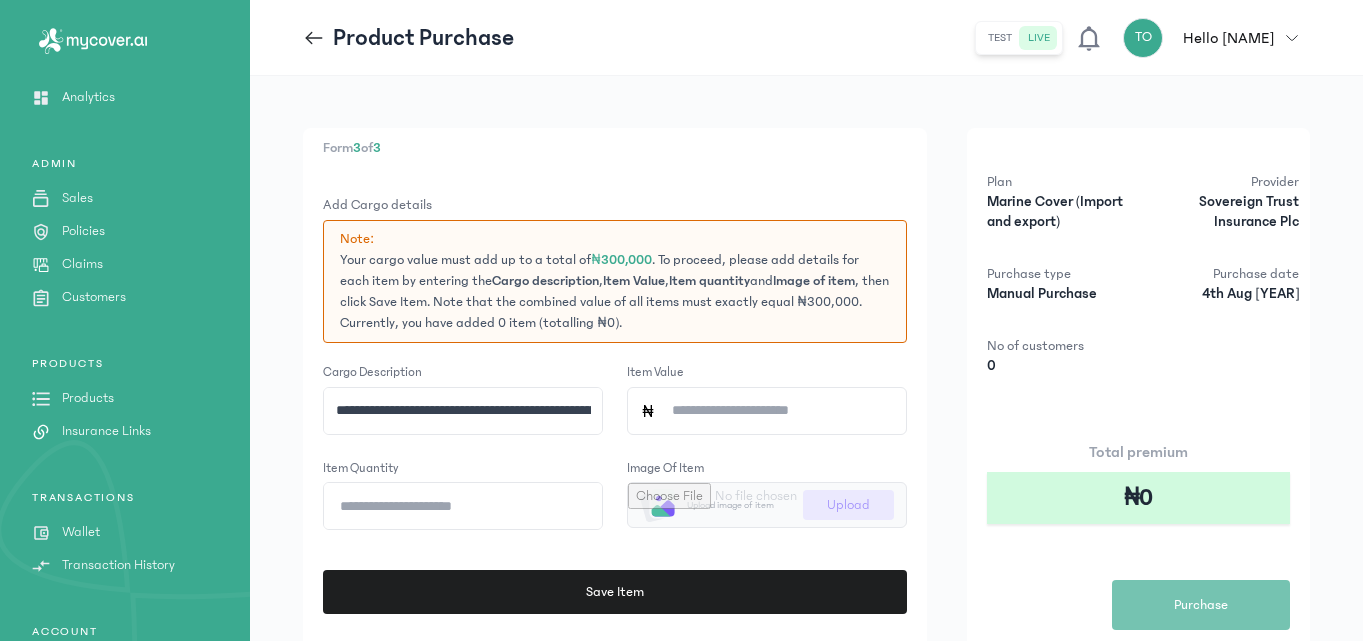 click on "Item Value" 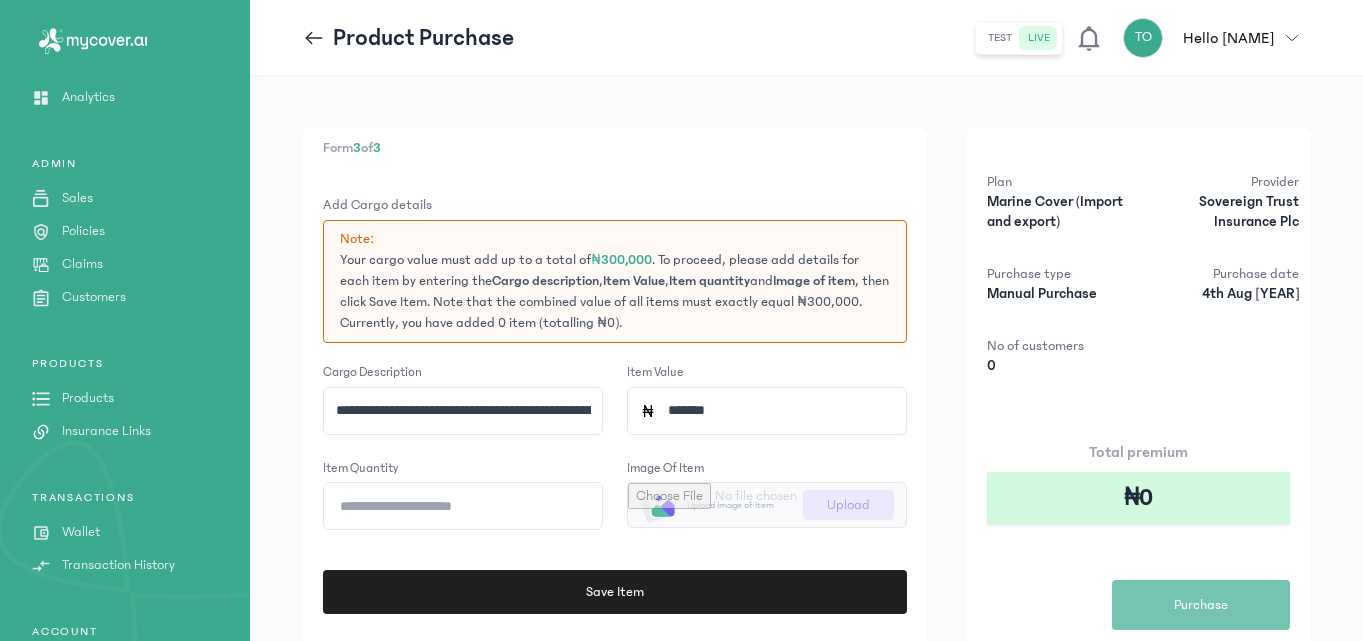 type on "*******" 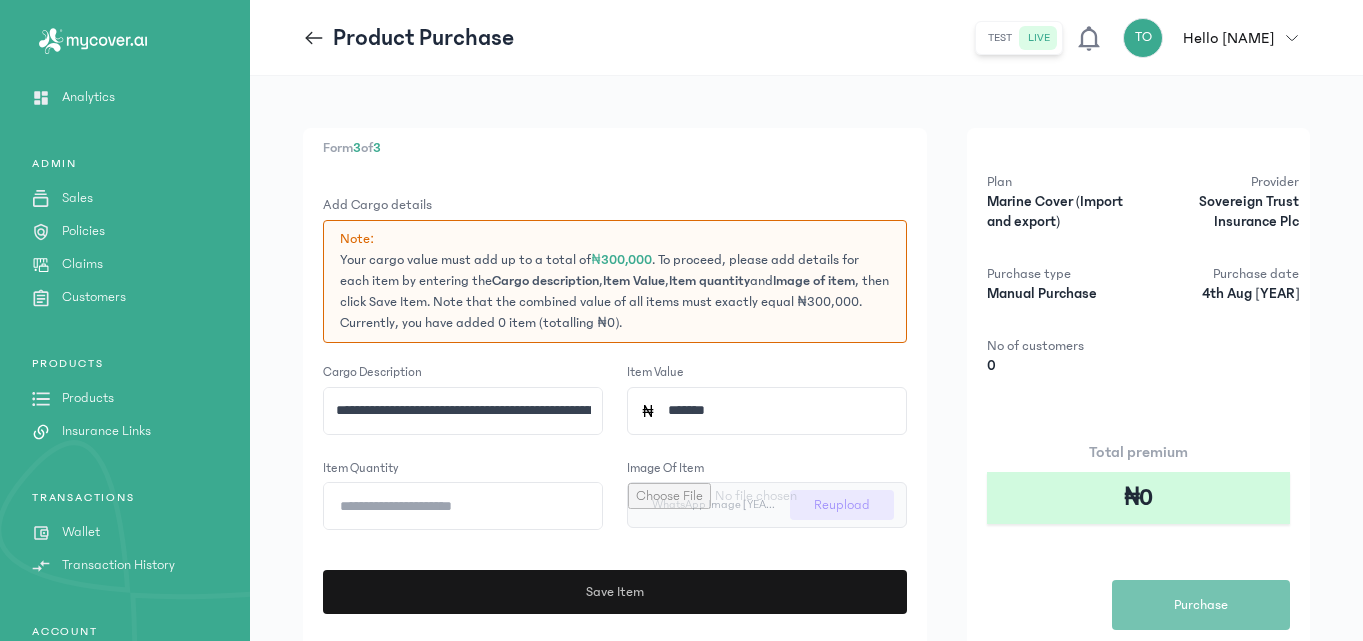 click on "Save Item" at bounding box center [614, 592] 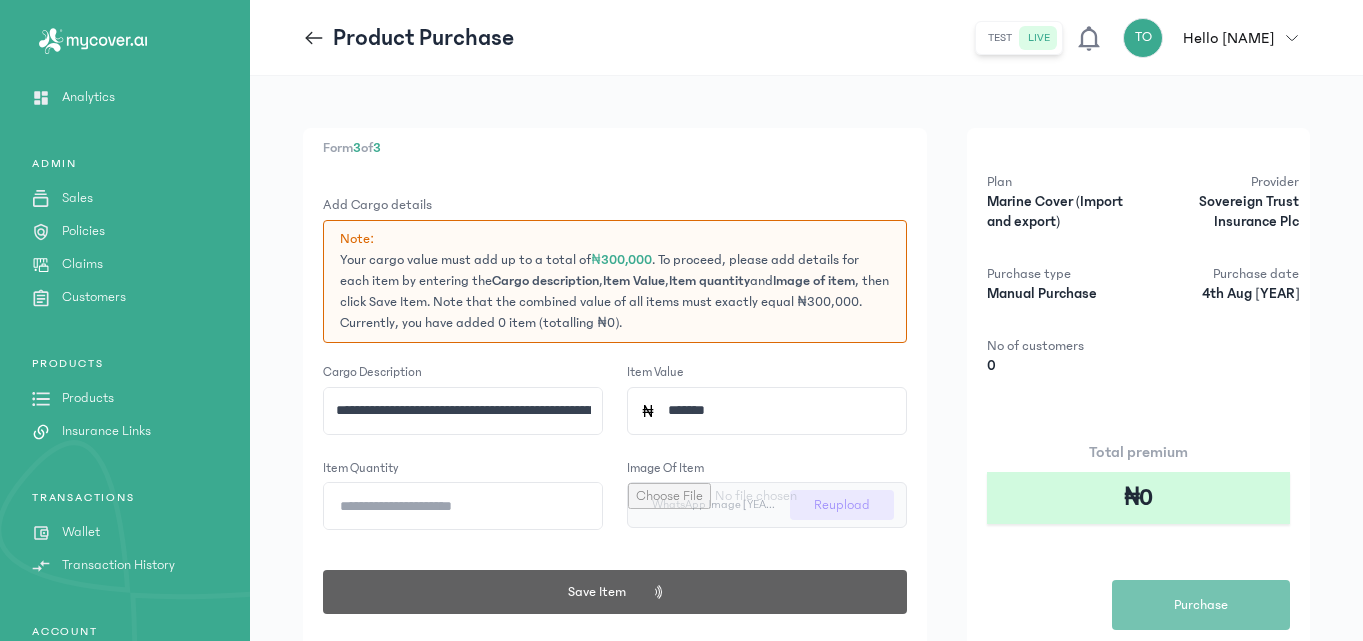 click on "**********" 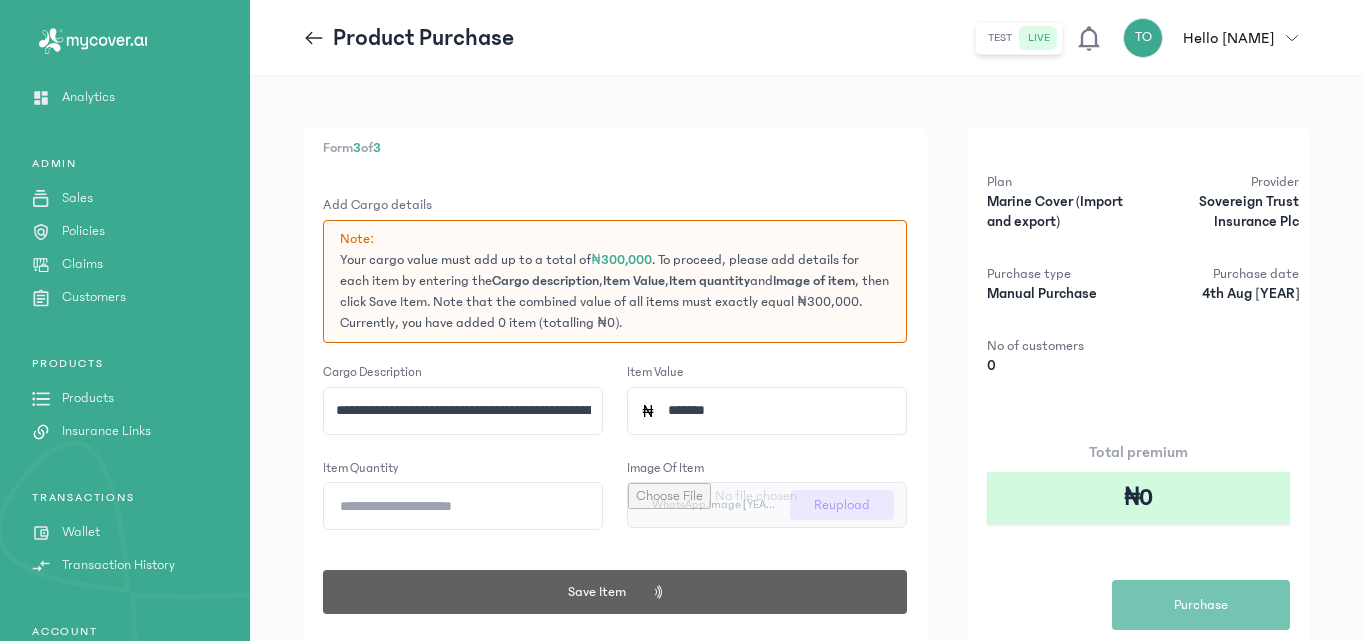 type 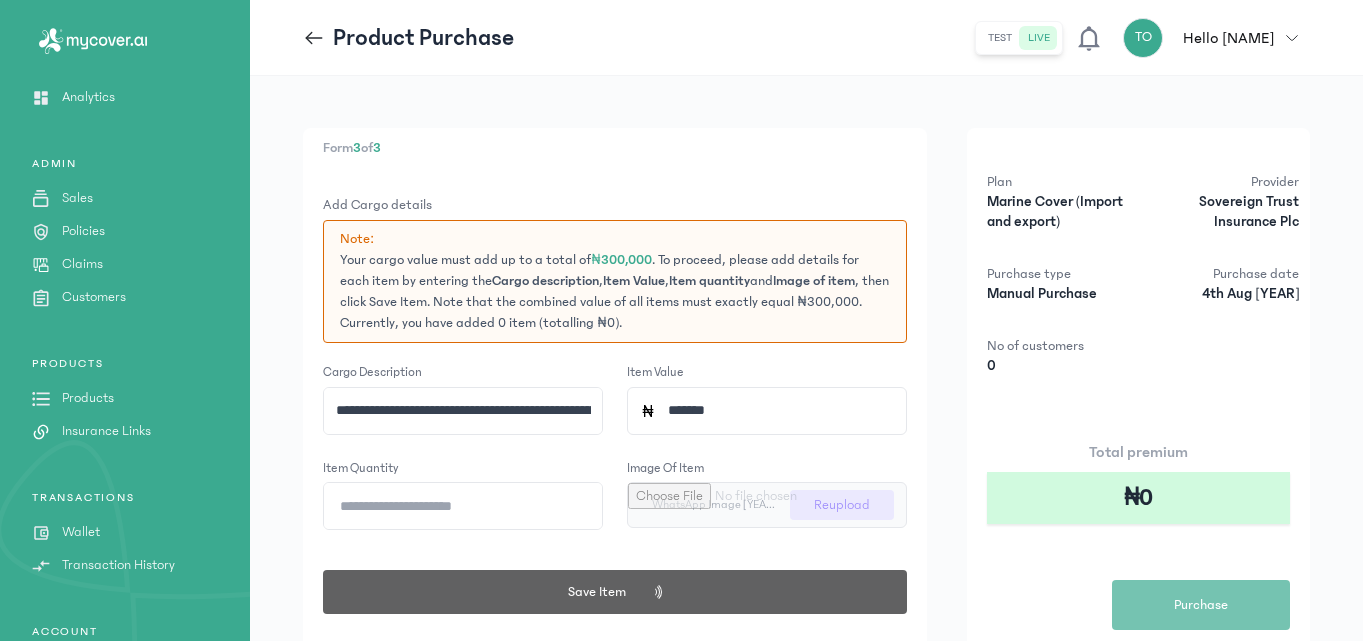 type 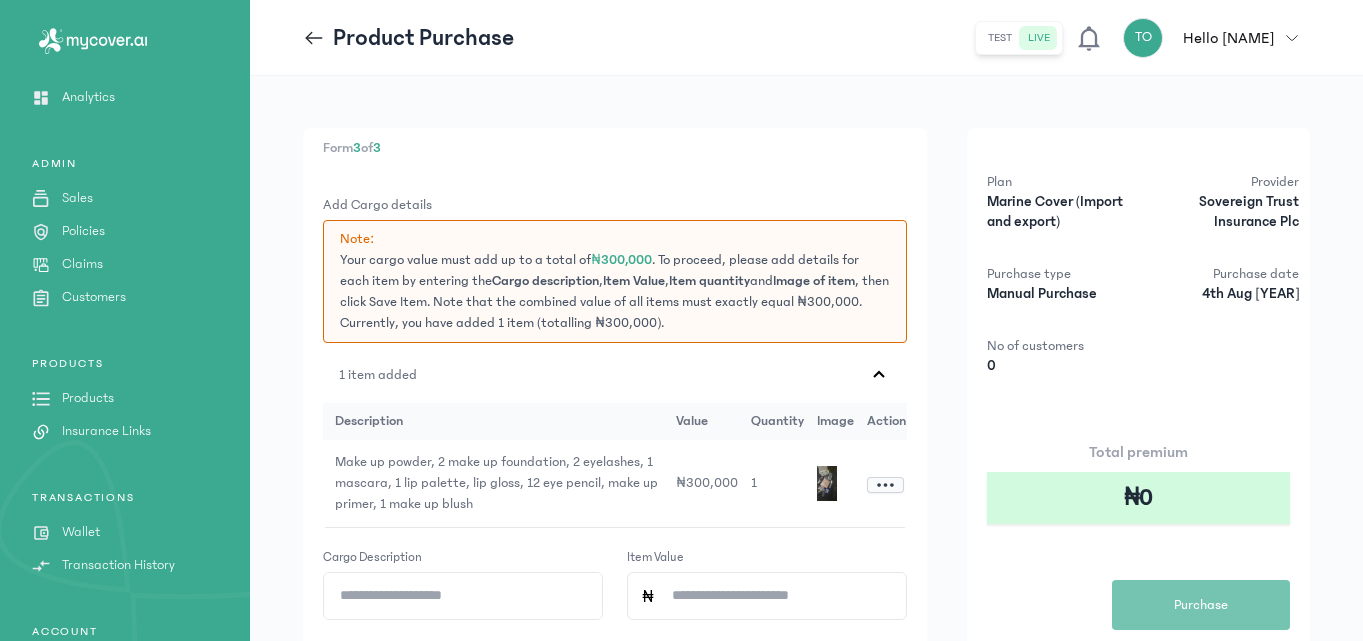 click on "Form 3 of 3 Add Cargo details Note: Your cargo value must add up to a total of ₦300,000. To proceed, please add details for each item by entering the Cargo description, Item Value, Item quantity and Image of item, then click Save Item. Note that the combined value of all items must exactly equal ₦300,000. Currently, you have added 1 item (totalling ₦300,000). 1 item added description value quantity image Action Make up powder, 2 make up foundation, 2 eyelashes, 1 mascara, 1 lip palette, lip gloss, 12 eye pencil, make up primer, 1 make up blush ₦300,000 1 Cargo description Item Value Item quantity Image of item Upload image of item Upload Save Item Previous Save + Add another purchase Plan Marine Cover (Import and export) Provider Sovereign Trust Insurance Plc Purchase type Manual Purchase Purchase date 4th Aug 2025 No of customers 0 Total premium ₦0 Purchase" 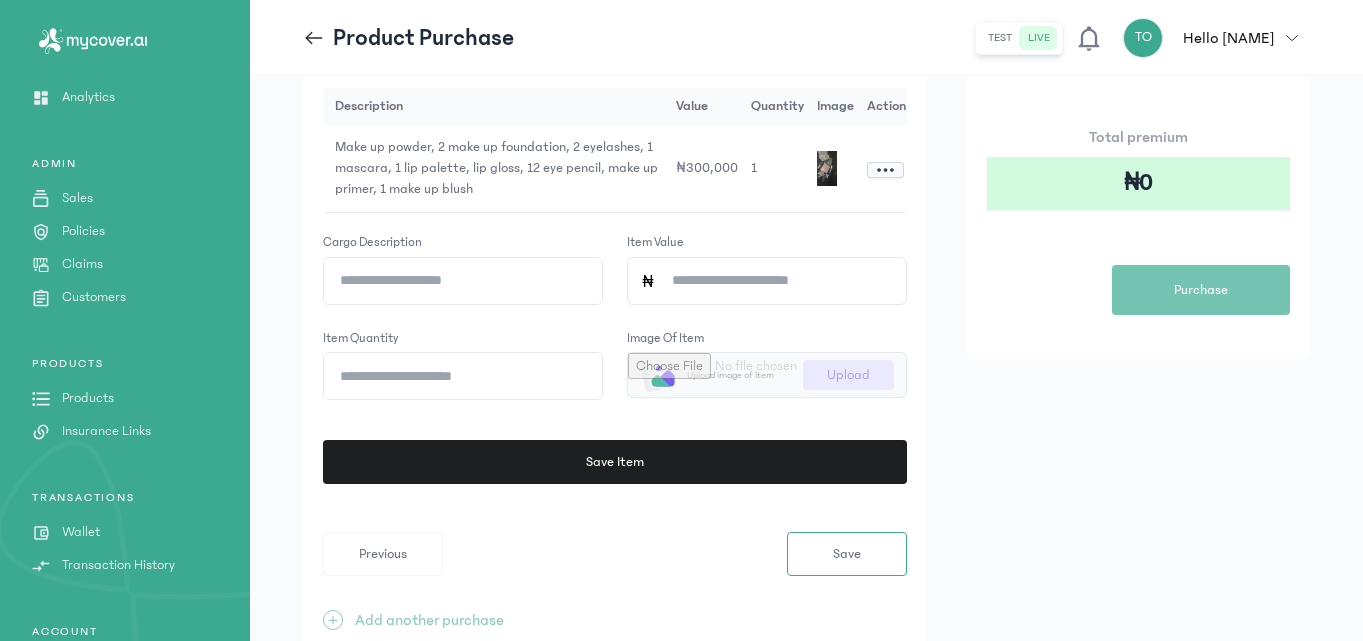 scroll, scrollTop: 320, scrollLeft: 0, axis: vertical 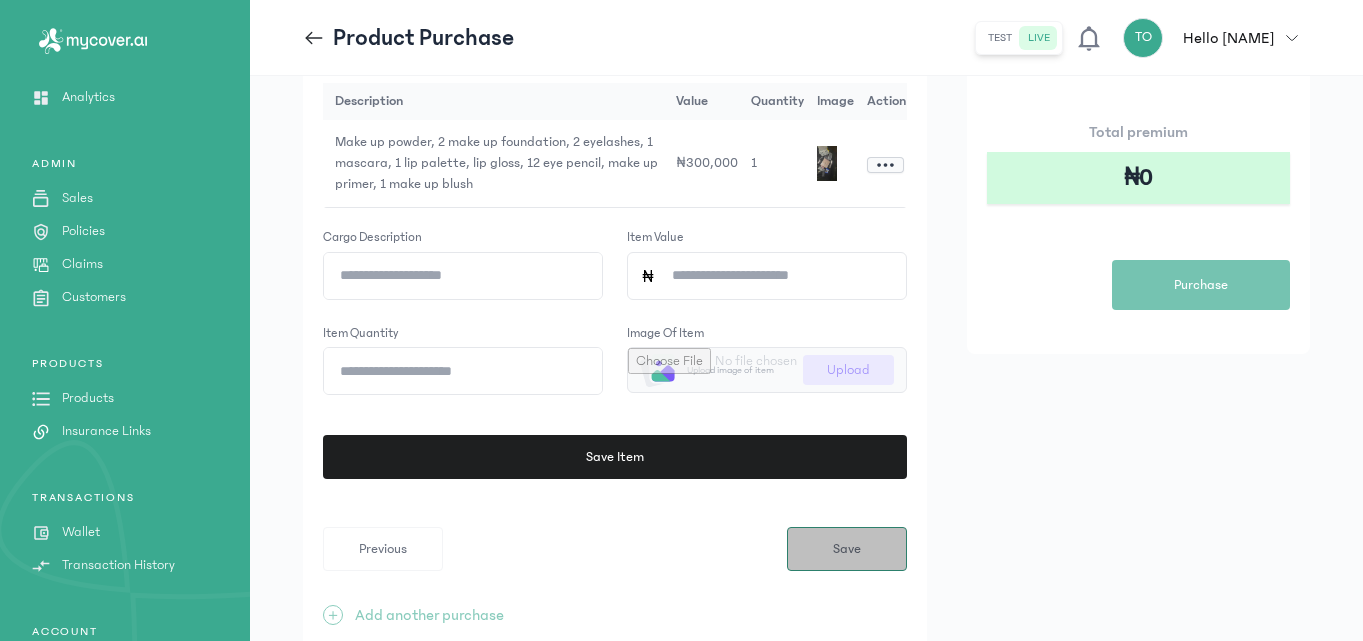 click on "Save" at bounding box center [847, 549] 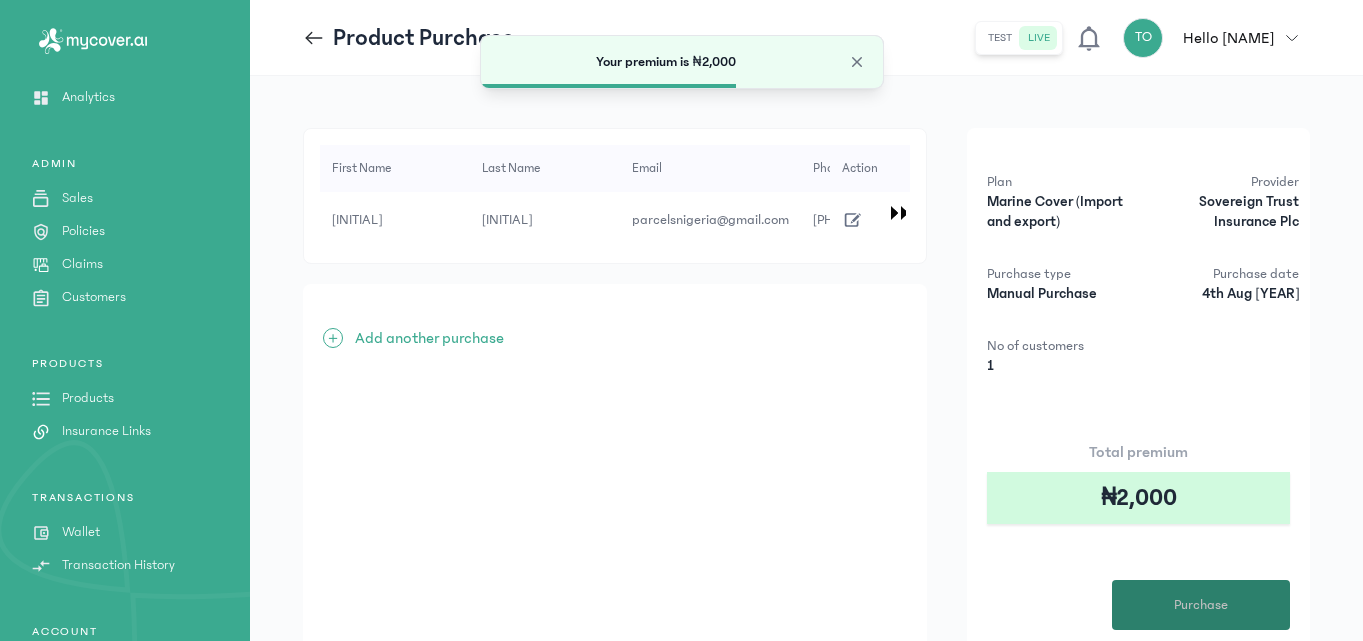 click on "Purchase" at bounding box center [1201, 605] 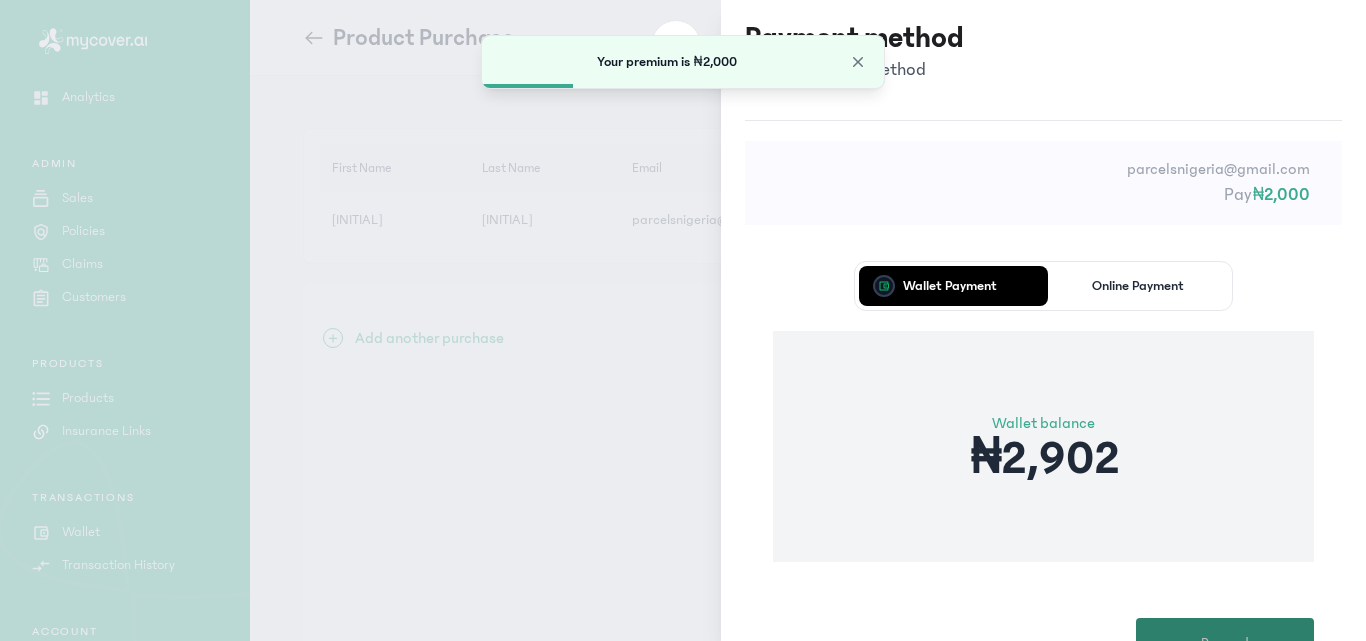 click on "Proceed" at bounding box center [1225, 643] 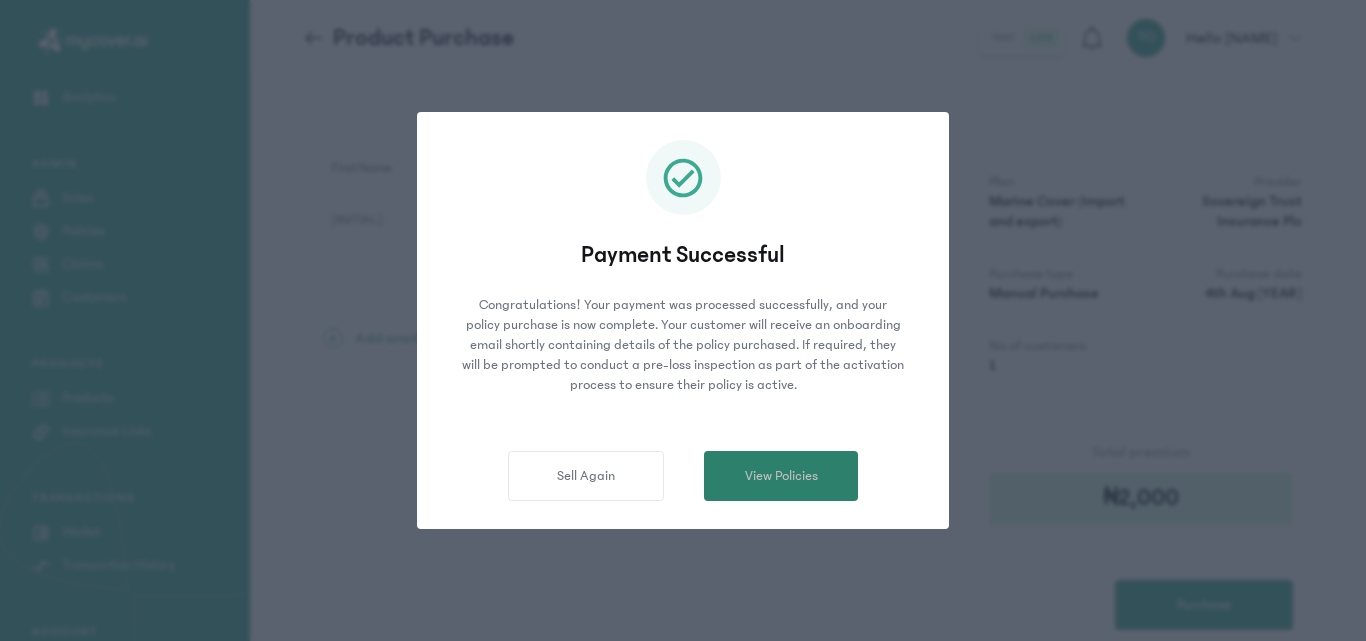 click on "View Policies" at bounding box center (781, 476) 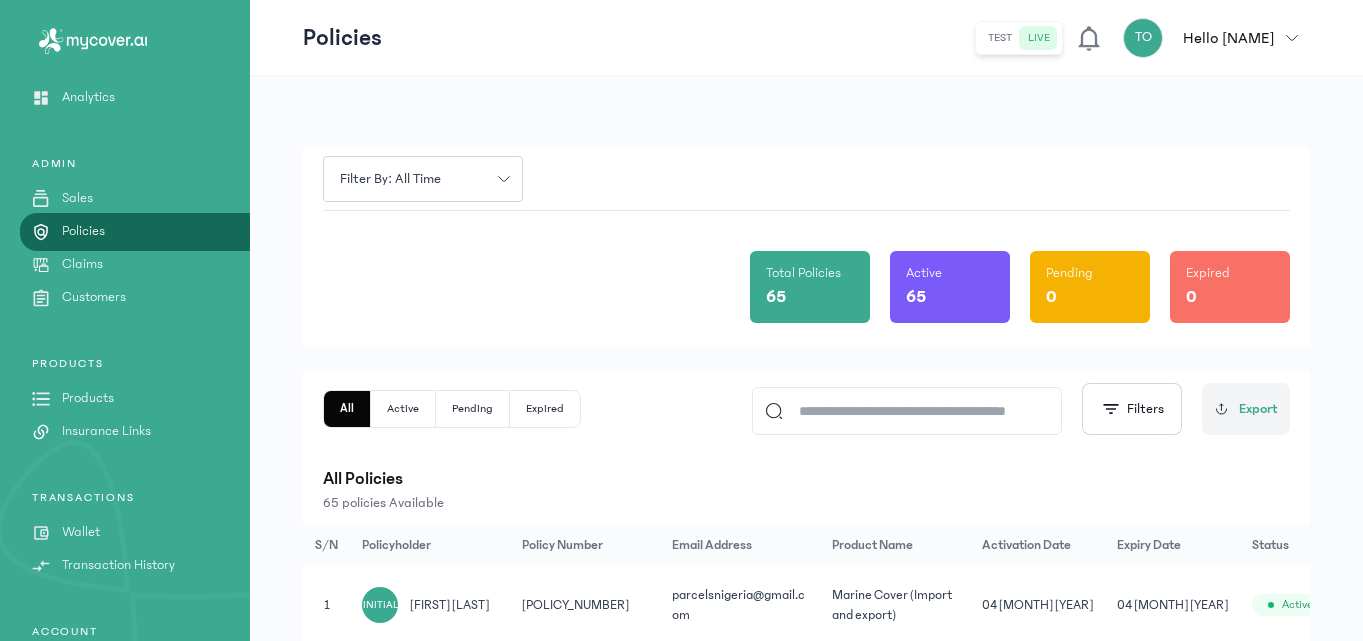 click on "Analytics" 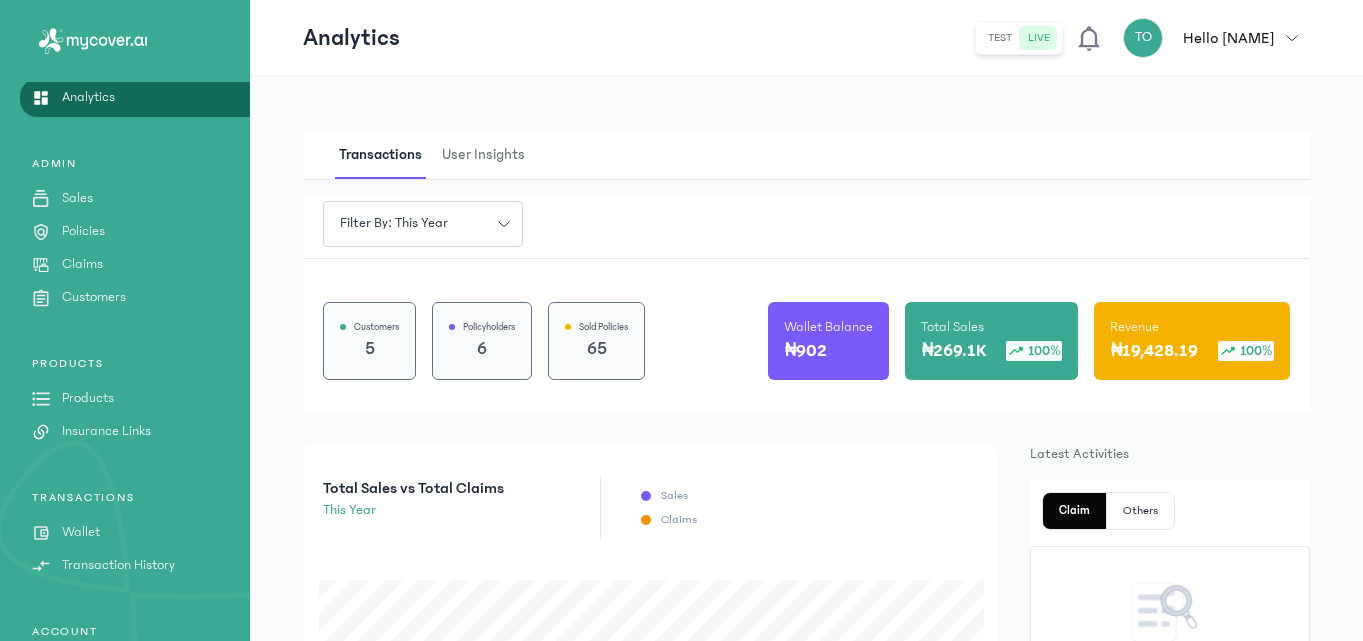 click on "Transactions User Insights Filter by: this year Customers 5 Policyholders 6 Sold Policies 65 Wallet Balance ₦902 Total Sales ₦269.1K 100% Revenue ₦19,428.19 100% Total Sales vs Total Claims this year Sales Claims Policy Statistics Total Policies 65 Active Policies 65 Inactive Policies 0 Average Policy Value ₦0 % of Policy Renewal 100.0% Recent Transactions You have 10 recent transactions. See more S/N Transaction type Amount Date Status 1 purchase profit ₦110.4 4th Aug 2025 Completed 2 purchase ₦2,000 4th Aug 2025 Completed 3 purchase profit ₦110.4 4th Aug 2025 Completed 4 purchase ₦2,000 4th Aug 2025 Completed 5 purchase profit ₦252.08 4th Aug 2025 Completed 6 purchase 3,151 4th Aug 2025 Completed 7 purchase profit ₦552 4th Aug 2025 Completed 8 purchase ₦6,900 4th Aug 2025 Completed 9 purchase profit ₦552 4th Aug 2025 Completed 10 purchase ₦6,900 4th Aug 2025 Completed Latest Activities Claim Others" at bounding box center (806, 1037) 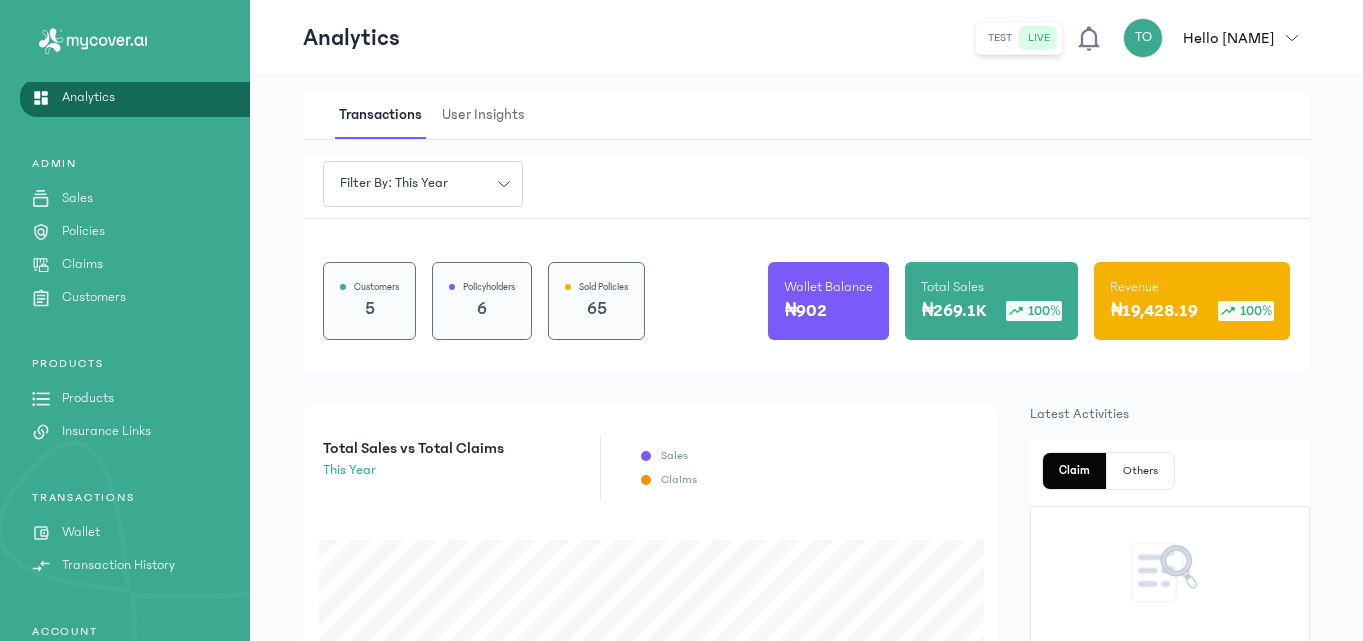 scroll, scrollTop: 0, scrollLeft: 0, axis: both 